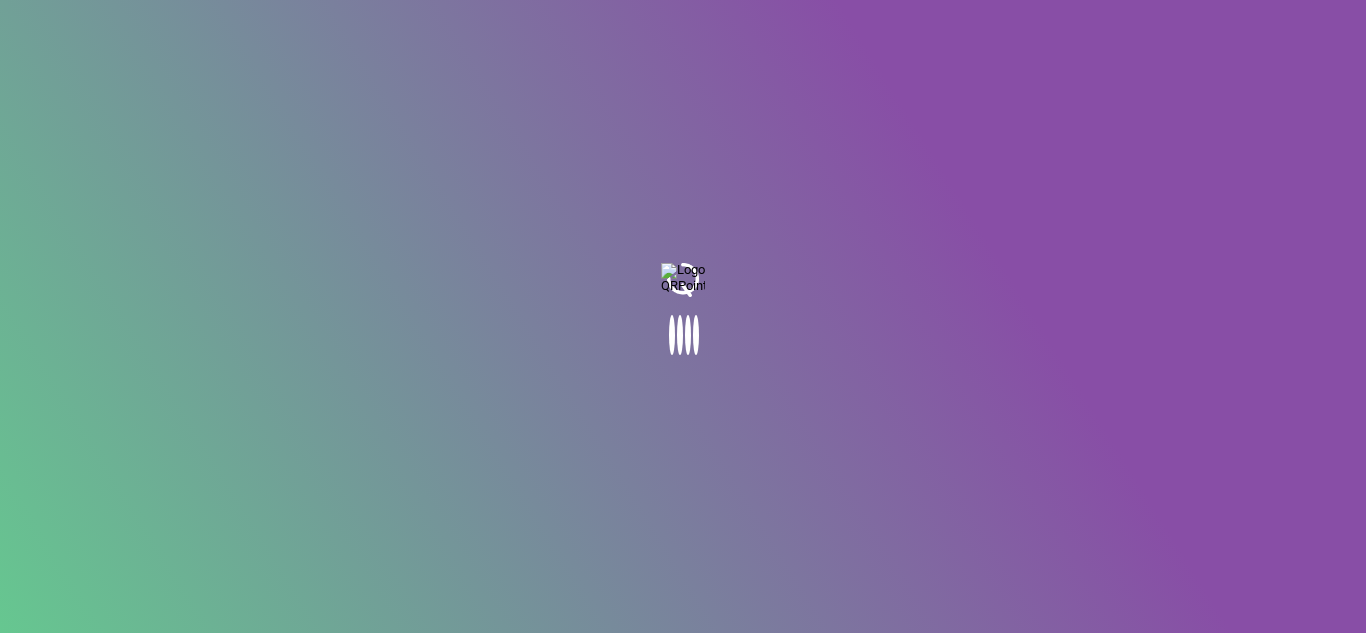 scroll, scrollTop: 0, scrollLeft: 0, axis: both 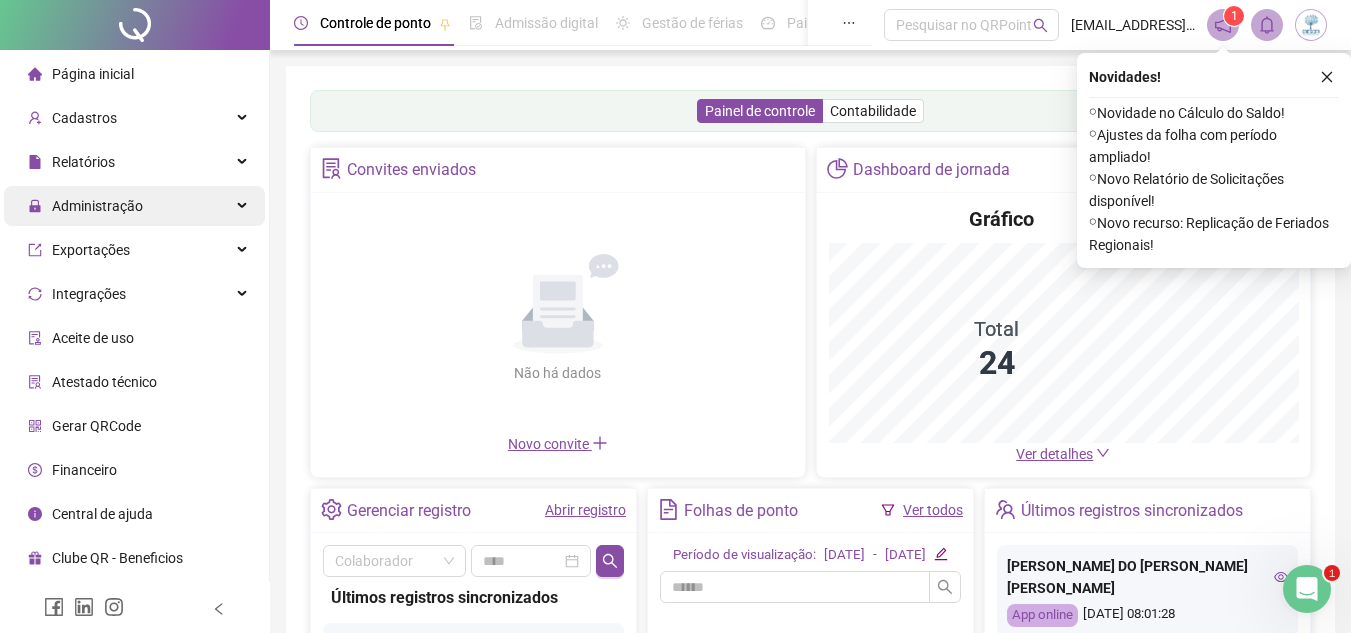 click on "Administração" at bounding box center (134, 206) 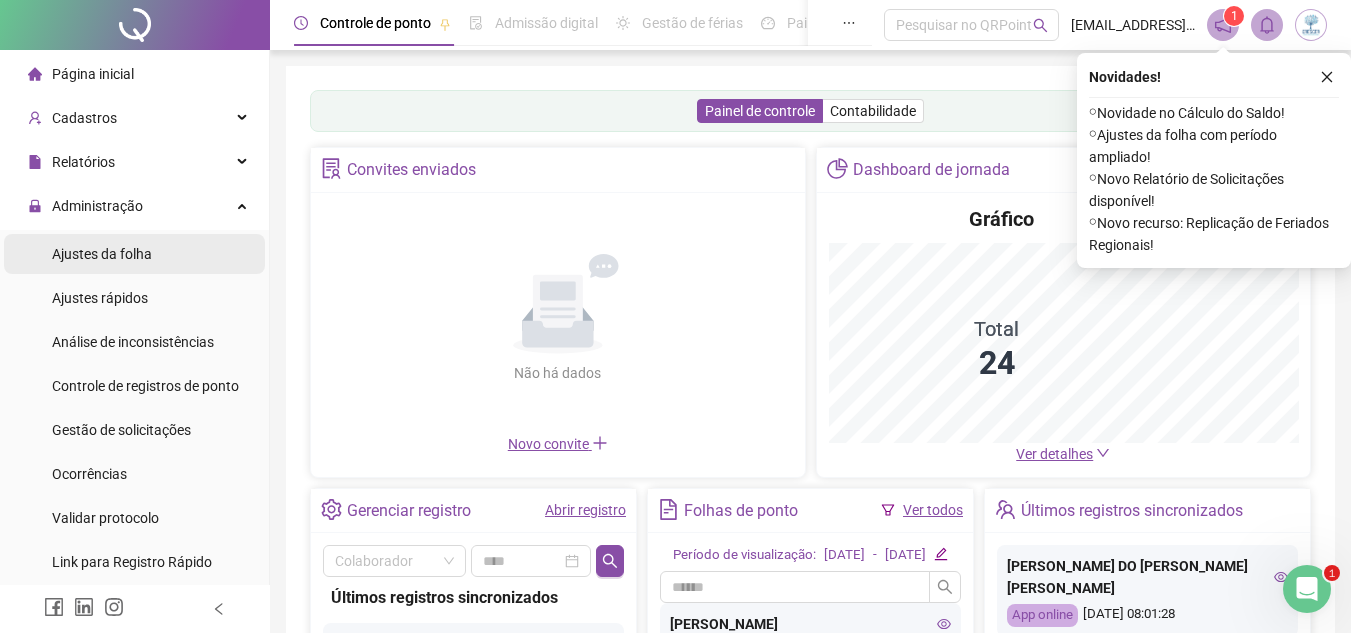 click on "Ajustes da folha" at bounding box center (134, 254) 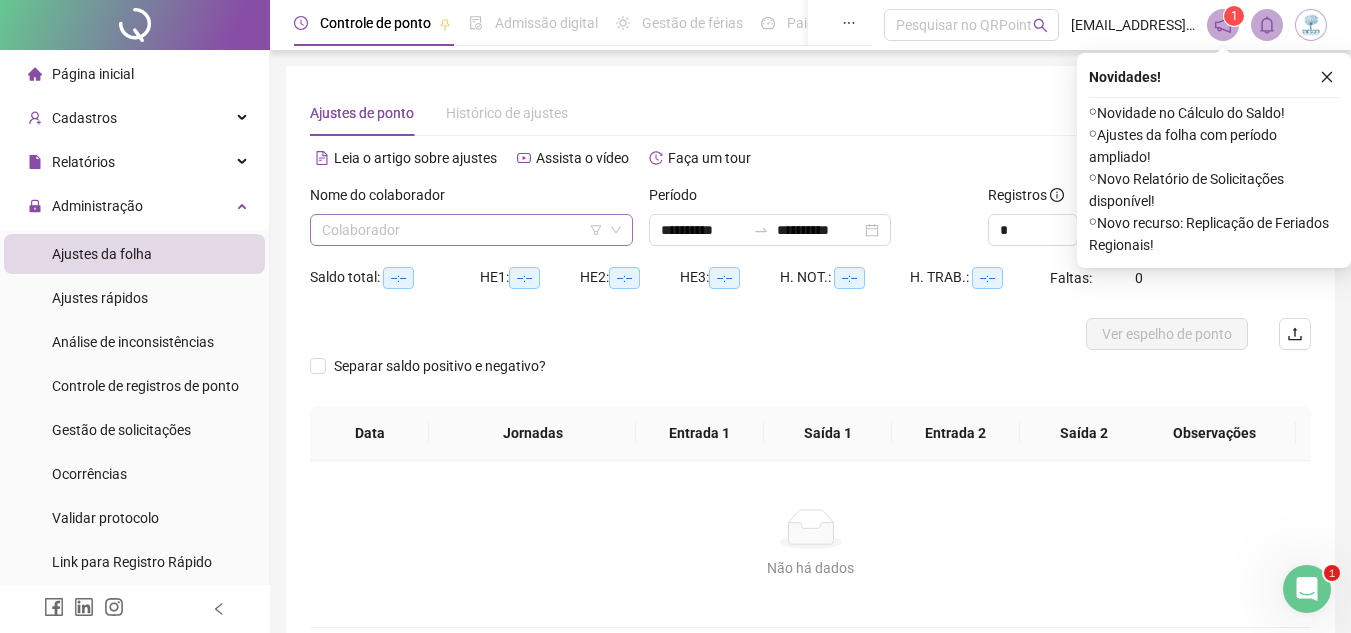 click at bounding box center (465, 230) 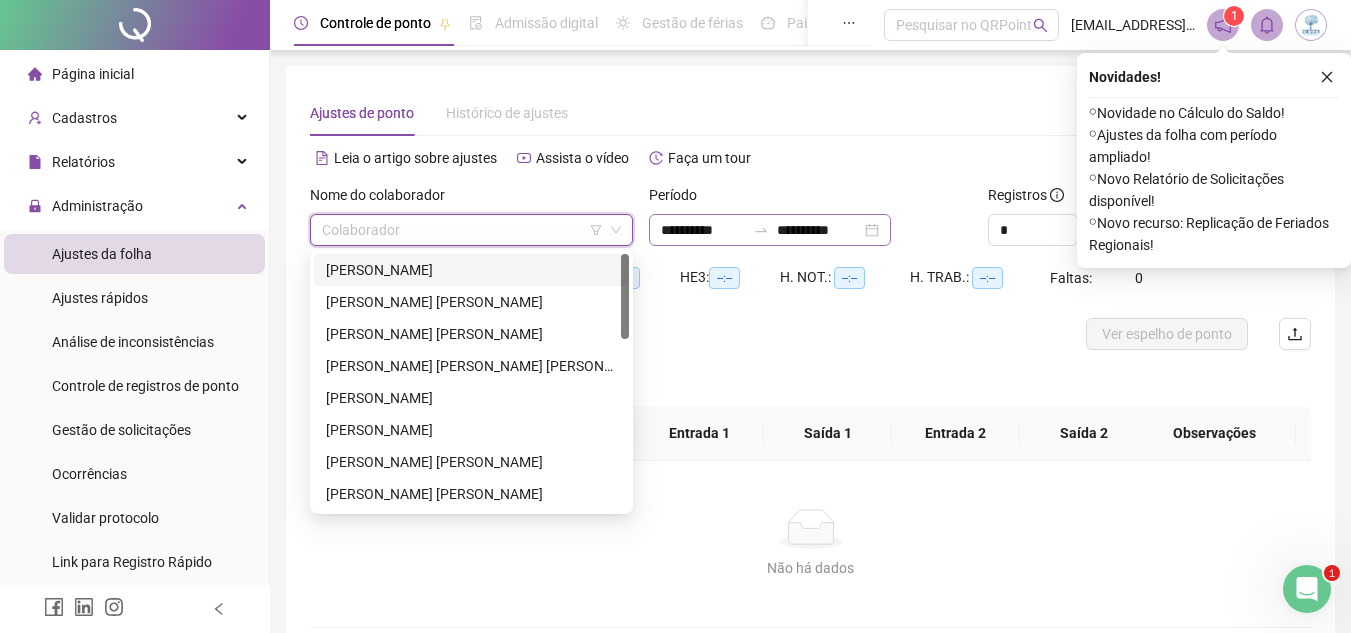 click on "[PERSON_NAME]" at bounding box center [471, 270] 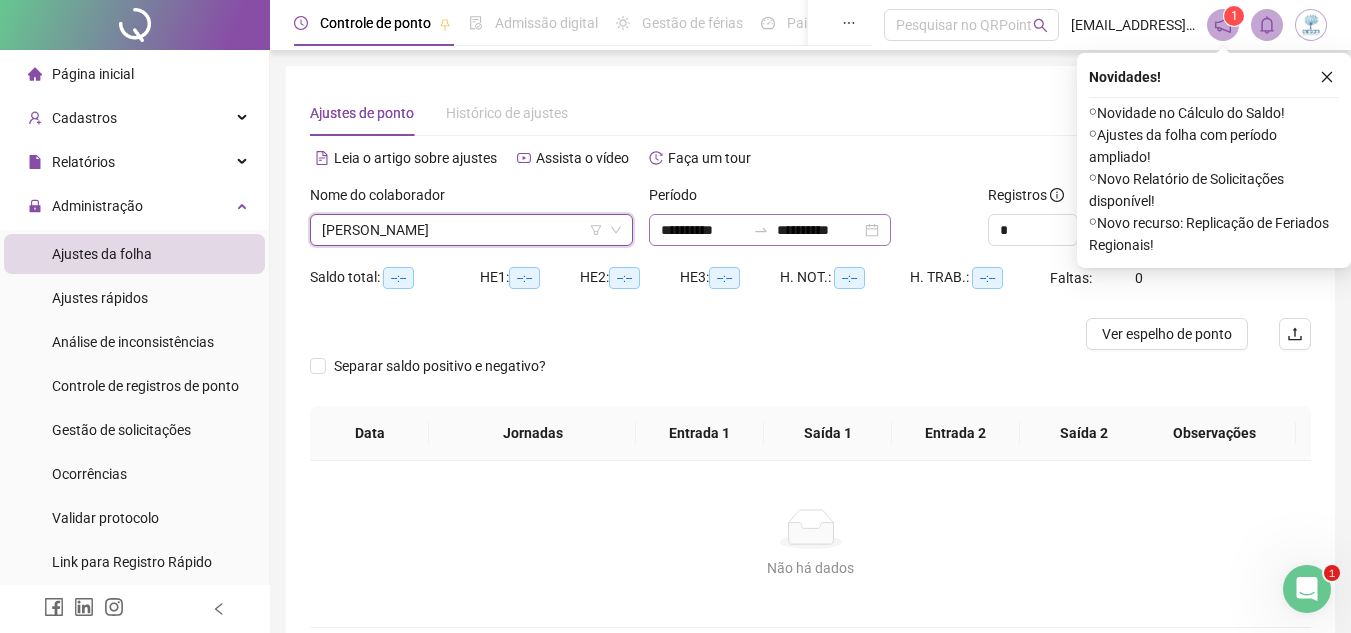 click on "**********" at bounding box center [770, 230] 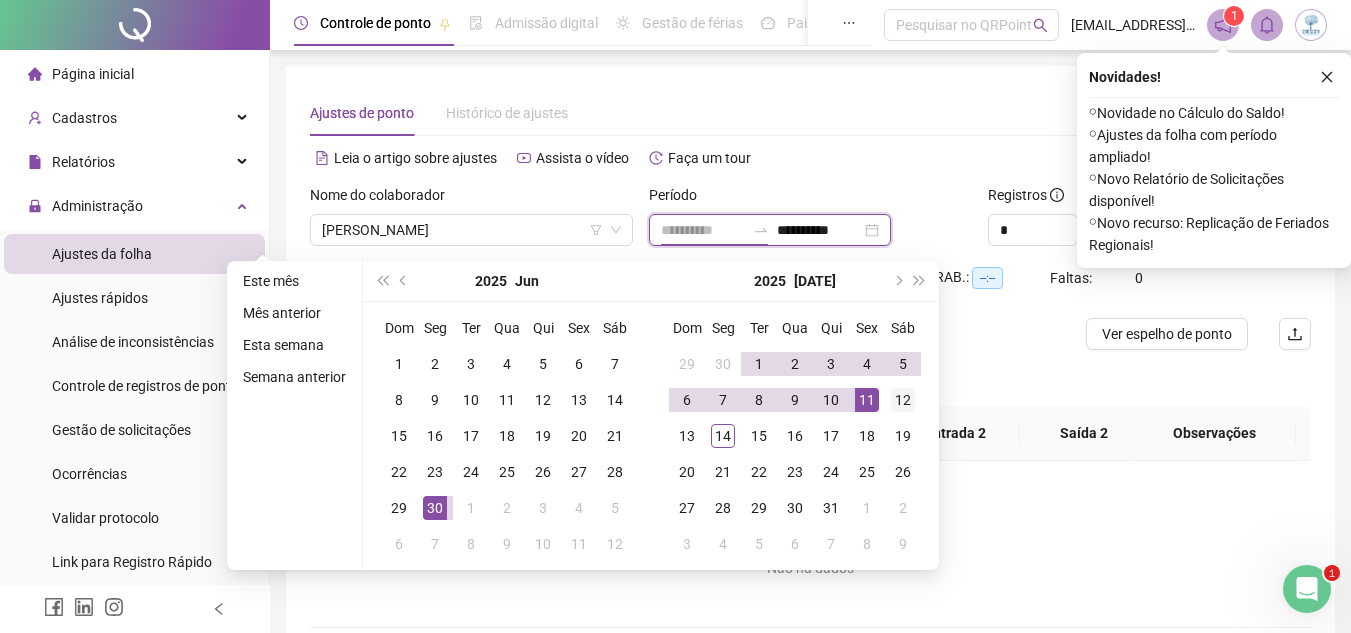 type on "**********" 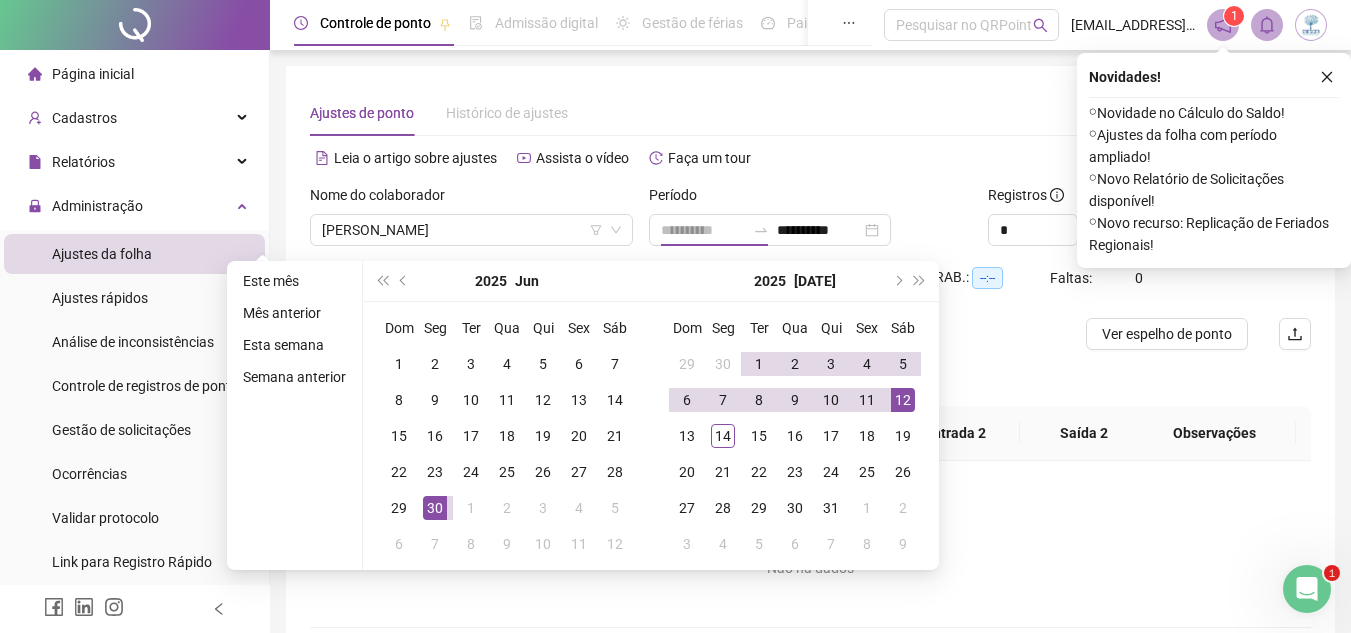 click on "12" at bounding box center [903, 400] 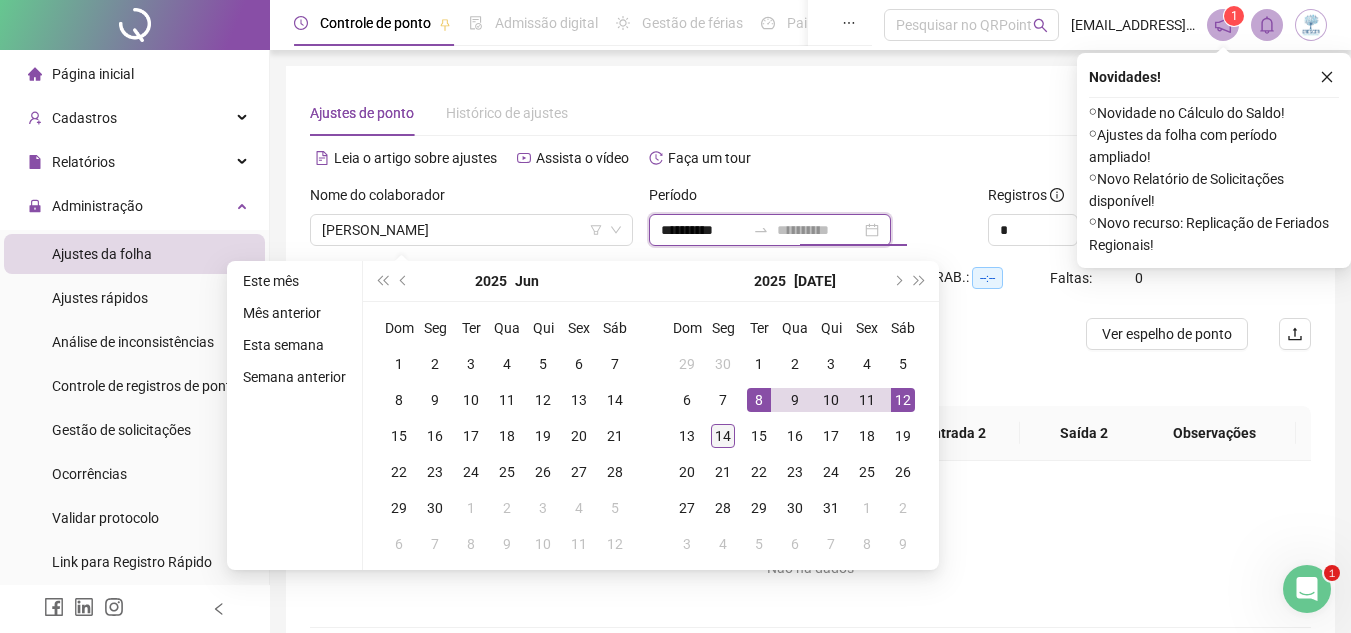 type on "**********" 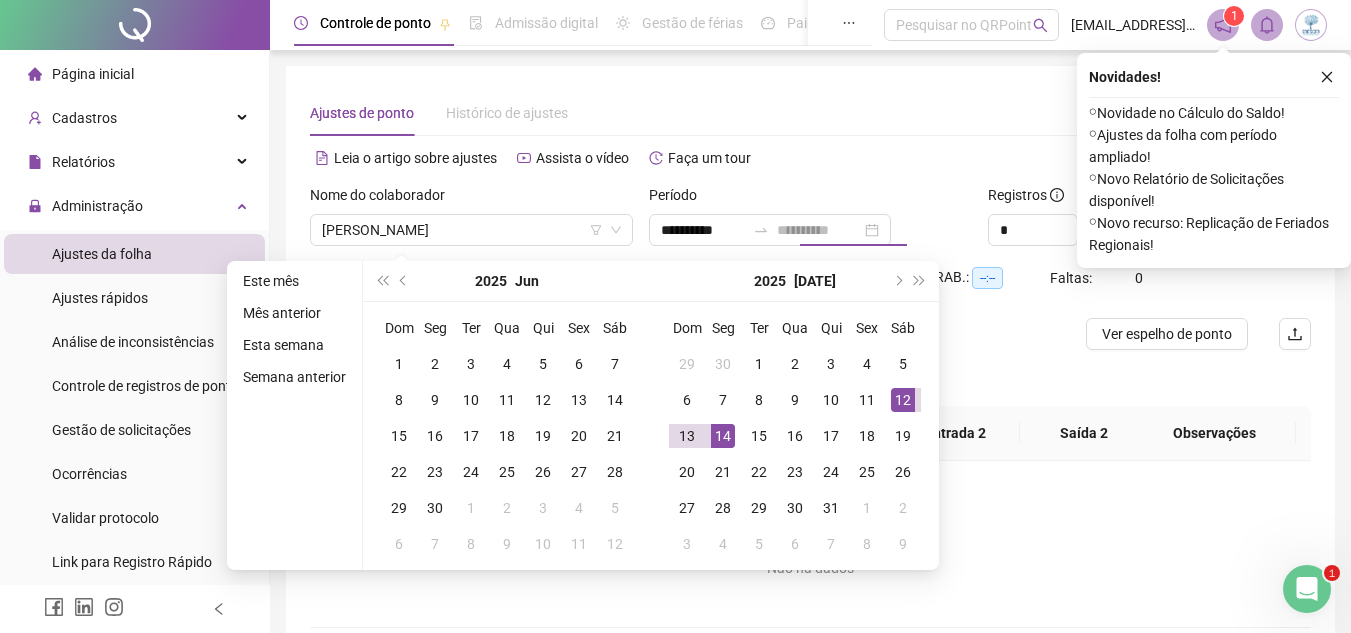 click on "14" at bounding box center [723, 436] 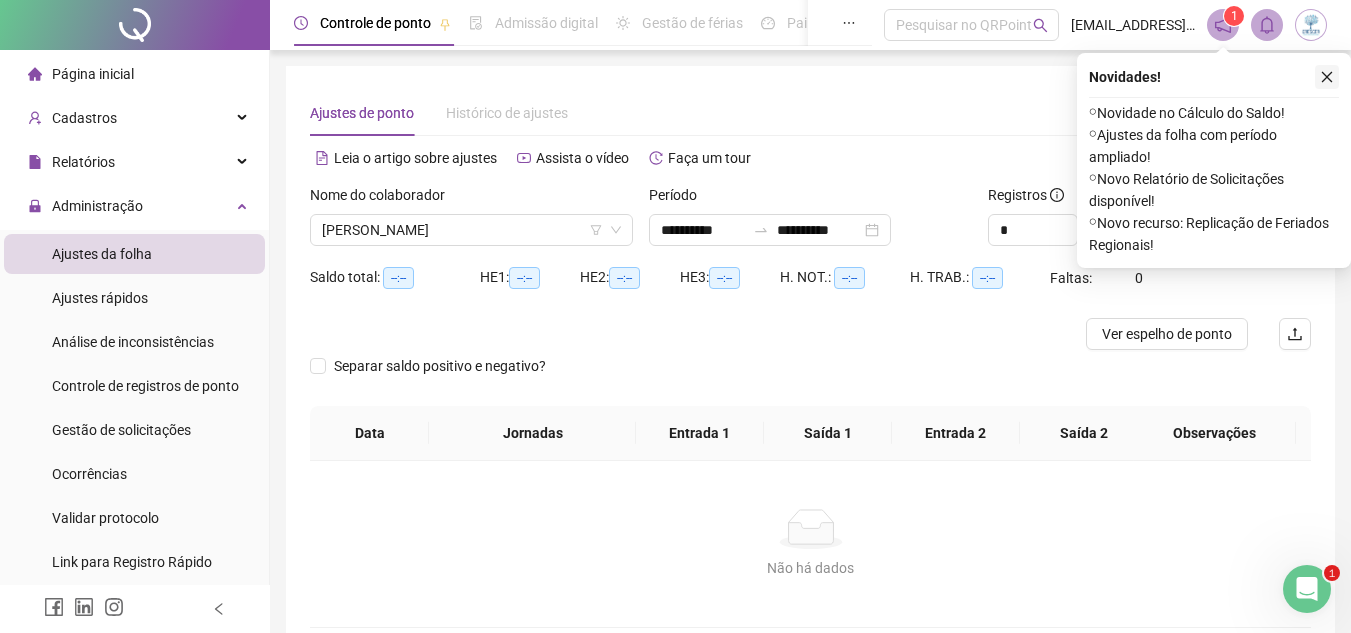 click 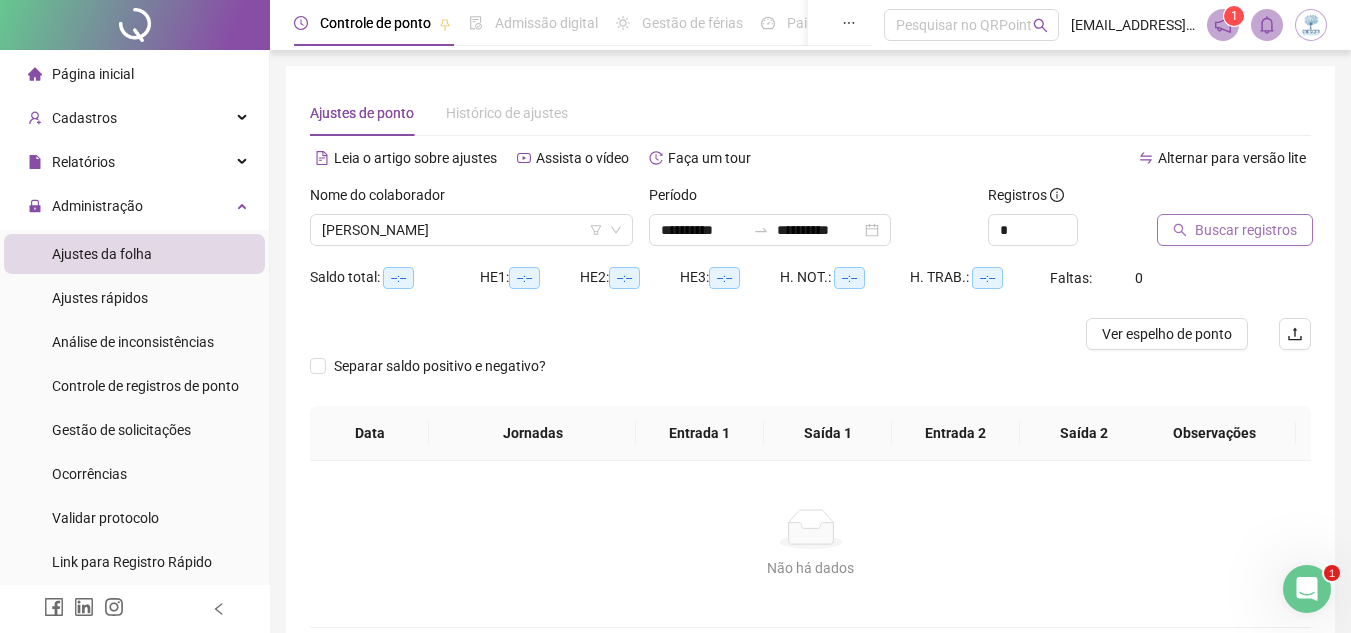 click on "Buscar registros" at bounding box center (1246, 230) 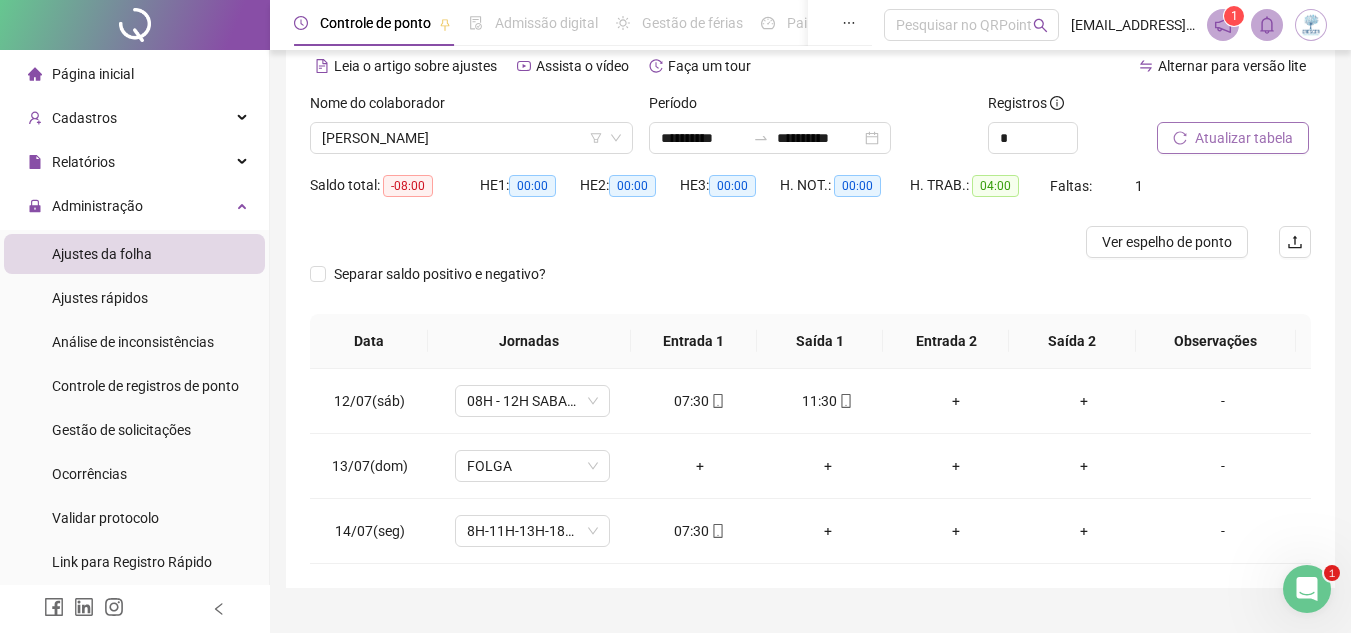 scroll, scrollTop: 94, scrollLeft: 0, axis: vertical 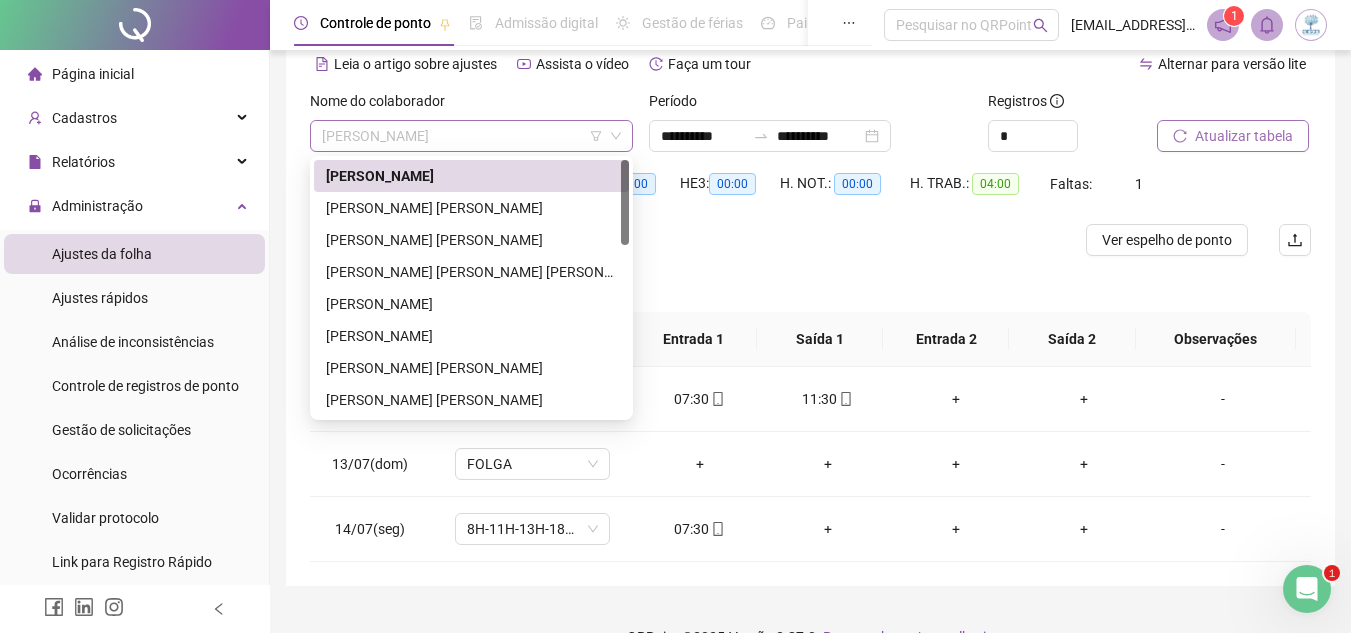 click on "[PERSON_NAME]" at bounding box center (471, 136) 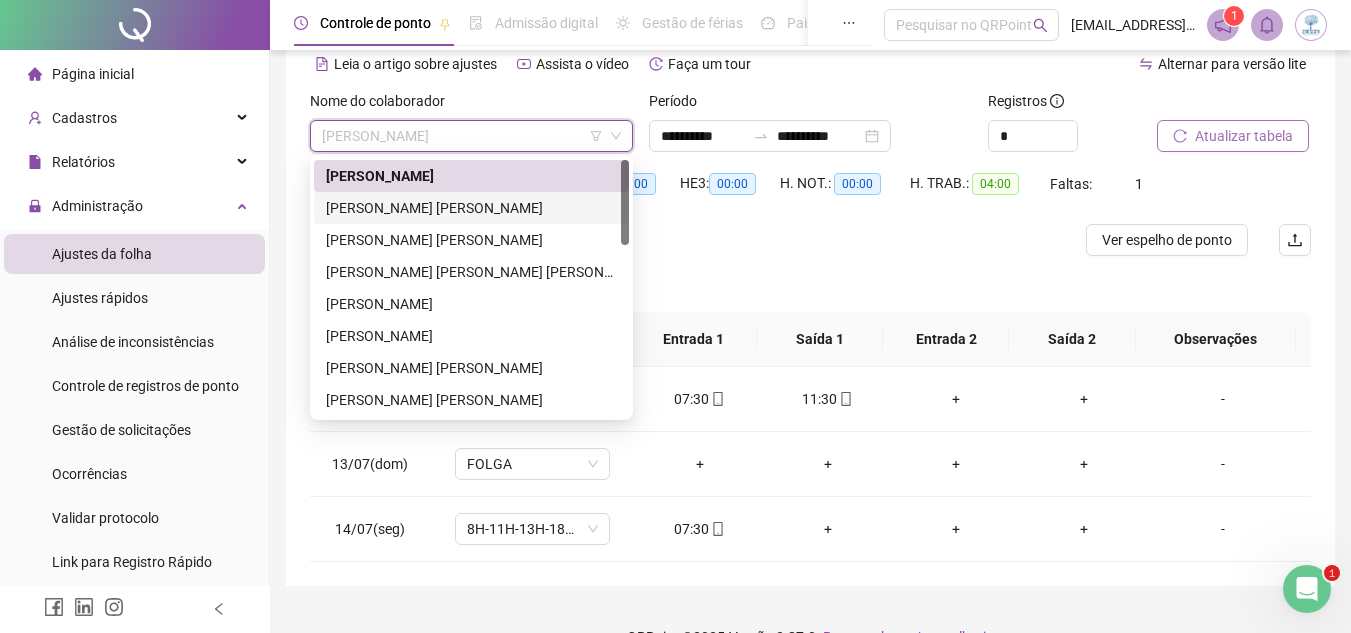 click on "[PERSON_NAME]" at bounding box center [471, 208] 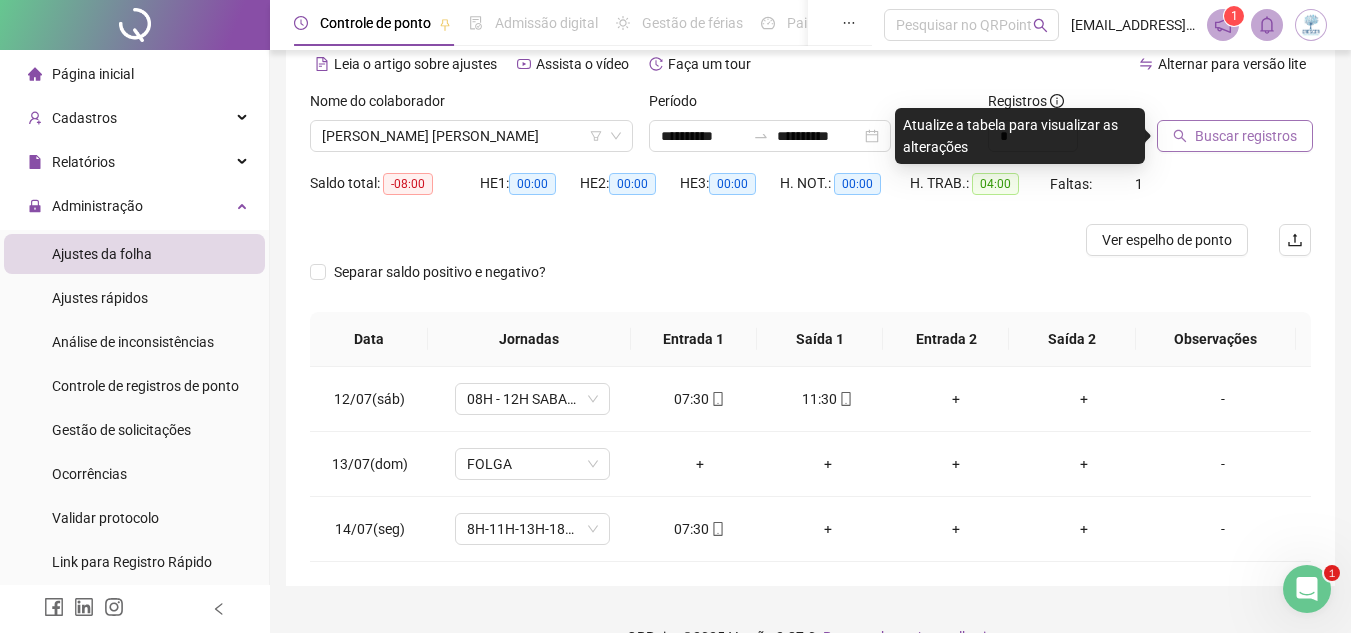 click on "Buscar registros" at bounding box center [1235, 136] 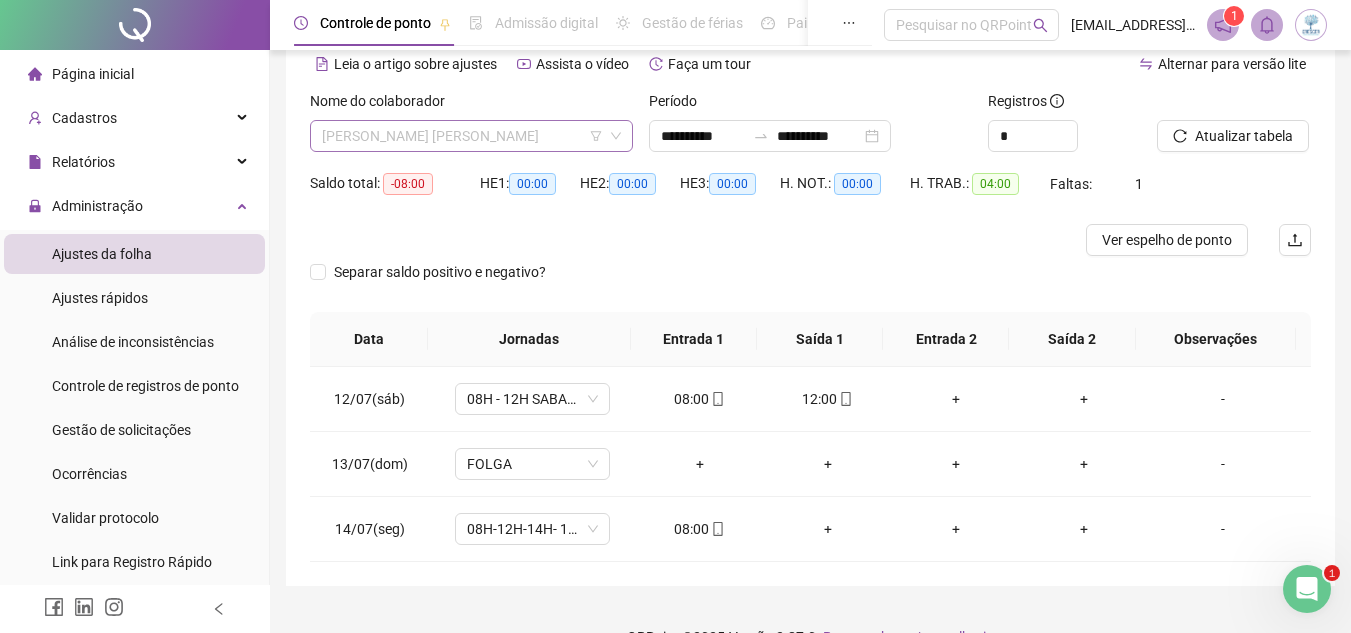 click on "[PERSON_NAME]" at bounding box center [471, 136] 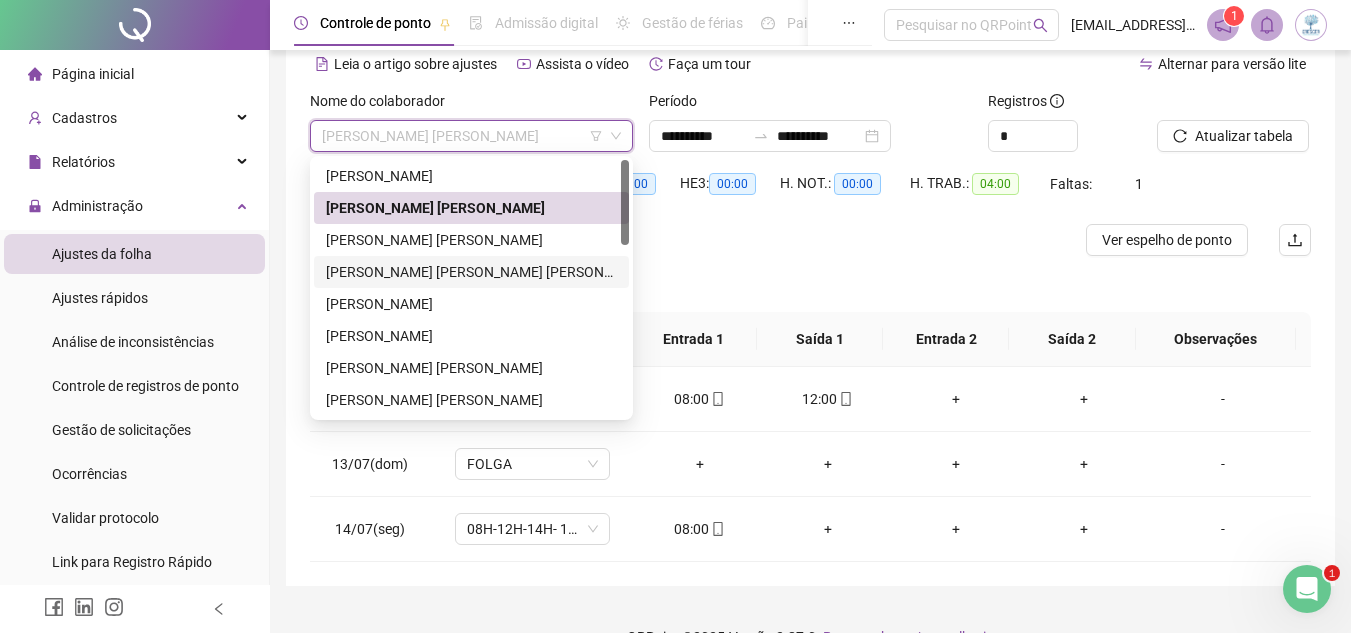 click on "[PERSON_NAME]" at bounding box center [471, 272] 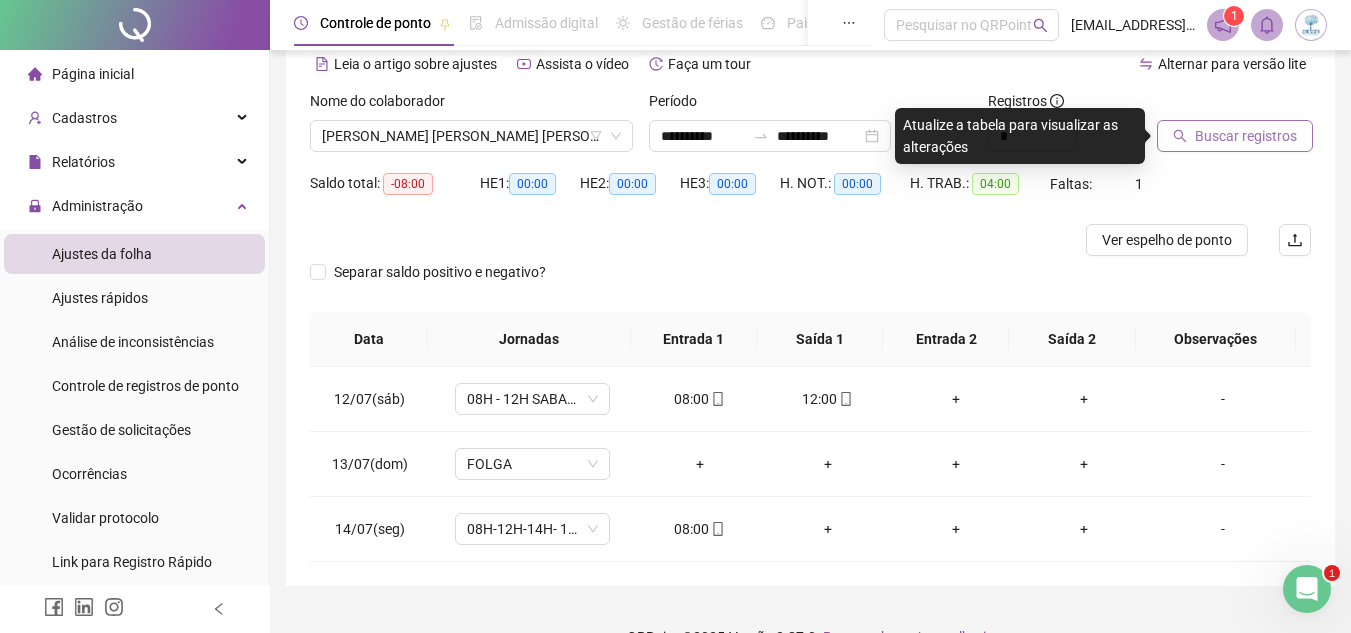 click on "Buscar registros" at bounding box center (1235, 136) 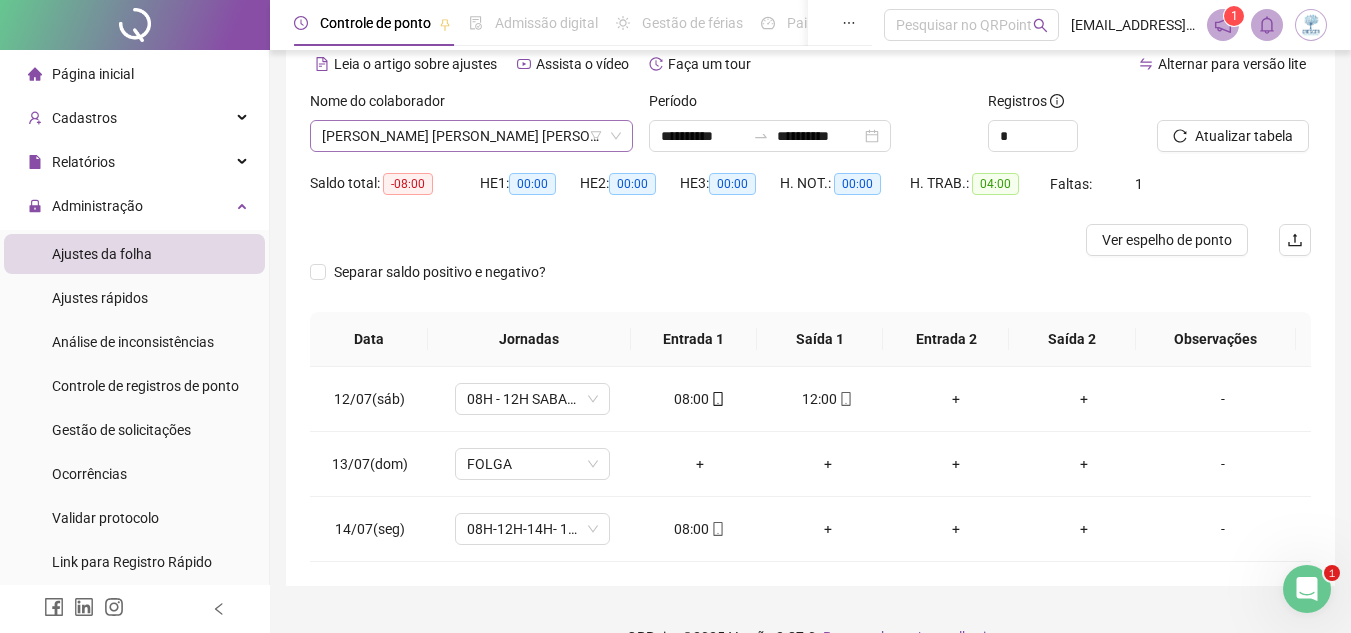 click on "[PERSON_NAME]" at bounding box center [471, 136] 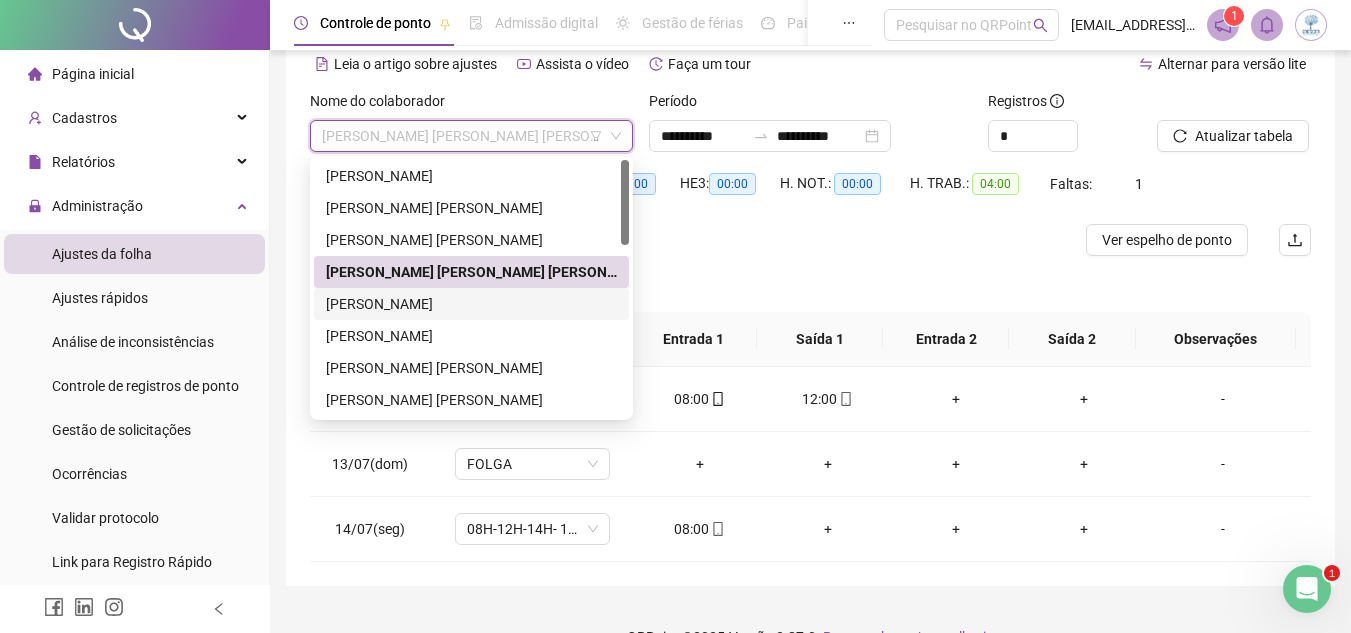 click on "[PERSON_NAME]" at bounding box center (471, 304) 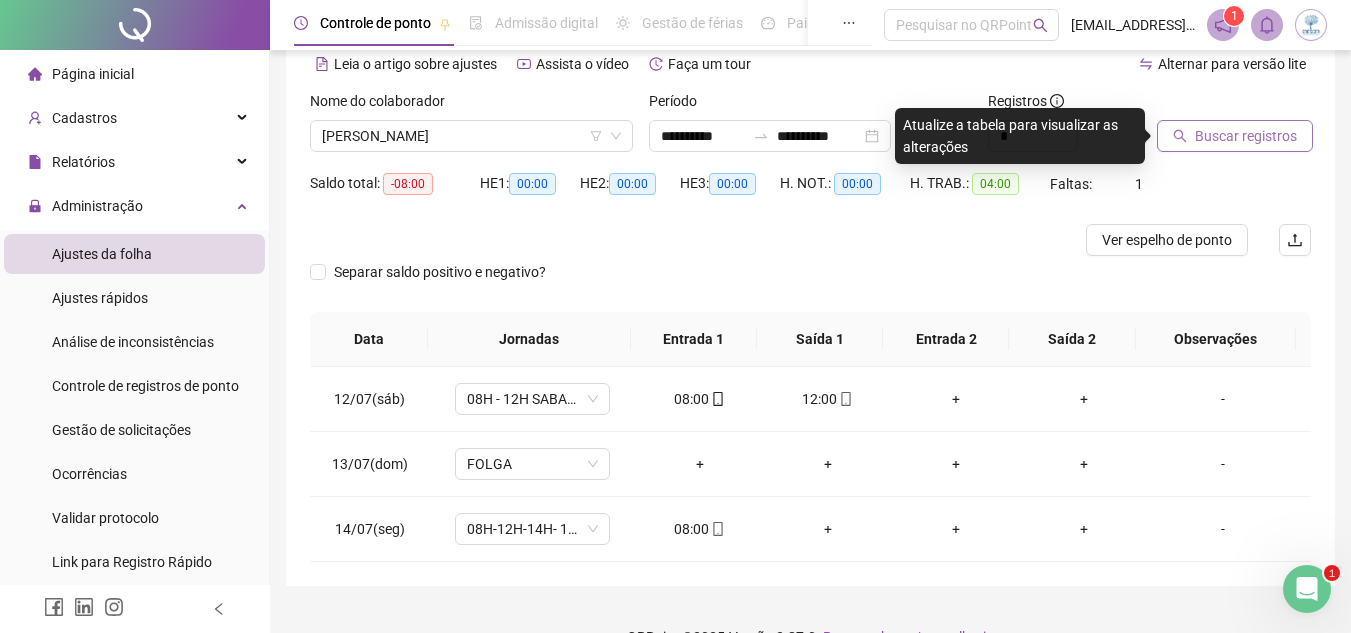 click on "Buscar registros" at bounding box center [1246, 136] 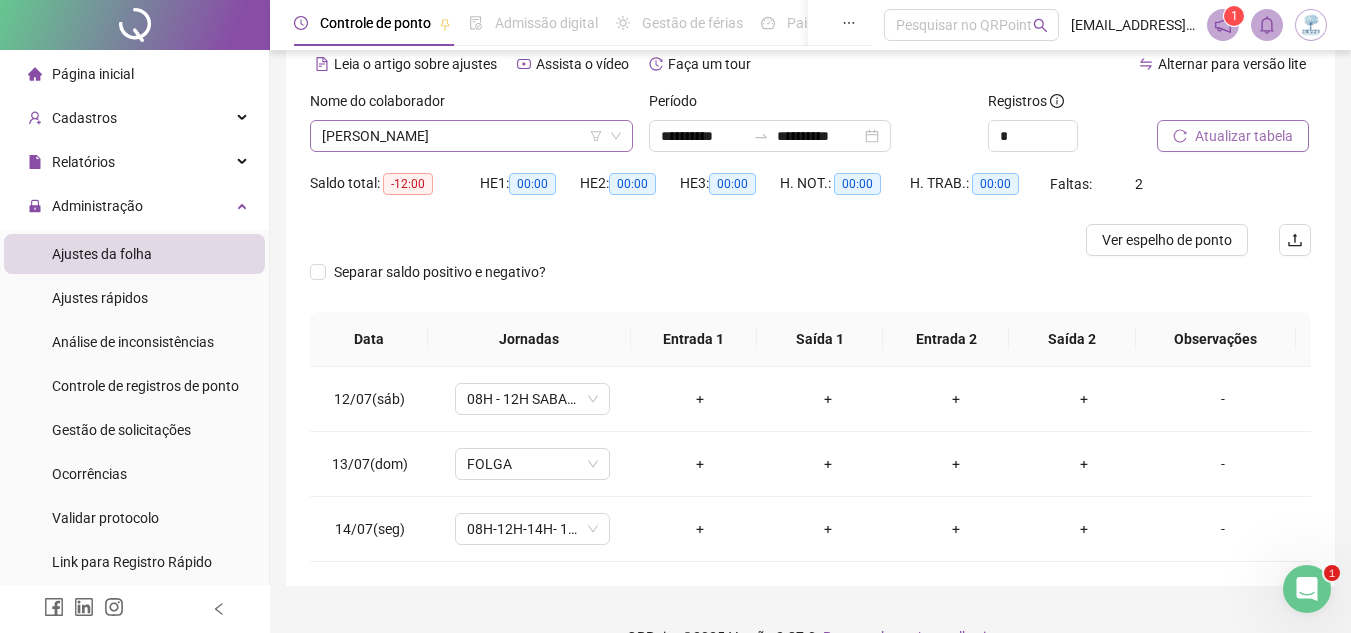 click on "[PERSON_NAME]" at bounding box center (471, 136) 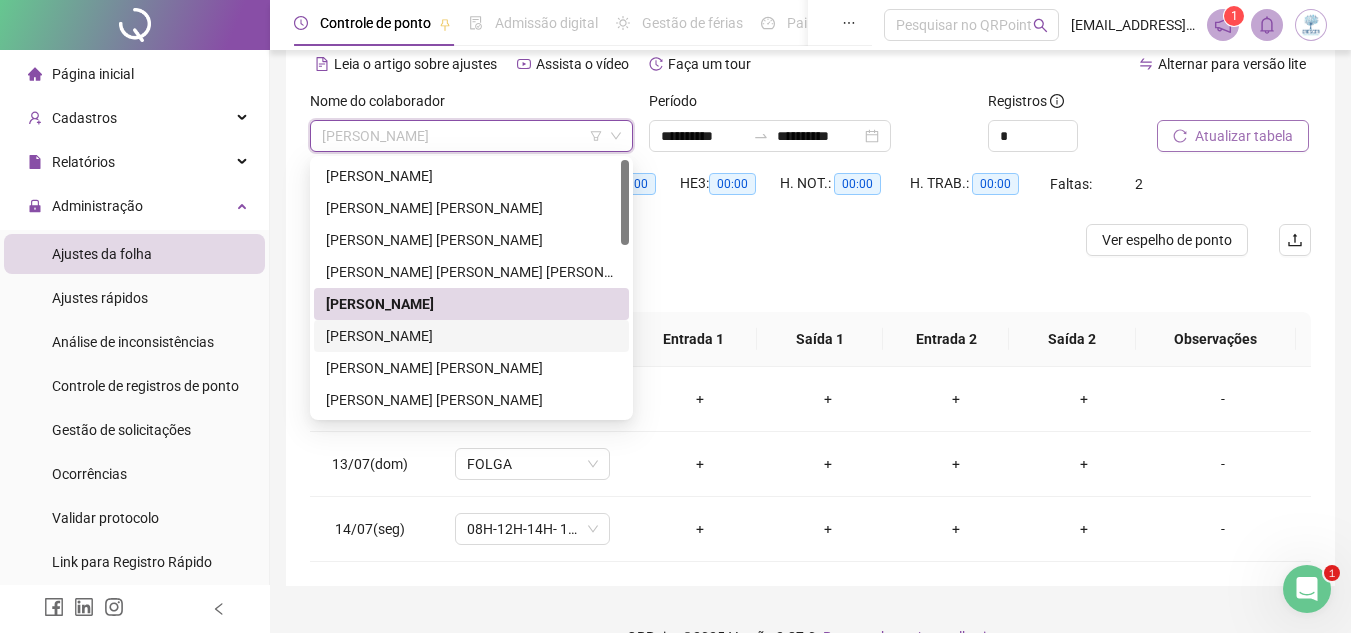 click on "[PERSON_NAME]" at bounding box center [471, 336] 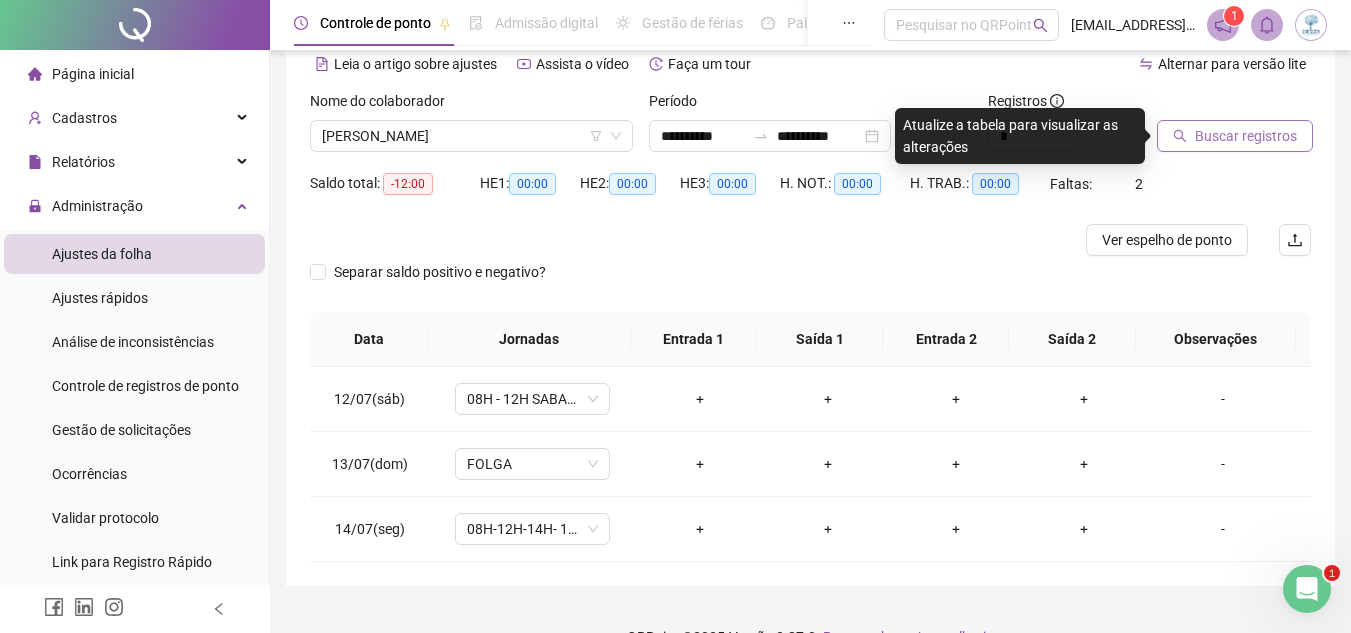 click on "Buscar registros" at bounding box center [1246, 136] 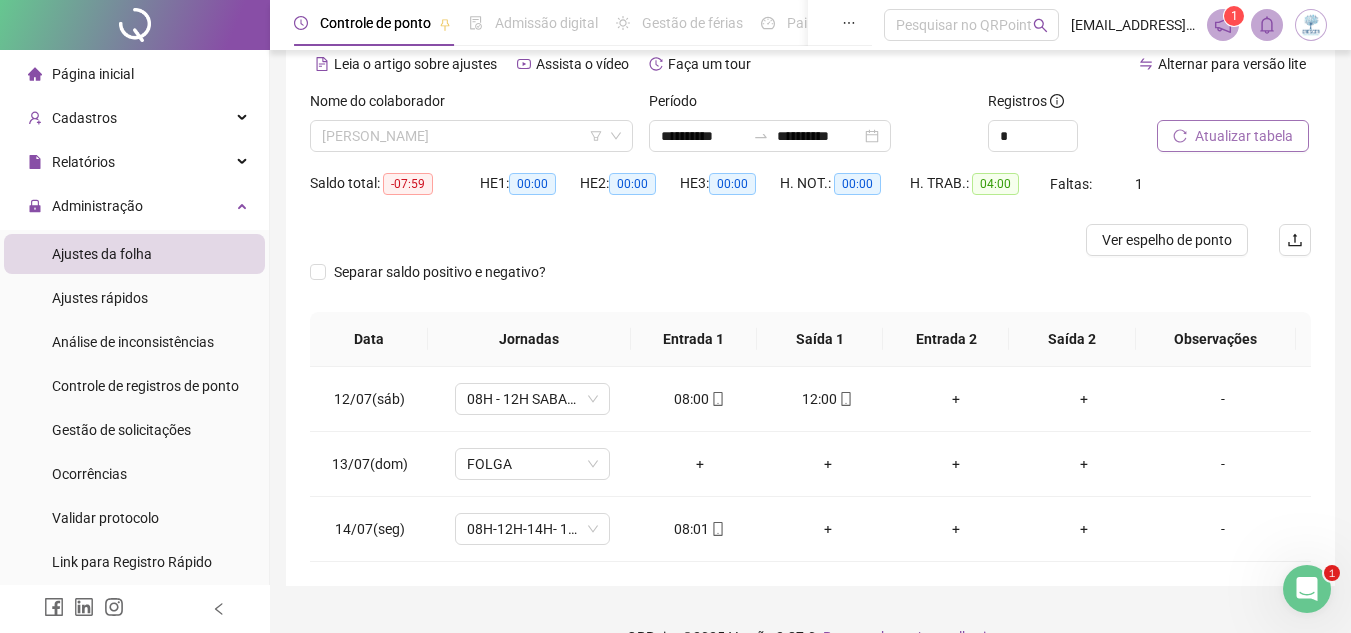 click on "[PERSON_NAME]" at bounding box center (471, 136) 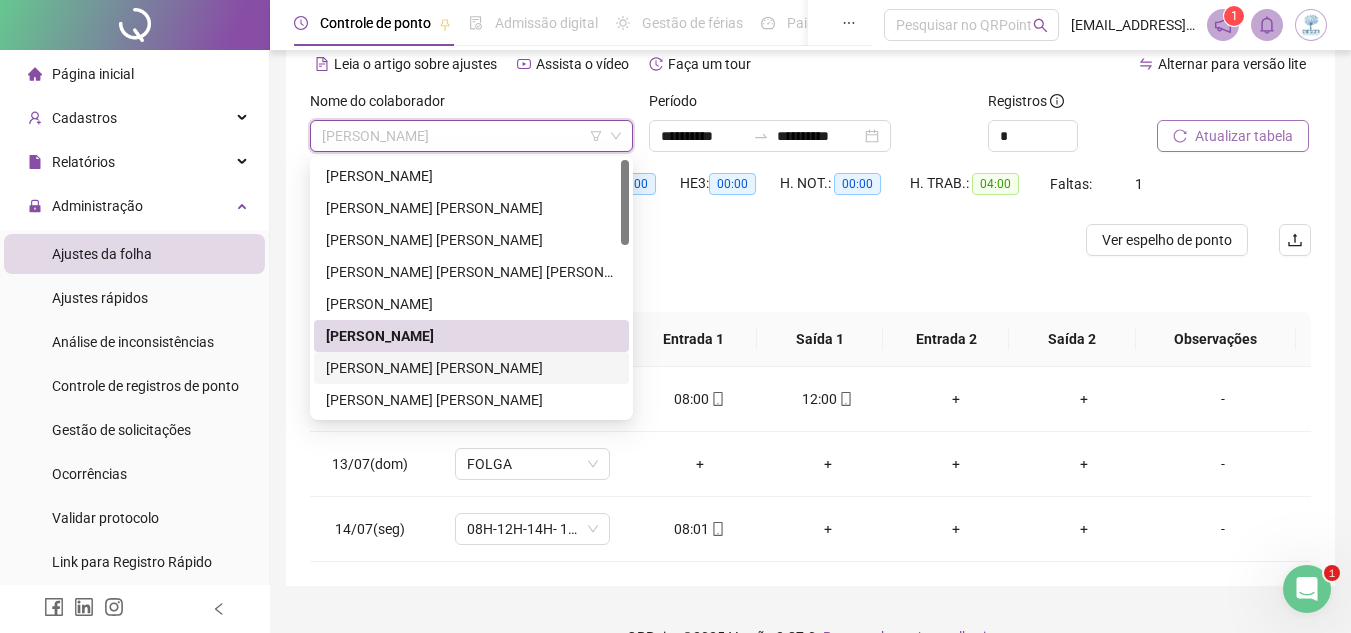 click on "[PERSON_NAME]" at bounding box center [471, 368] 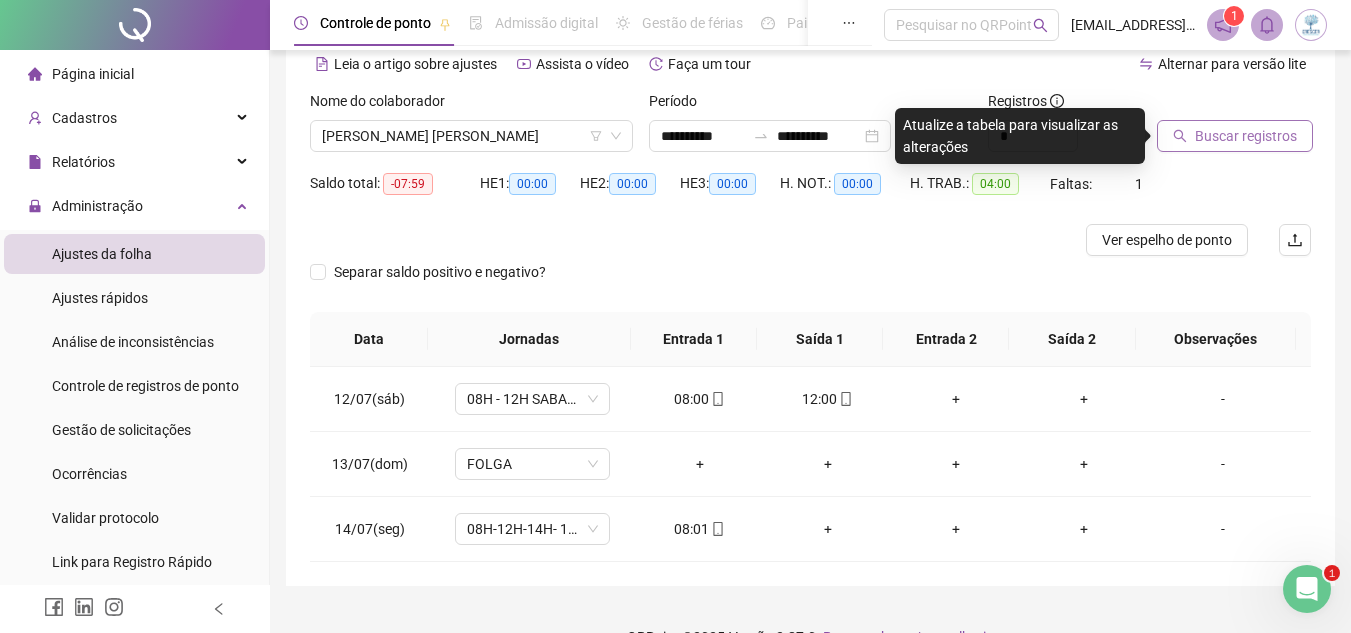 click on "Buscar registros" at bounding box center [1246, 136] 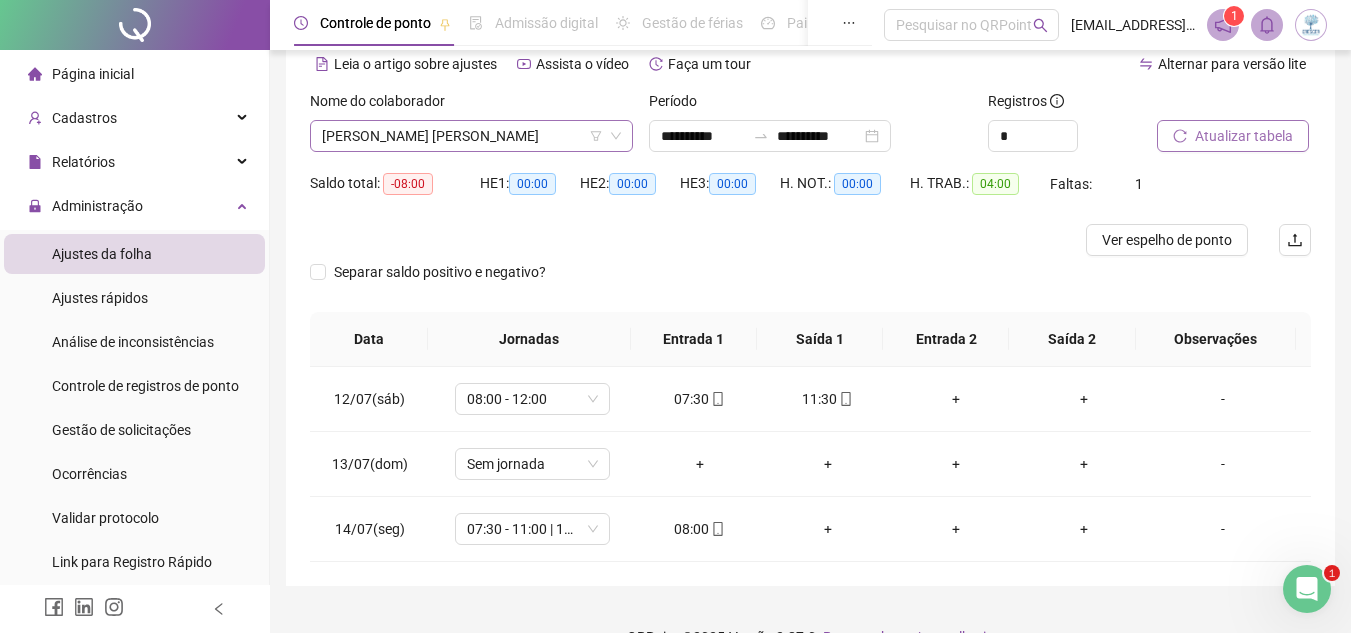 click on "[PERSON_NAME]" at bounding box center [471, 136] 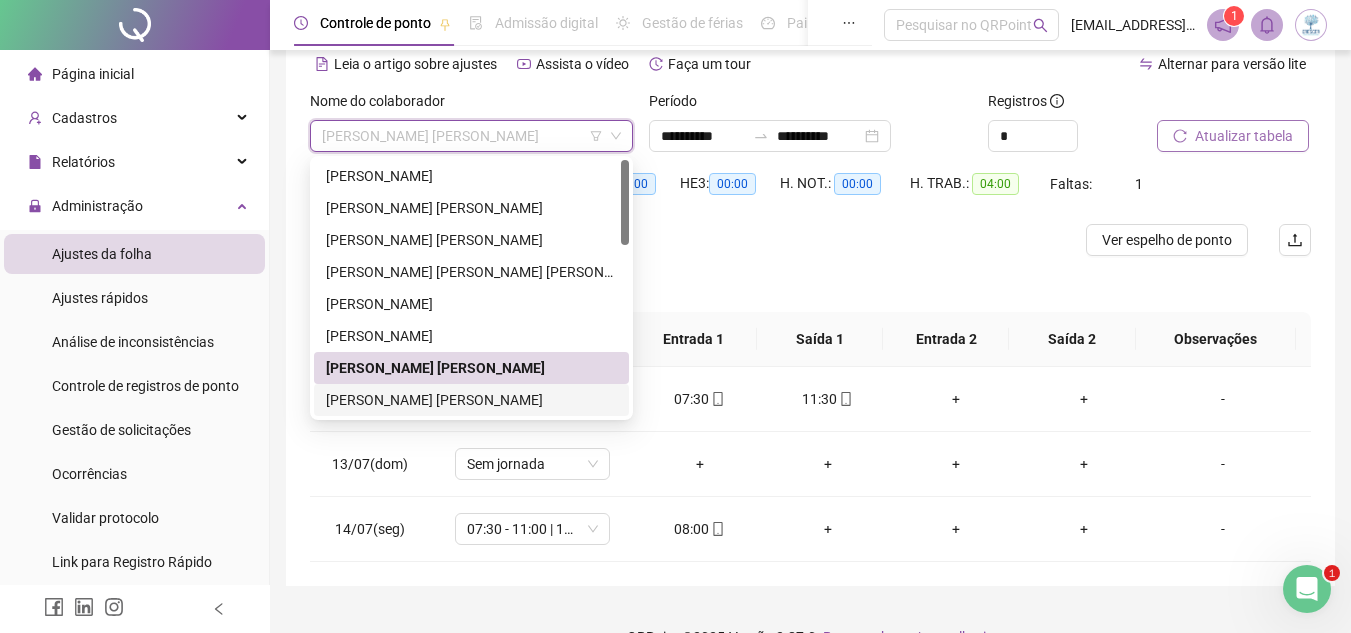 click on "[PERSON_NAME]" at bounding box center [471, 400] 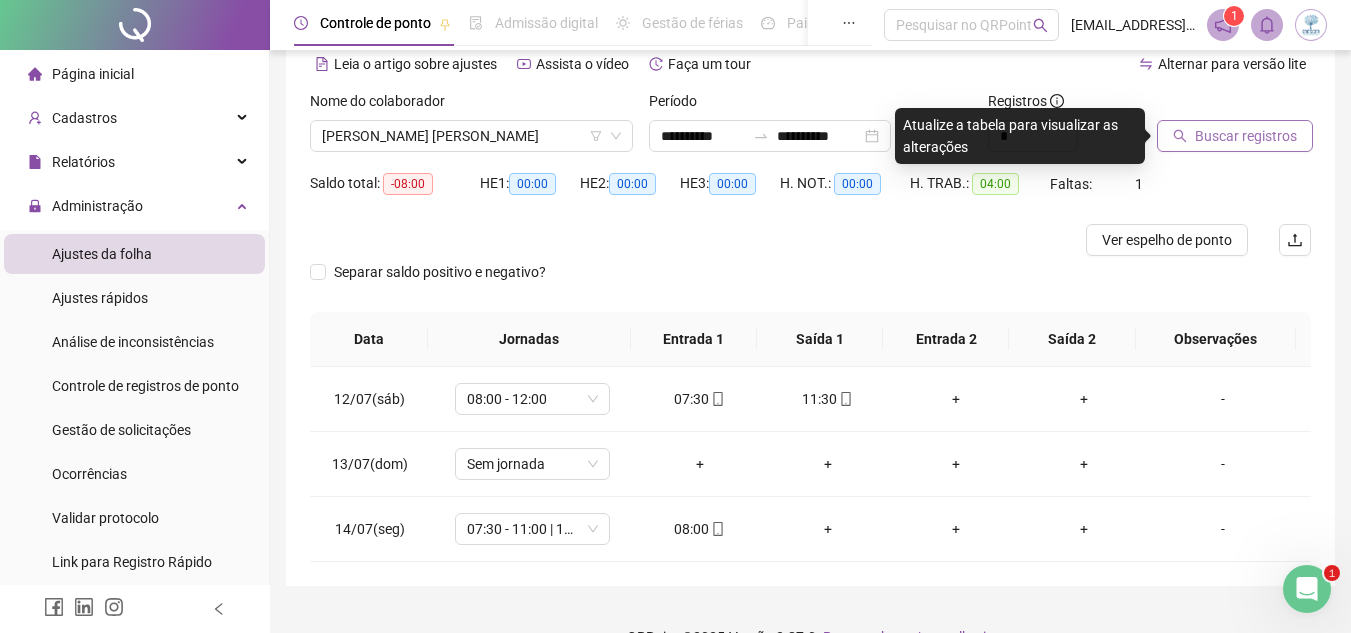click on "Buscar registros" at bounding box center (1246, 136) 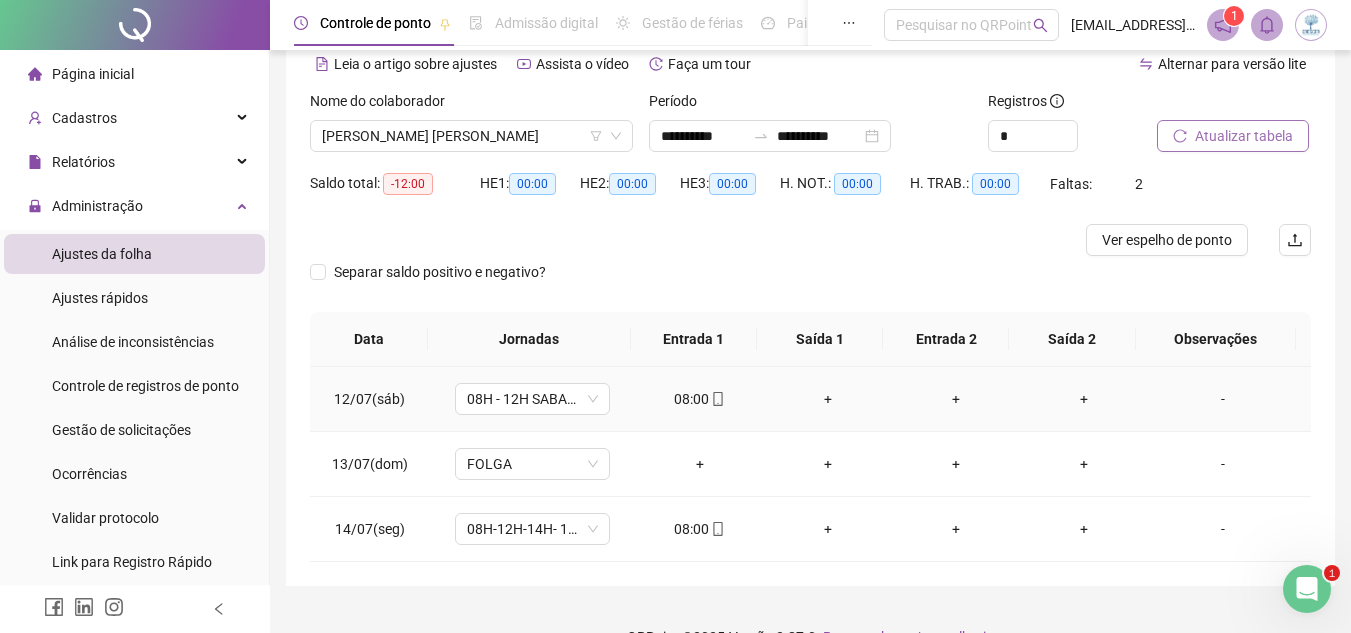 click on "+" at bounding box center [828, 399] 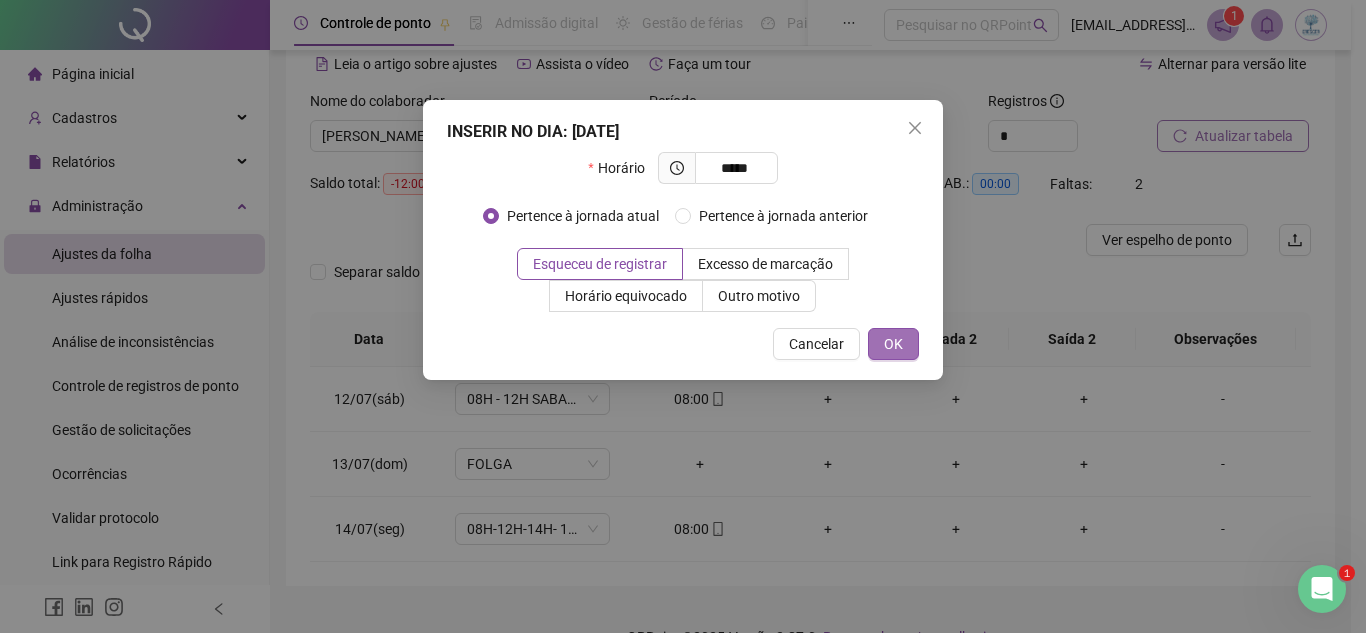 type on "*****" 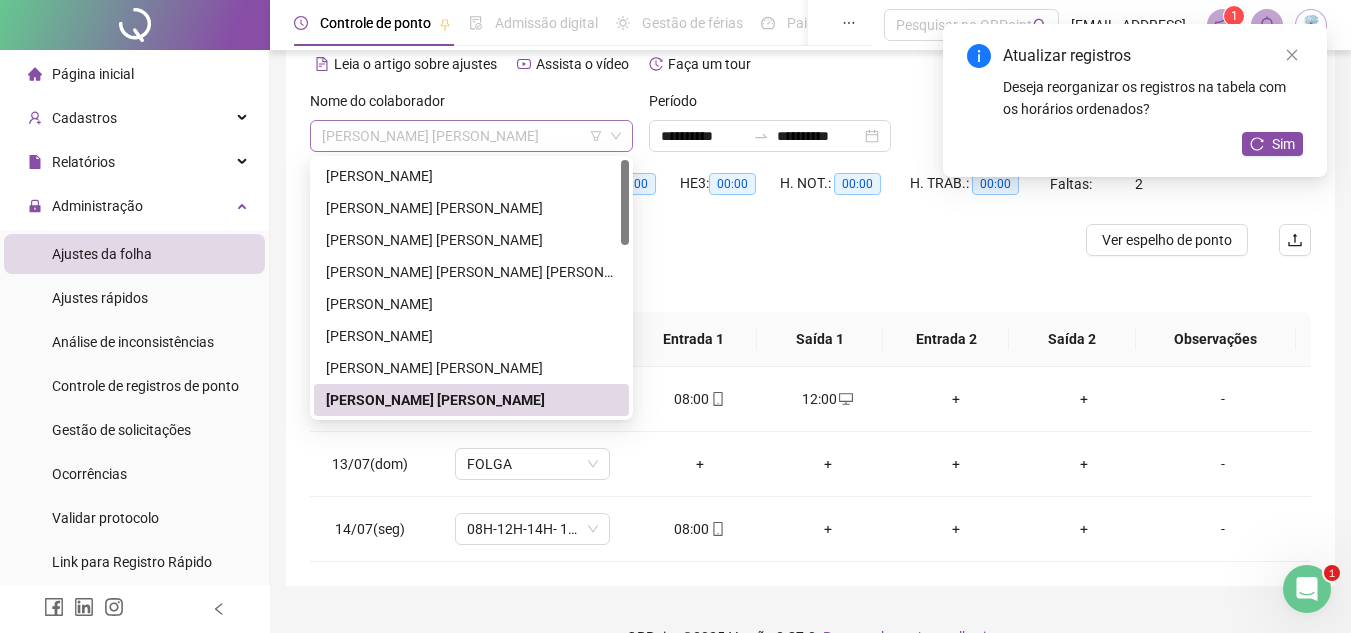 click on "[PERSON_NAME]" at bounding box center [471, 136] 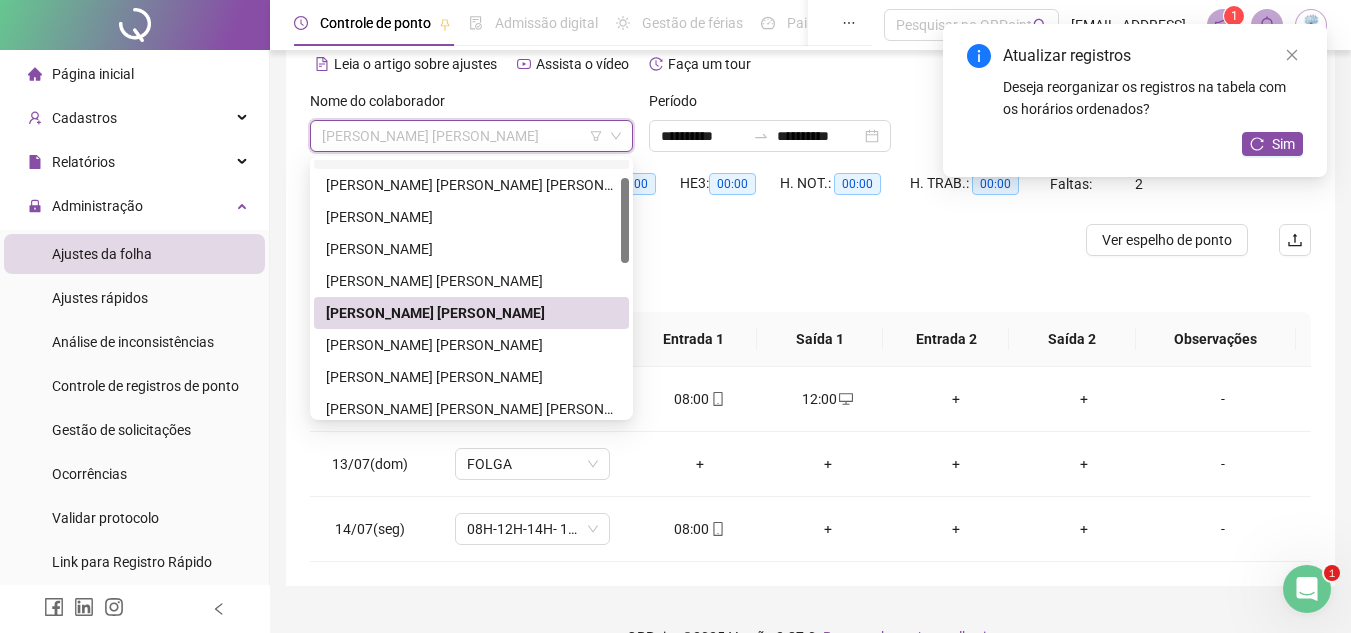 drag, startPoint x: 622, startPoint y: 225, endPoint x: 621, endPoint y: 255, distance: 30.016663 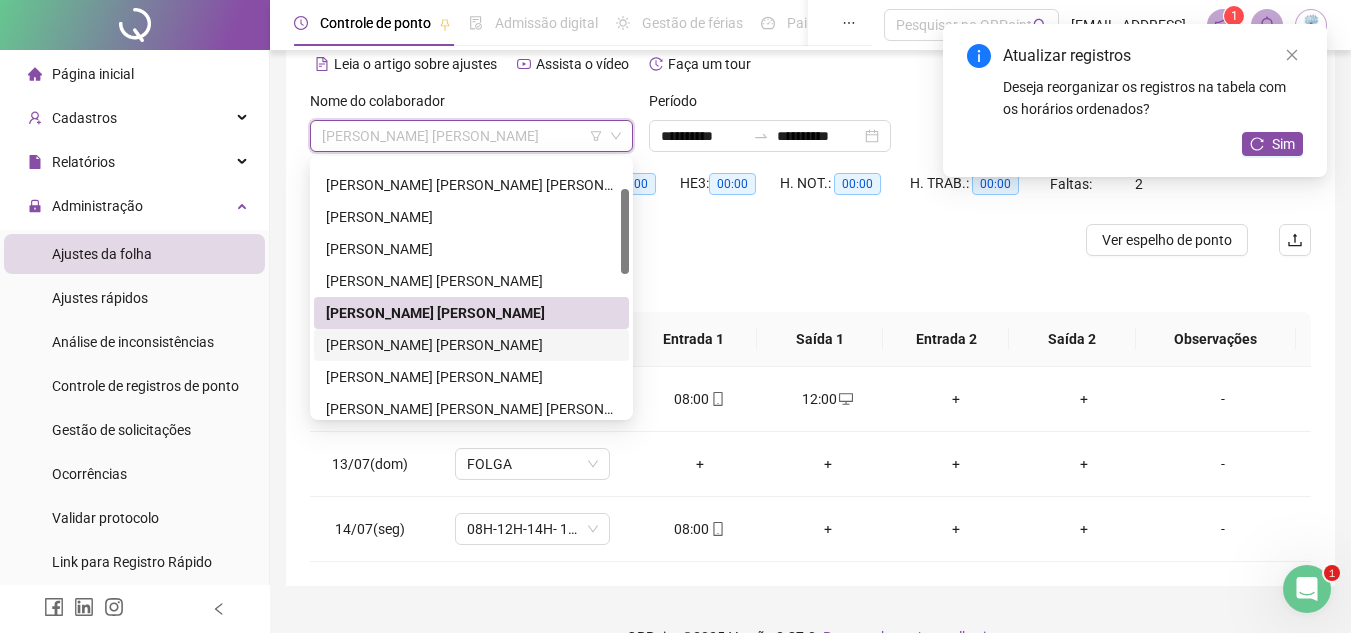 click on "[PERSON_NAME]" at bounding box center (471, 345) 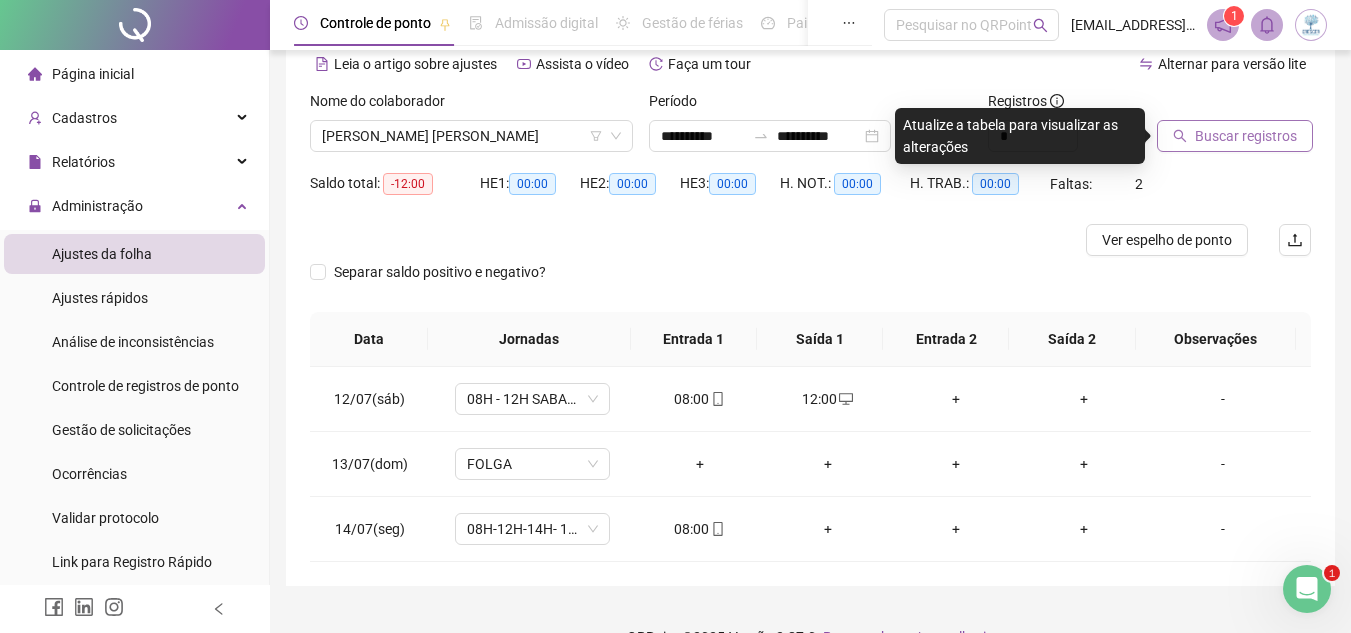 click on "Buscar registros" at bounding box center (1246, 136) 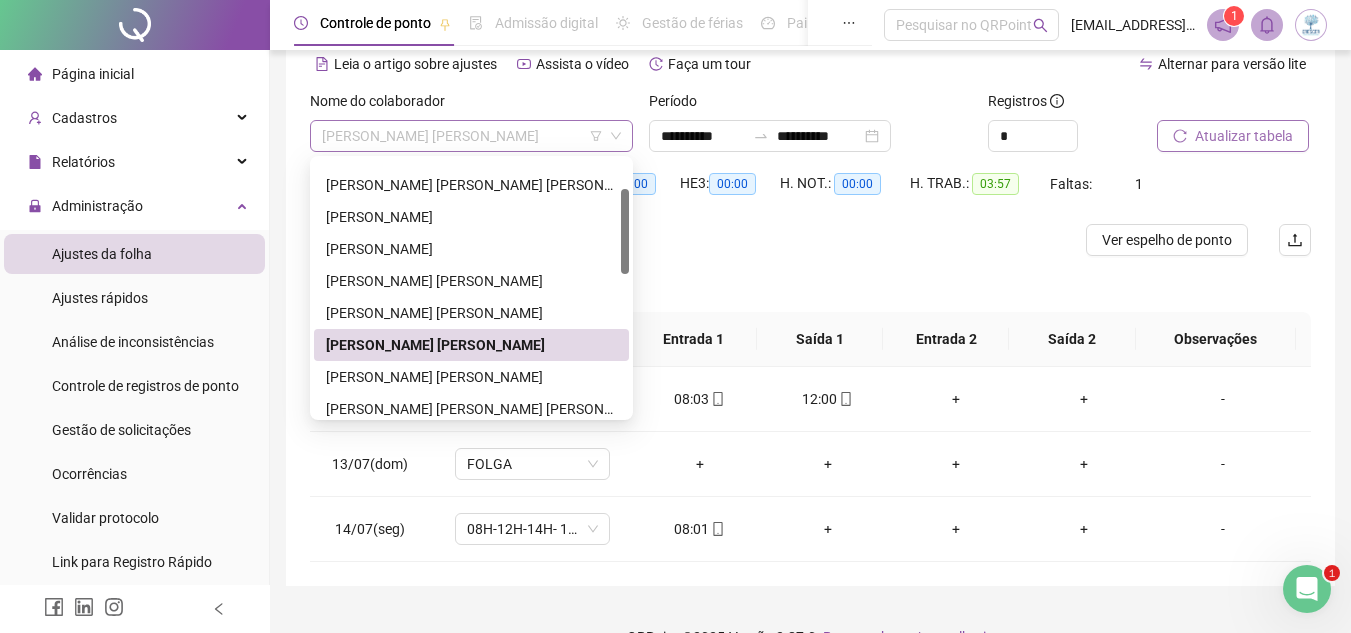 click on "[PERSON_NAME]" at bounding box center (471, 136) 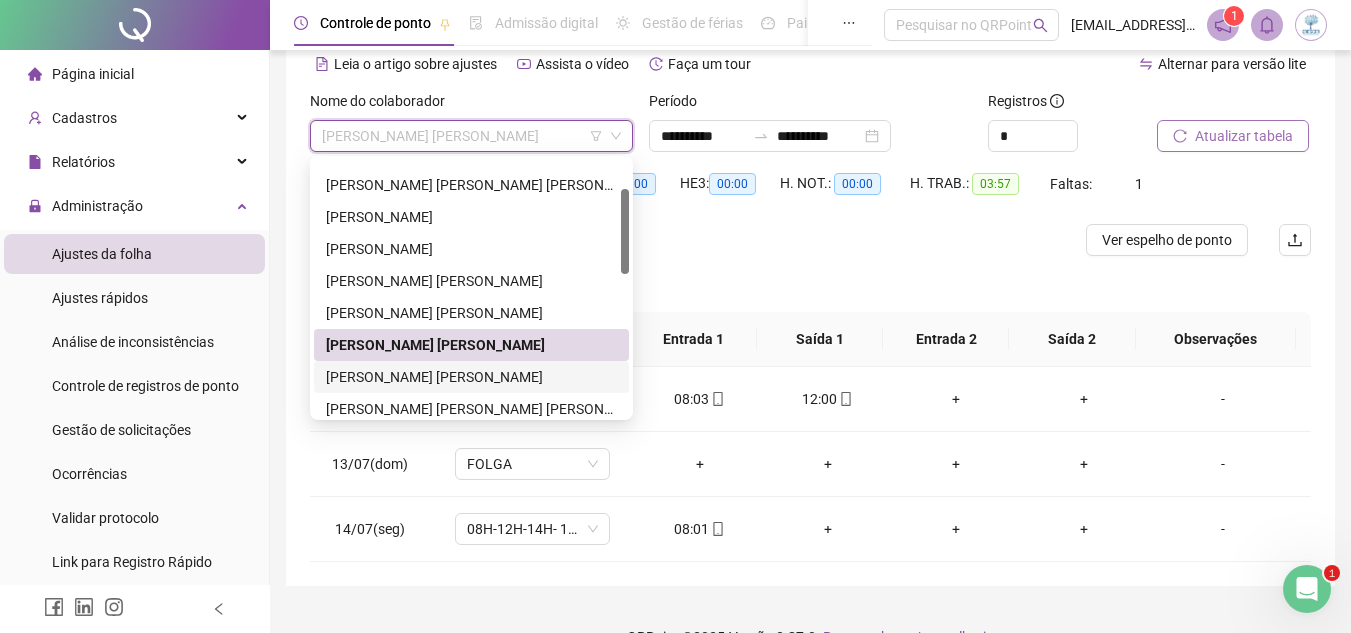 click on "[PERSON_NAME]" at bounding box center (471, 377) 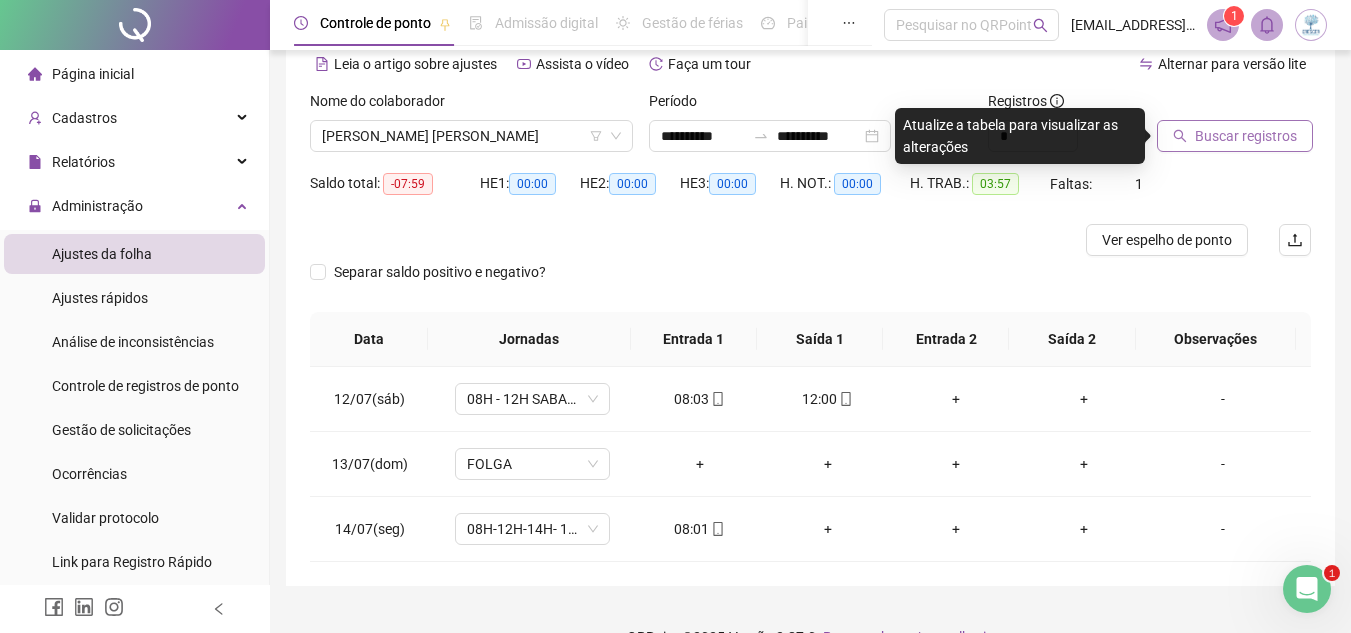 click on "Buscar registros" at bounding box center (1246, 136) 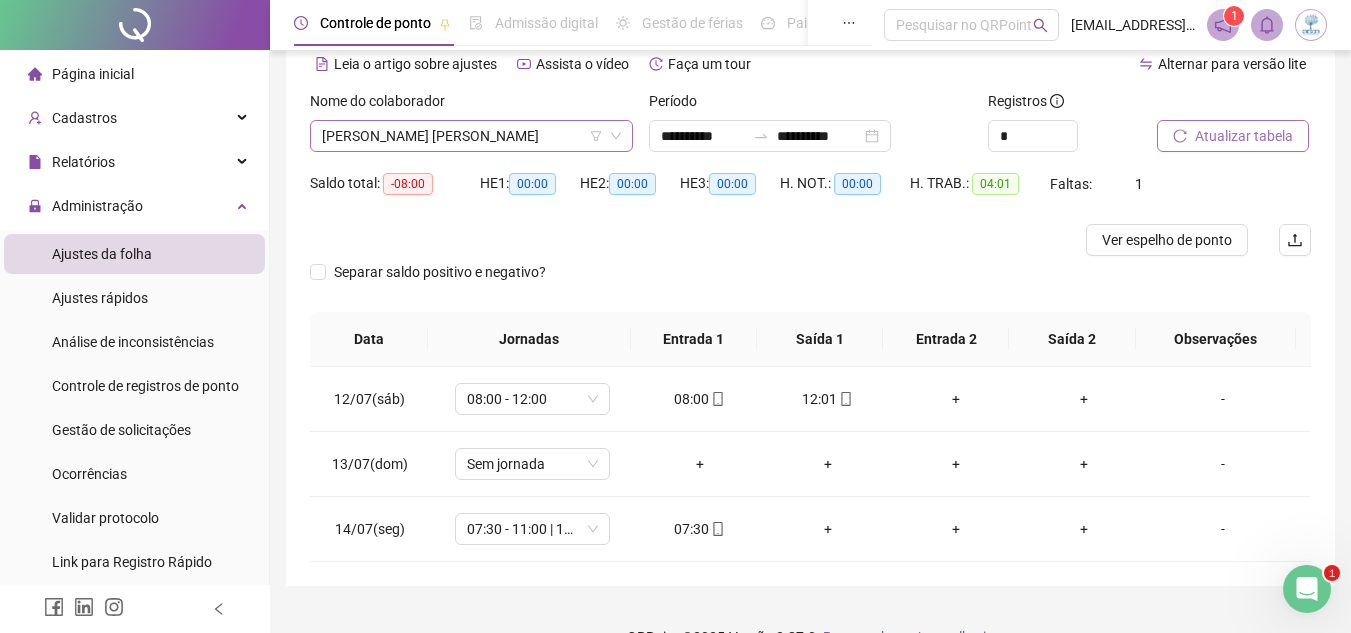 click on "[PERSON_NAME]" at bounding box center (471, 136) 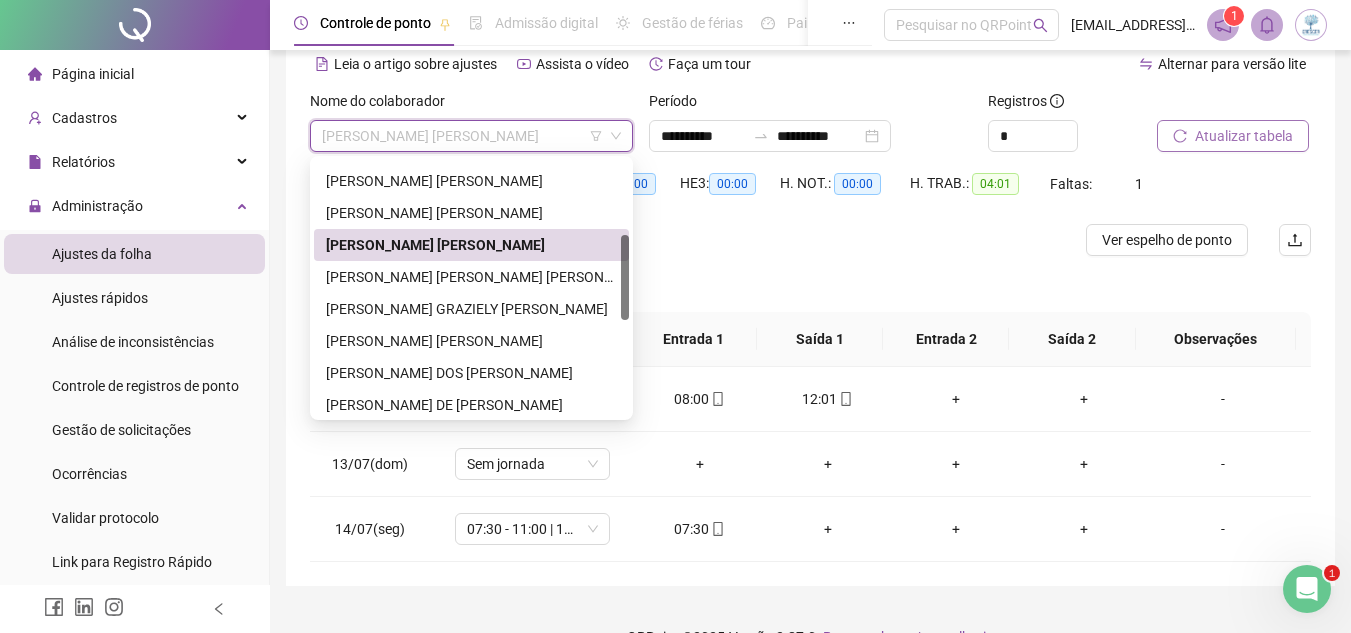 click on "[PERSON_NAME]" at bounding box center (471, 277) 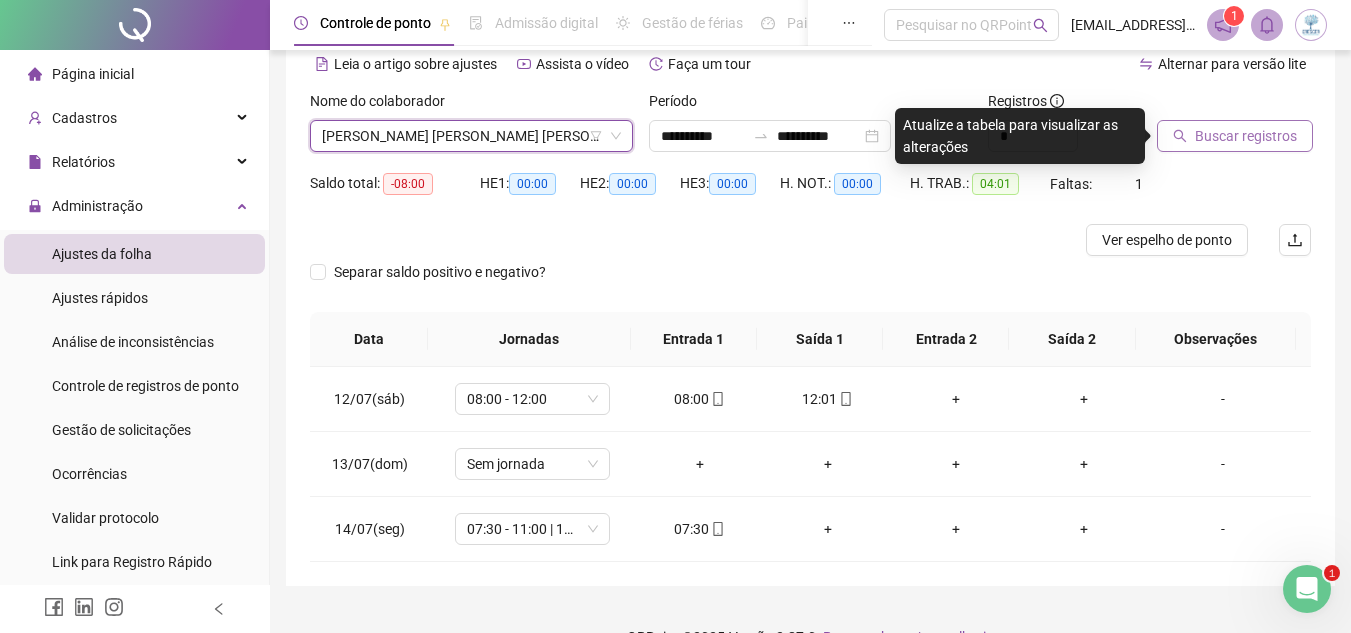 scroll, scrollTop: 0, scrollLeft: 0, axis: both 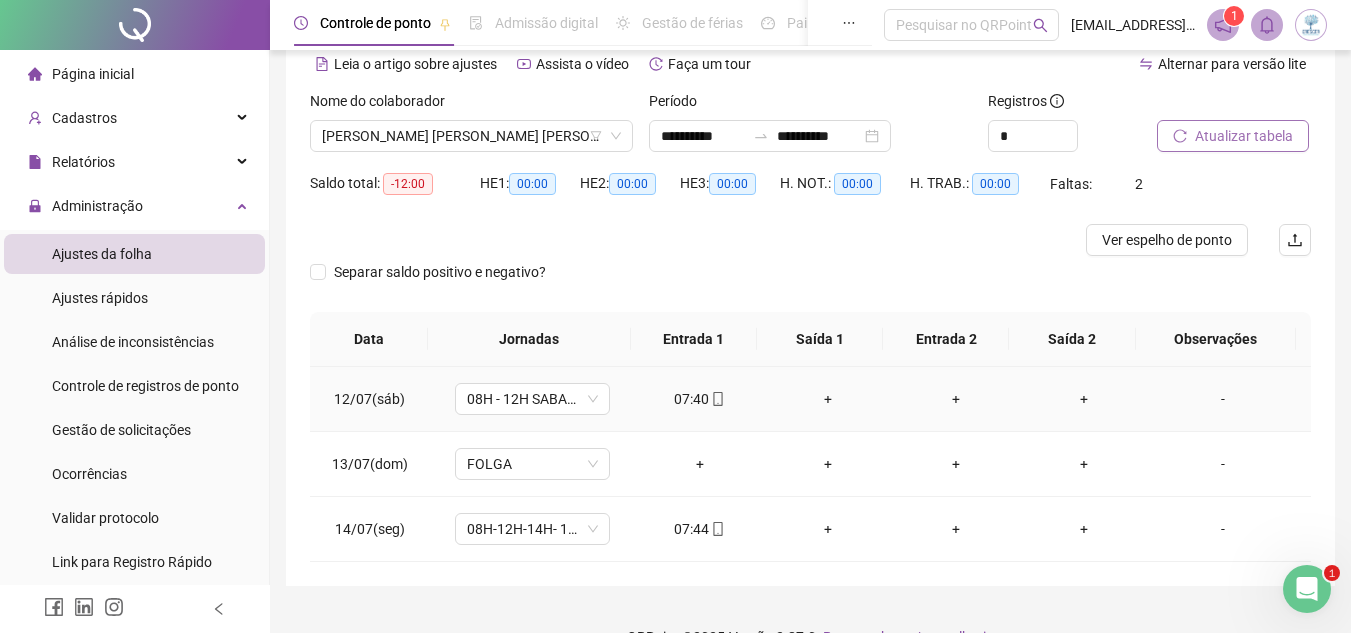 click on "+" at bounding box center (828, 399) 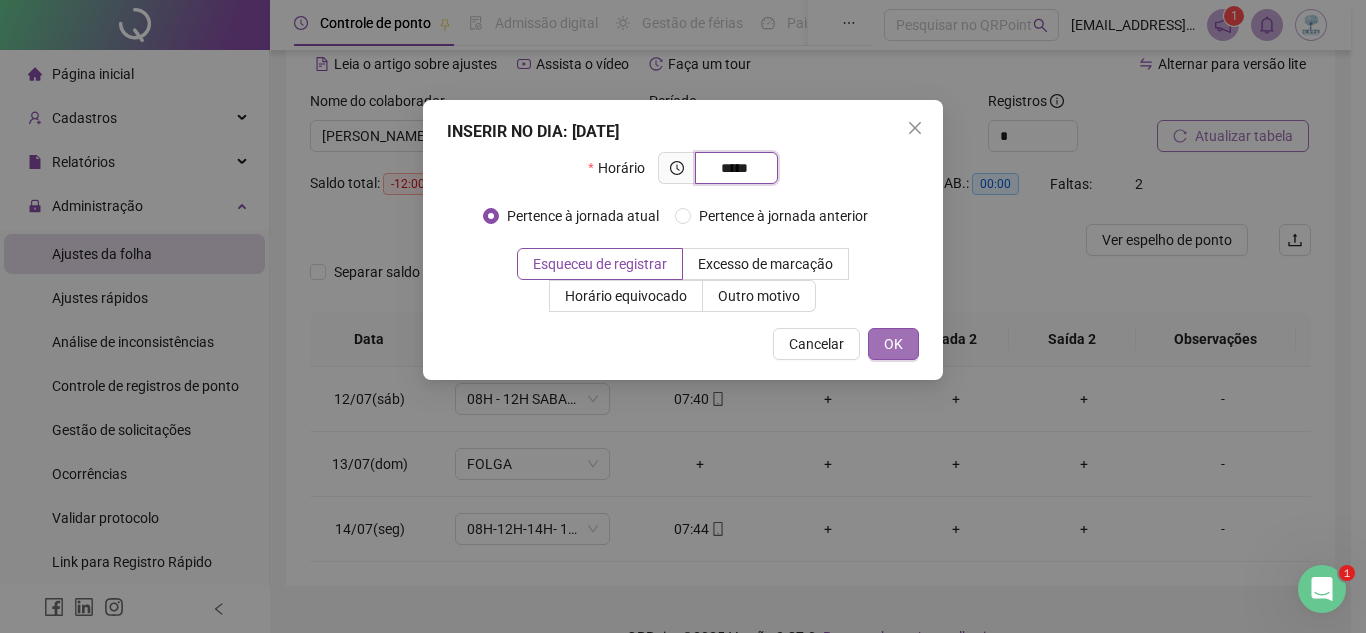 type on "*****" 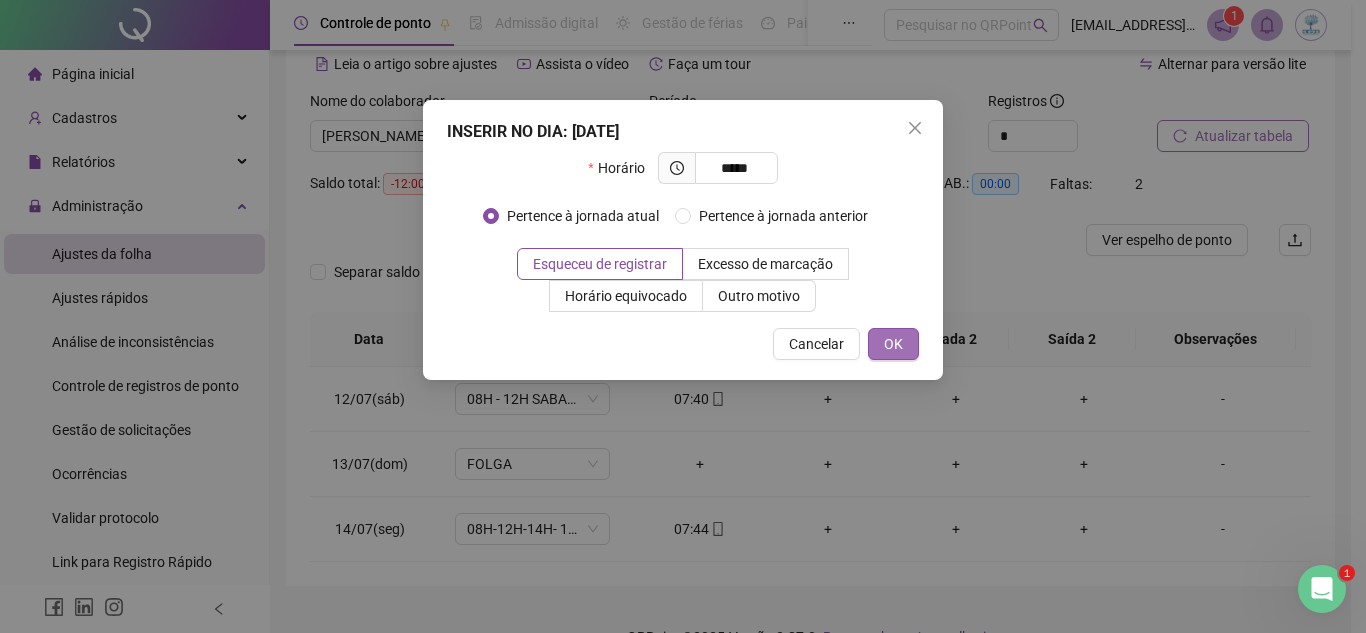 click on "OK" at bounding box center (893, 344) 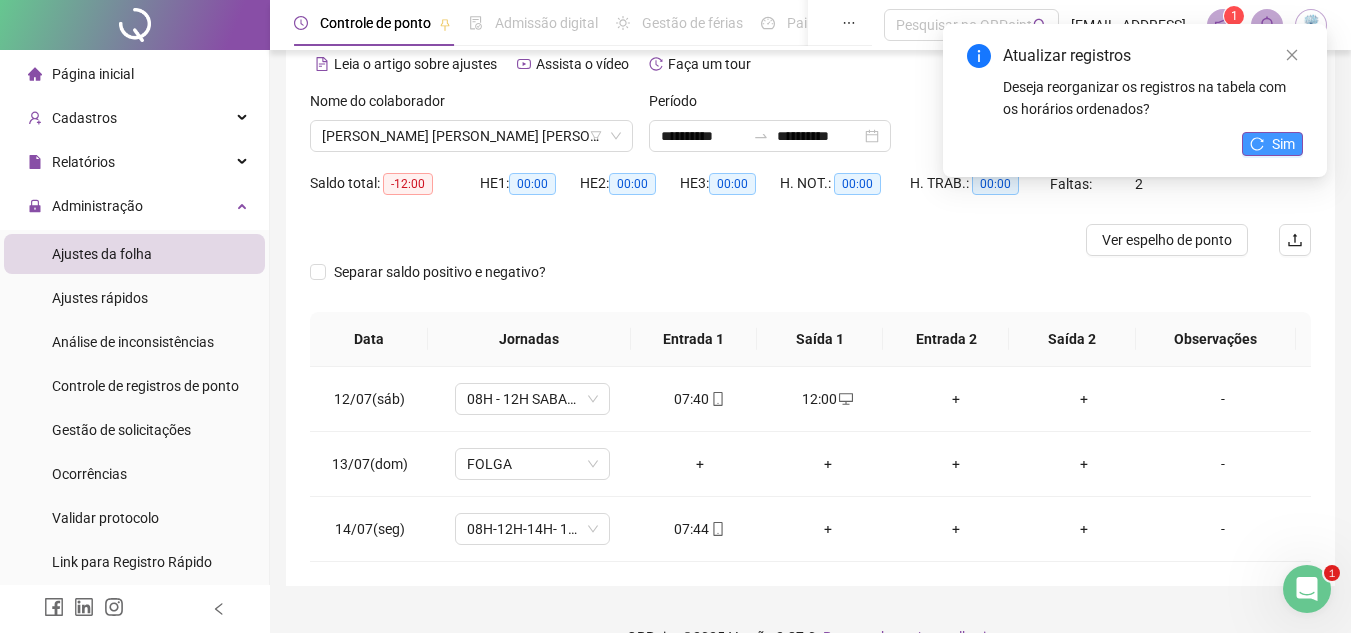 click on "Sim" at bounding box center [1283, 144] 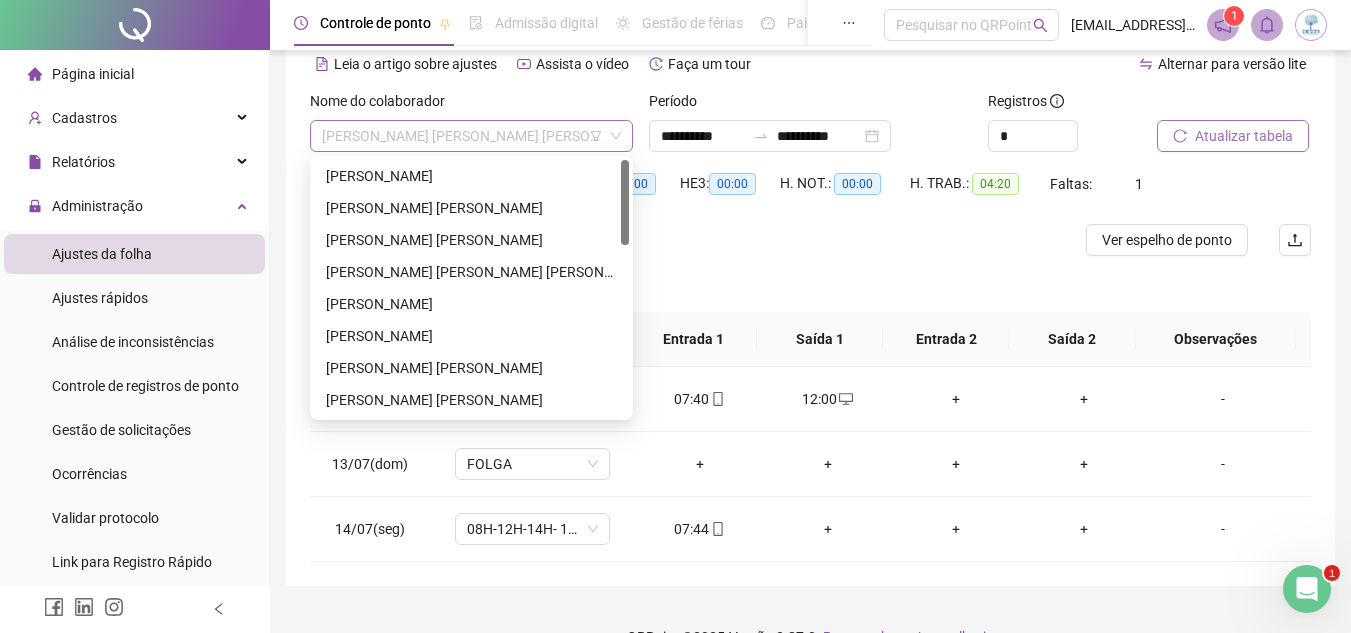 click on "[PERSON_NAME]" at bounding box center [471, 136] 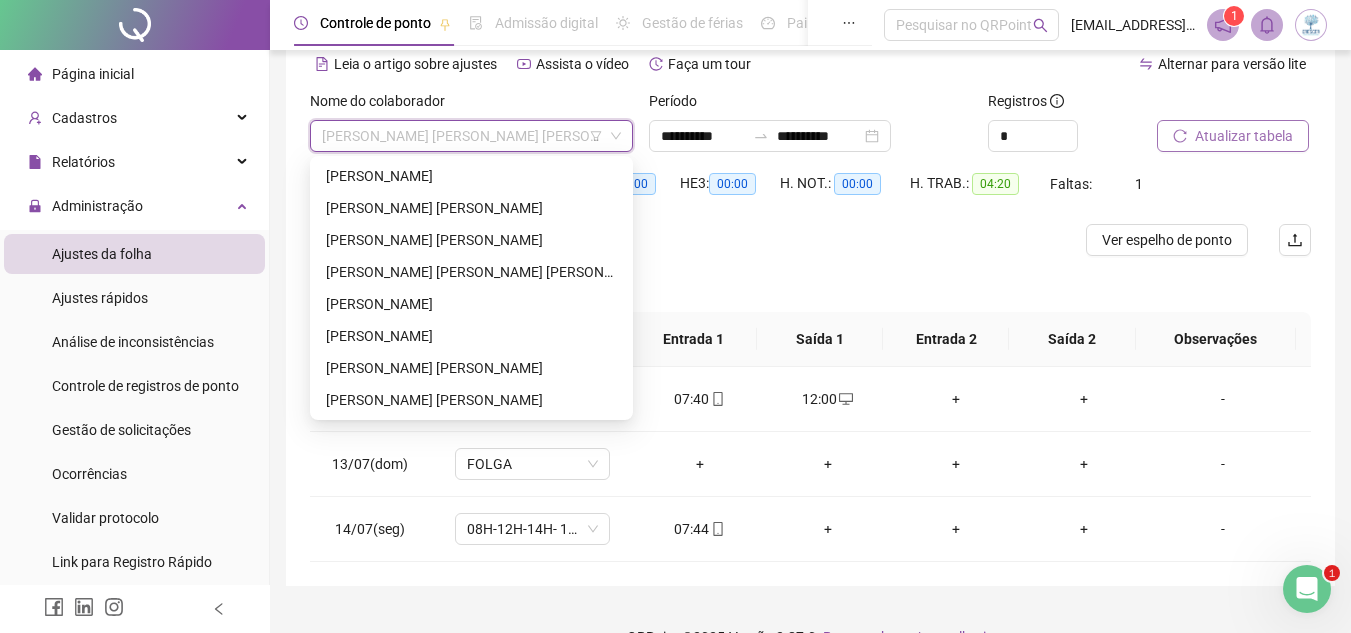 click on "[PERSON_NAME]" at bounding box center [471, 464] 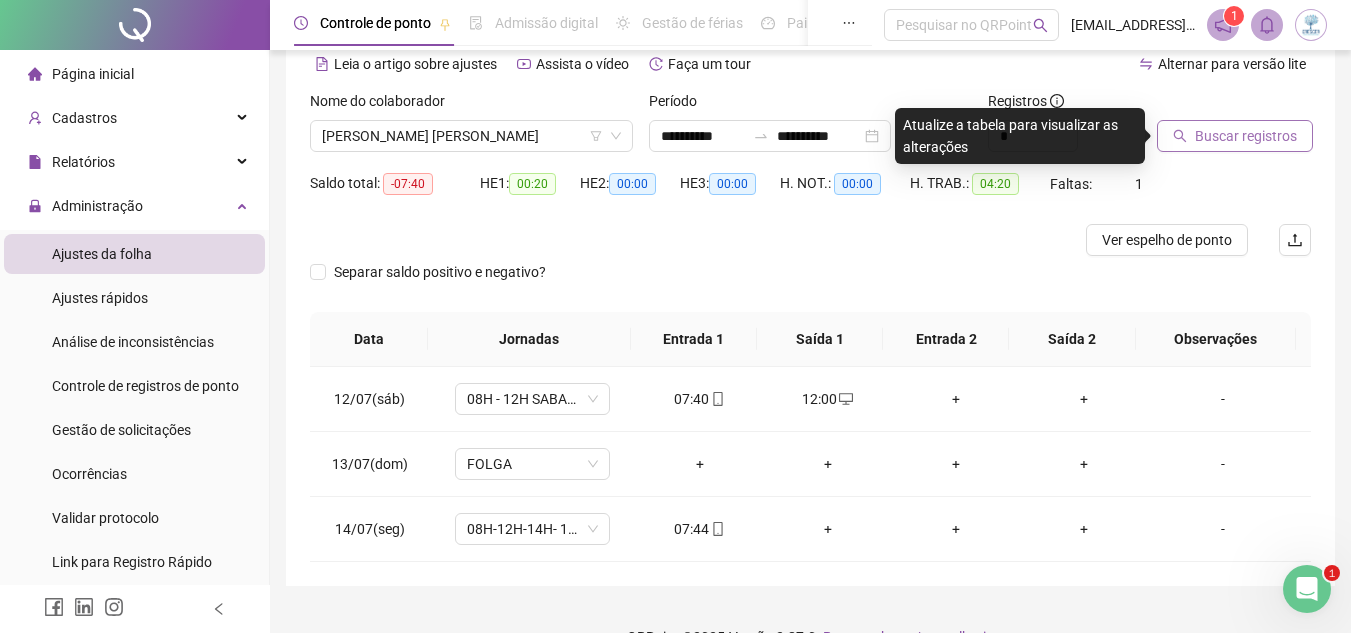 click on "Buscar registros" at bounding box center (1246, 136) 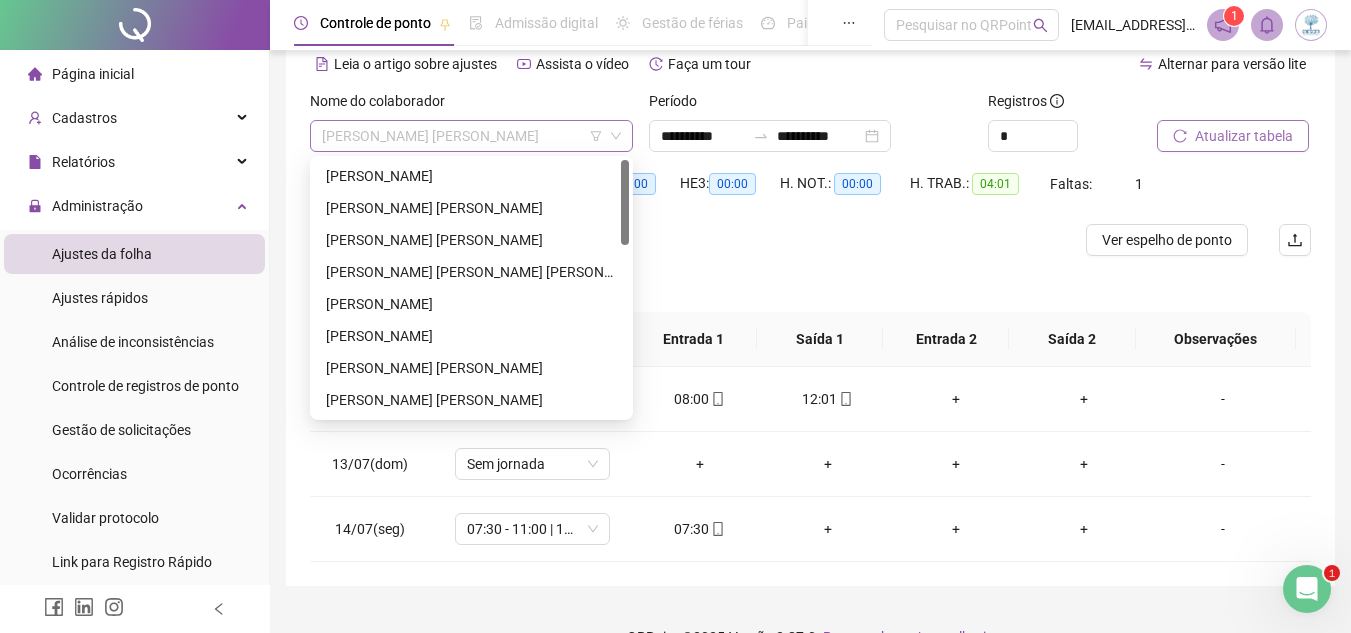 click on "[PERSON_NAME]" at bounding box center (471, 136) 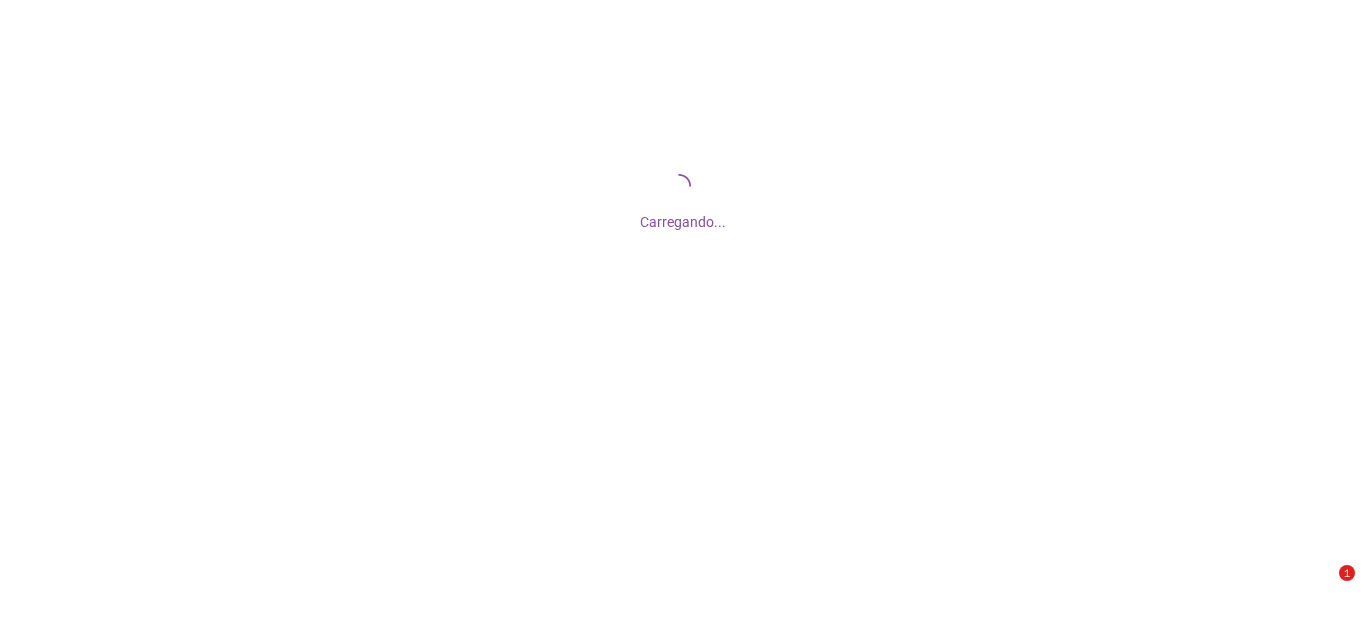 scroll, scrollTop: 0, scrollLeft: 0, axis: both 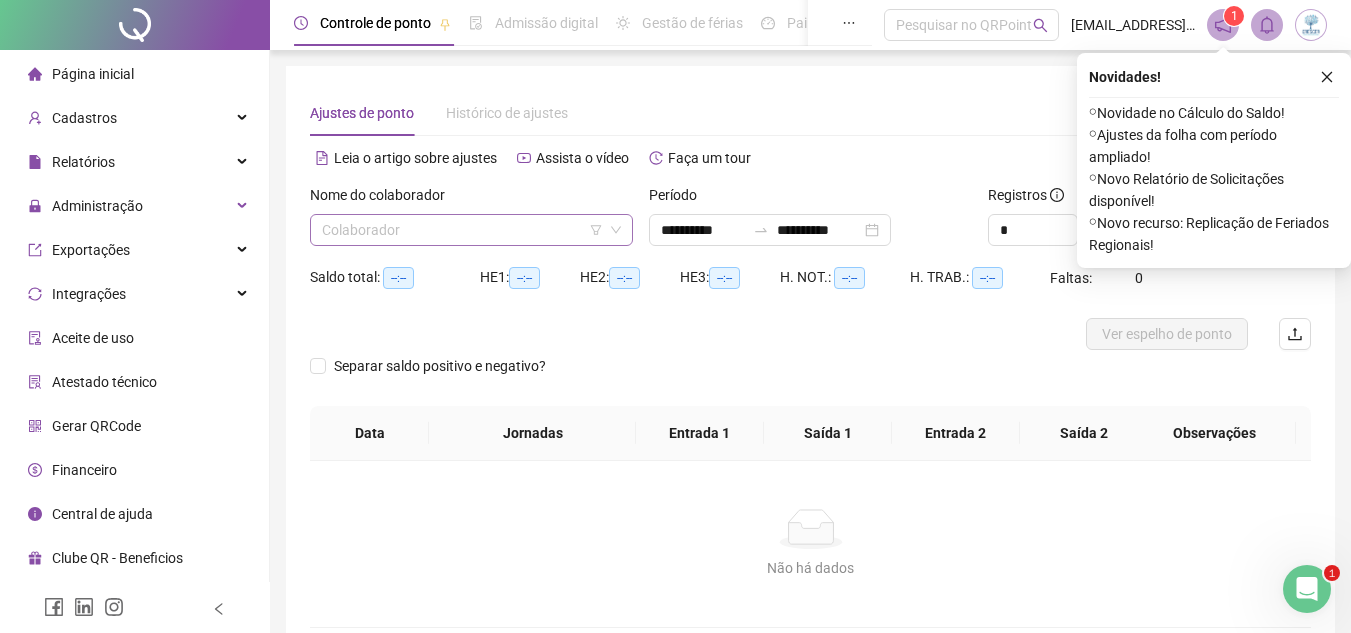 click at bounding box center (465, 230) 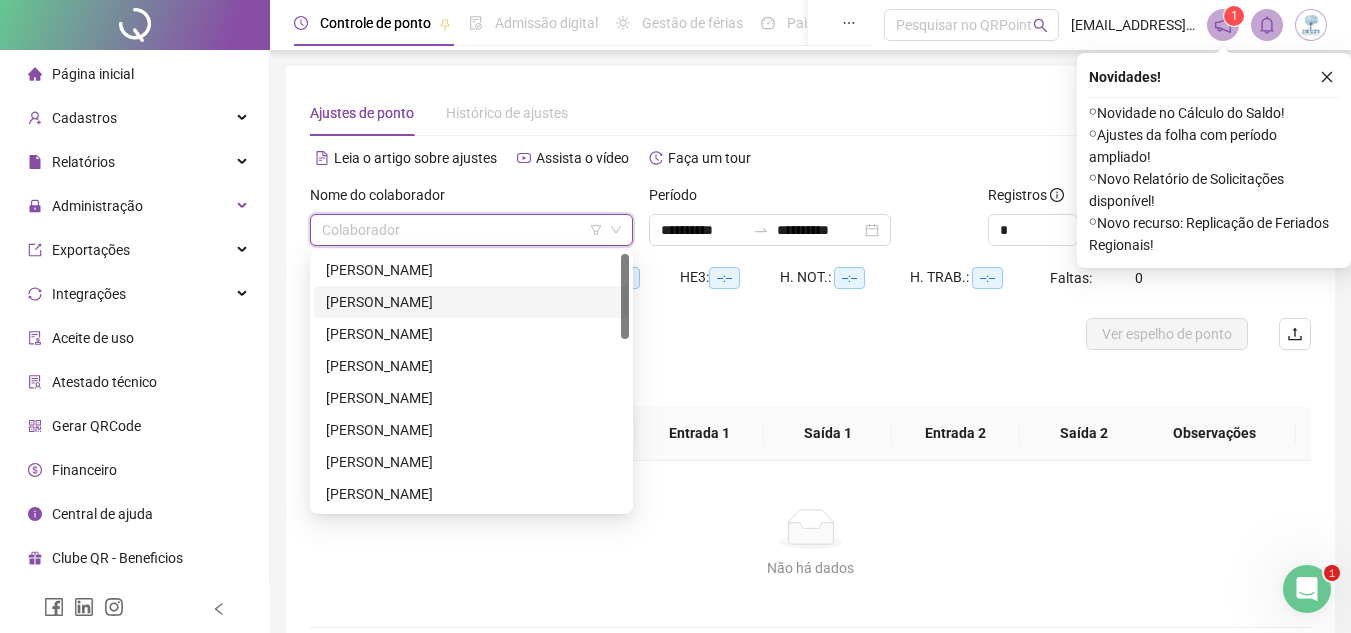 drag, startPoint x: 629, startPoint y: 328, endPoint x: 628, endPoint y: 370, distance: 42.0119 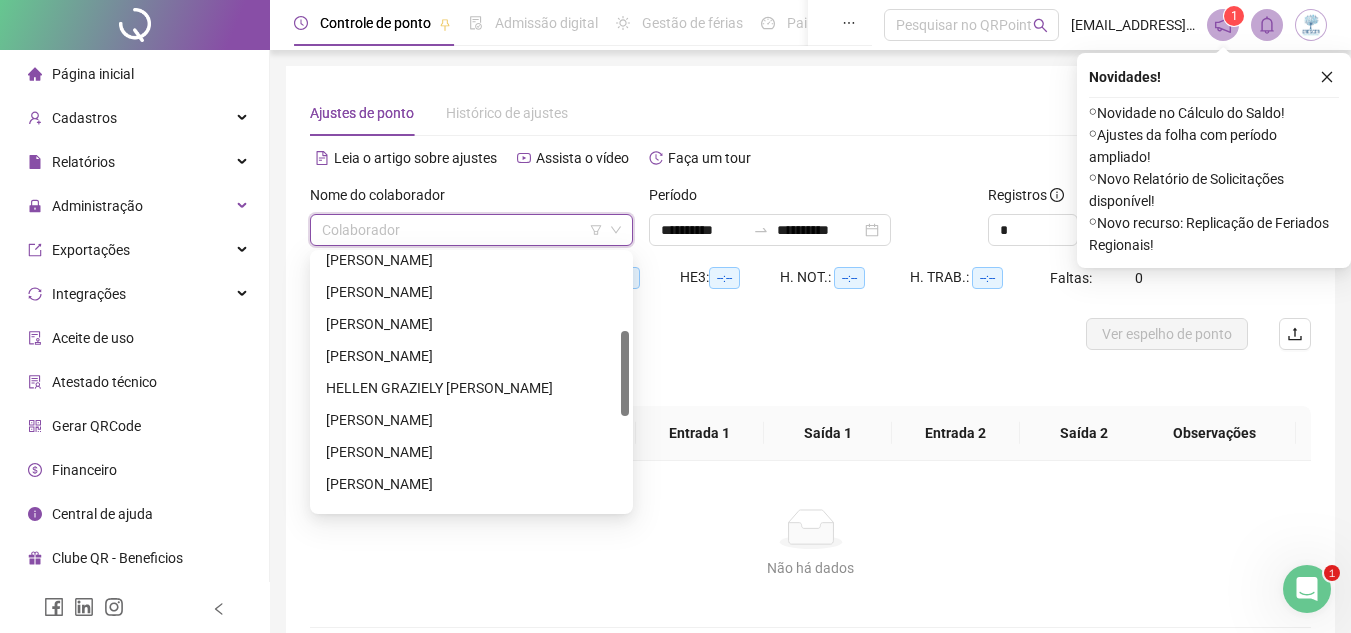 drag, startPoint x: 624, startPoint y: 311, endPoint x: 625, endPoint y: 391, distance: 80.00625 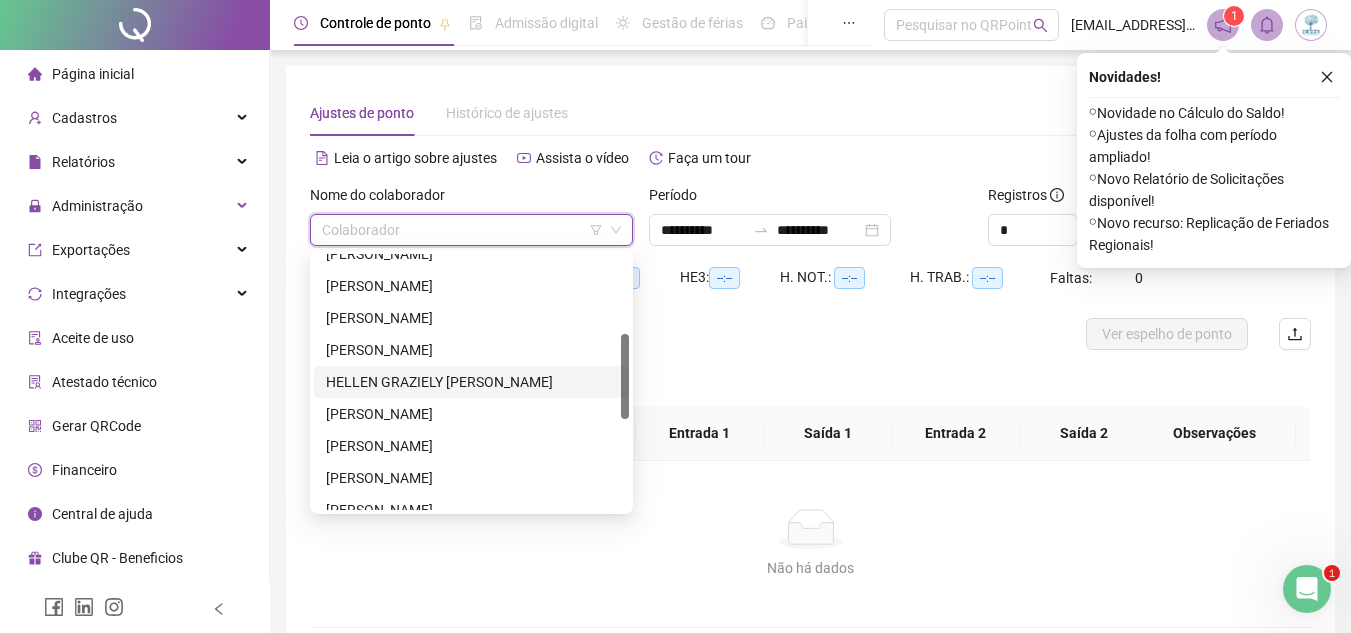 click on "HELLEN GRAZIELY [PERSON_NAME]" at bounding box center (471, 382) 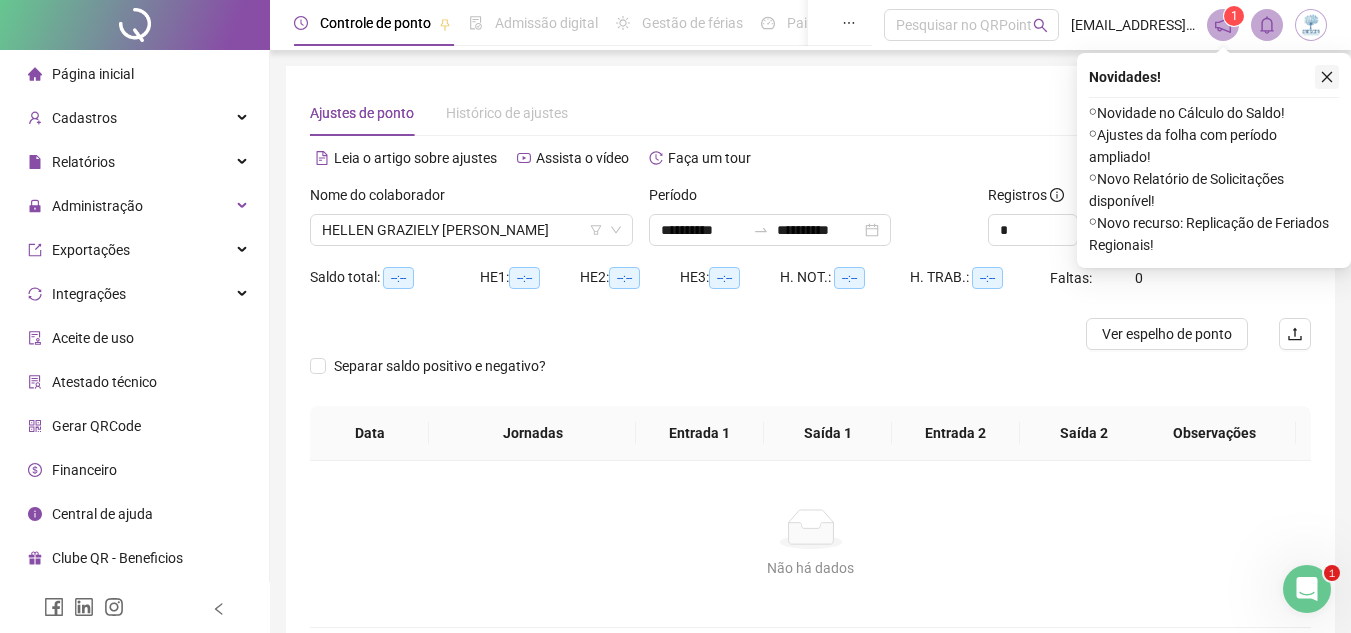 click 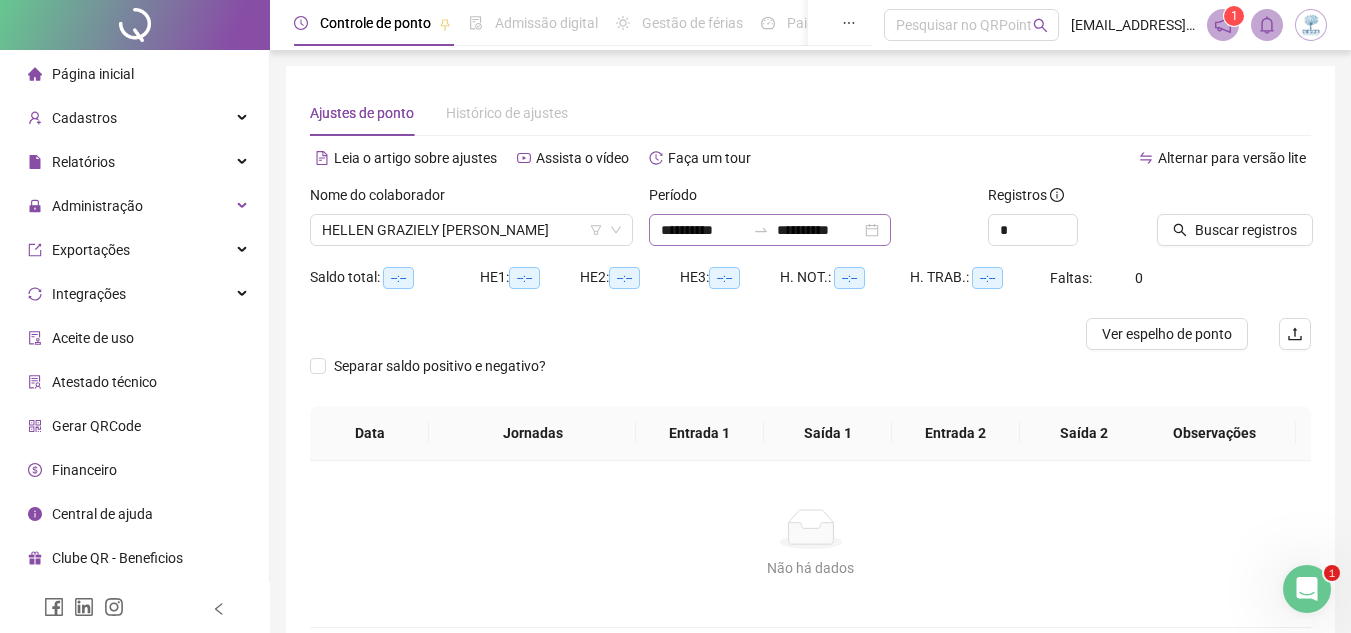 click on "**********" at bounding box center (770, 230) 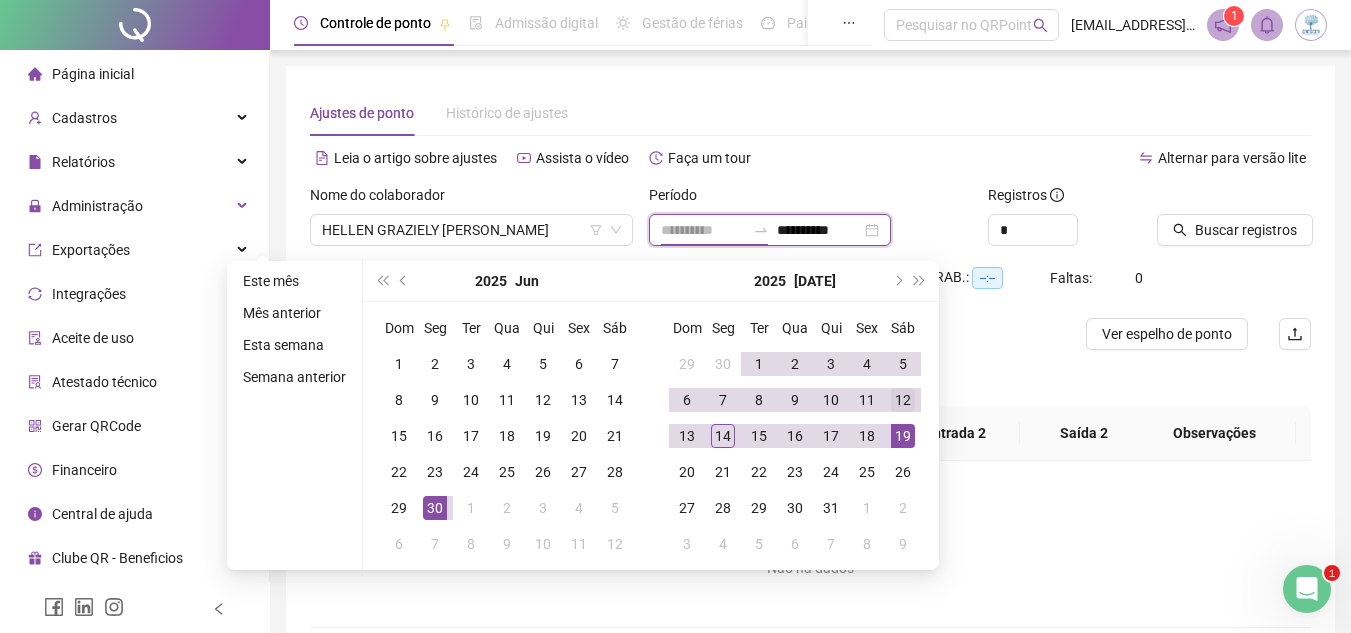 type on "**********" 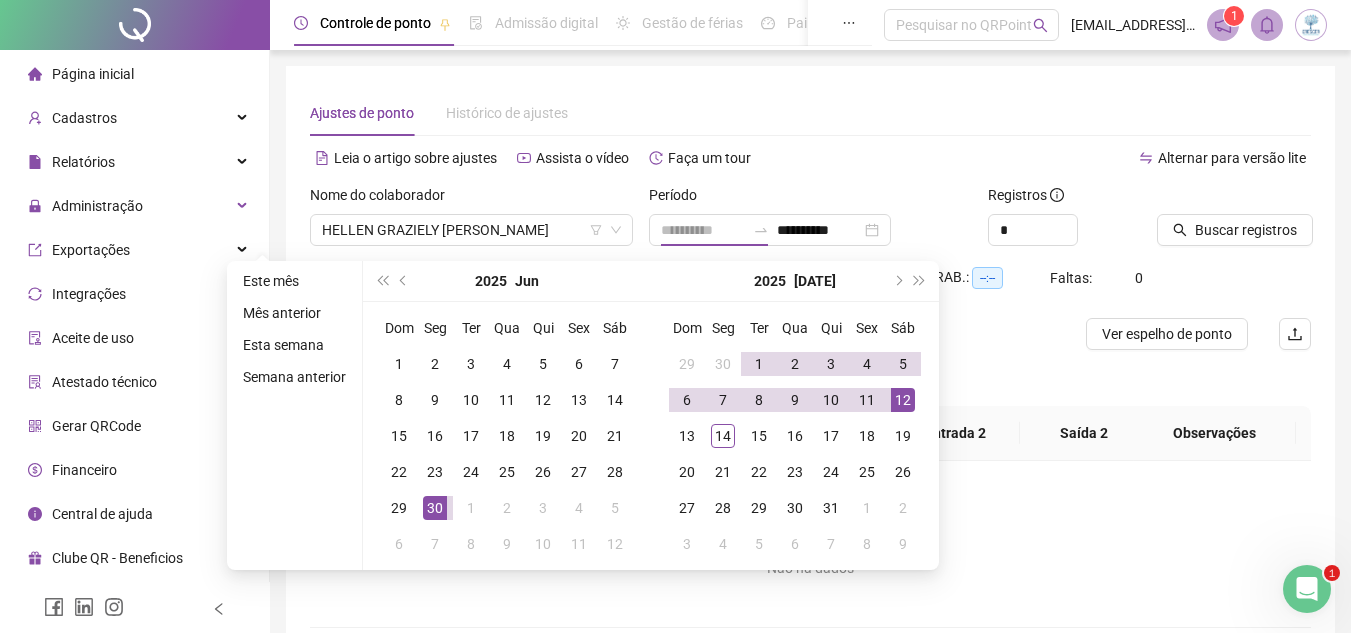 click on "12" at bounding box center [903, 400] 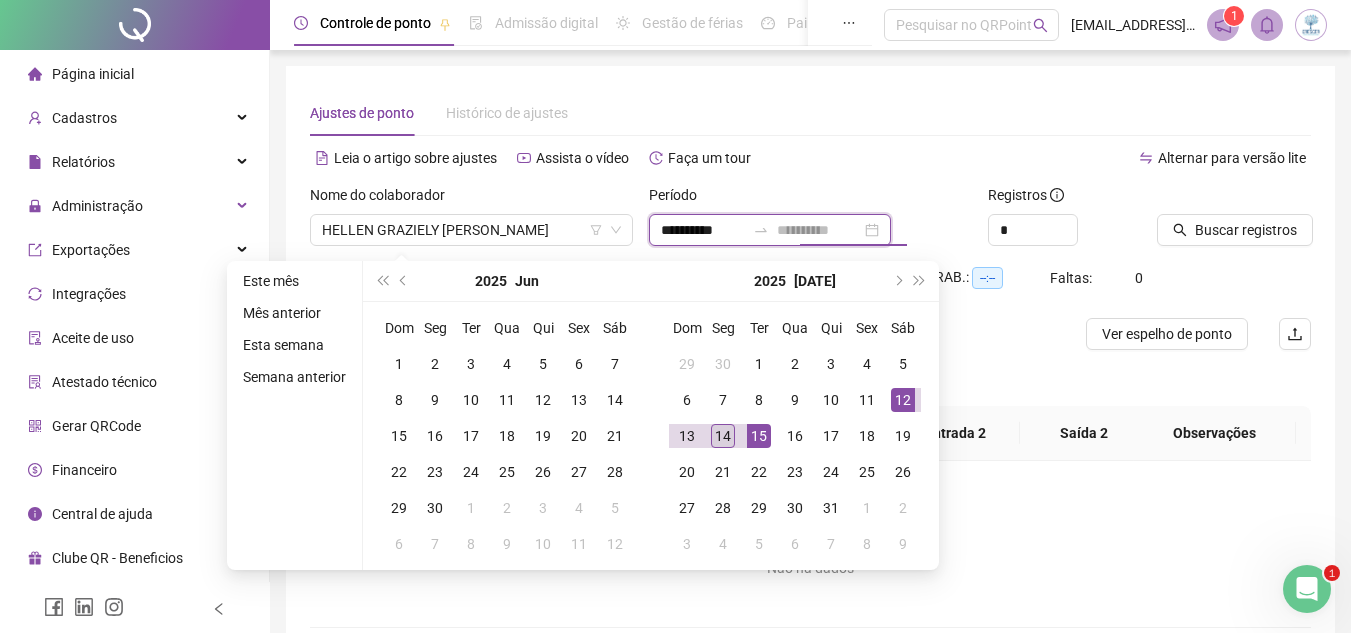 type on "**********" 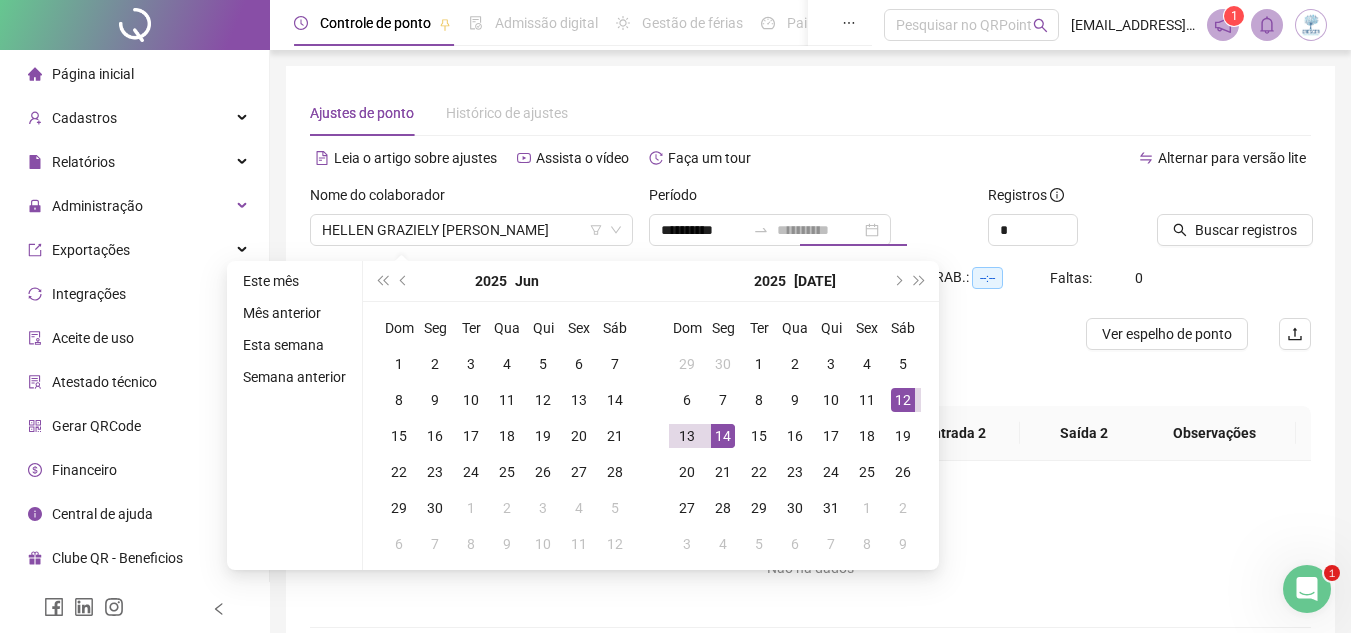 click on "14" at bounding box center [723, 436] 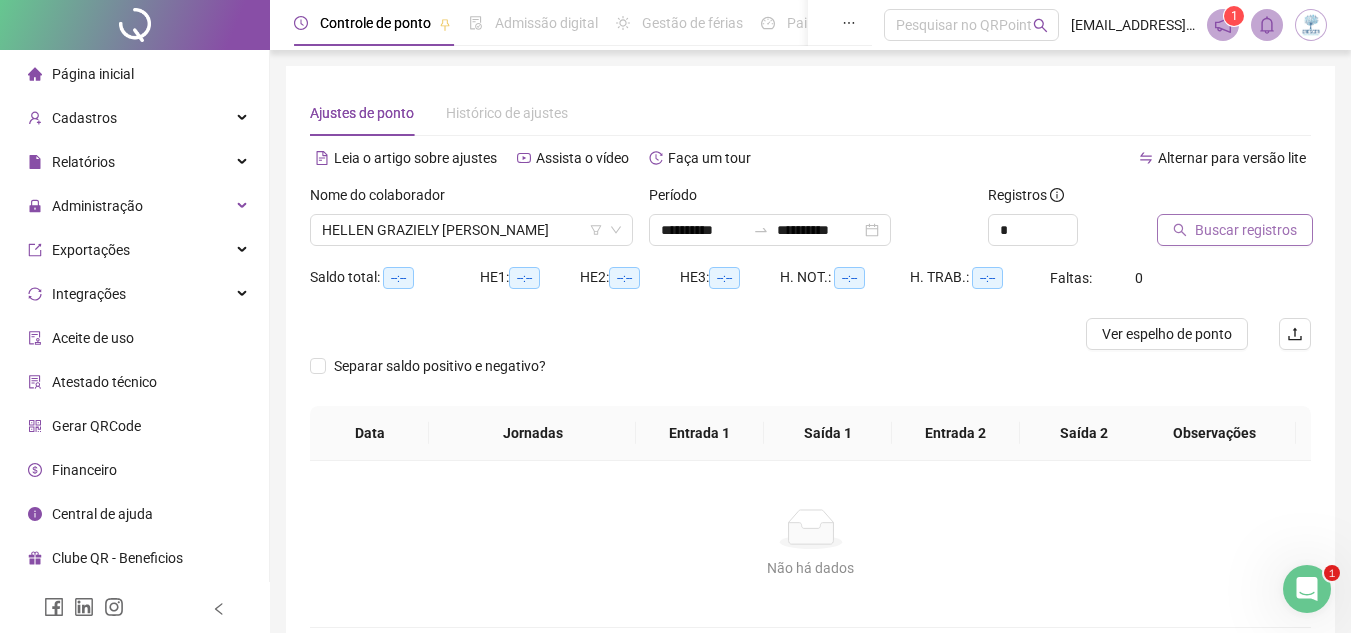 click on "Buscar registros" at bounding box center (1246, 230) 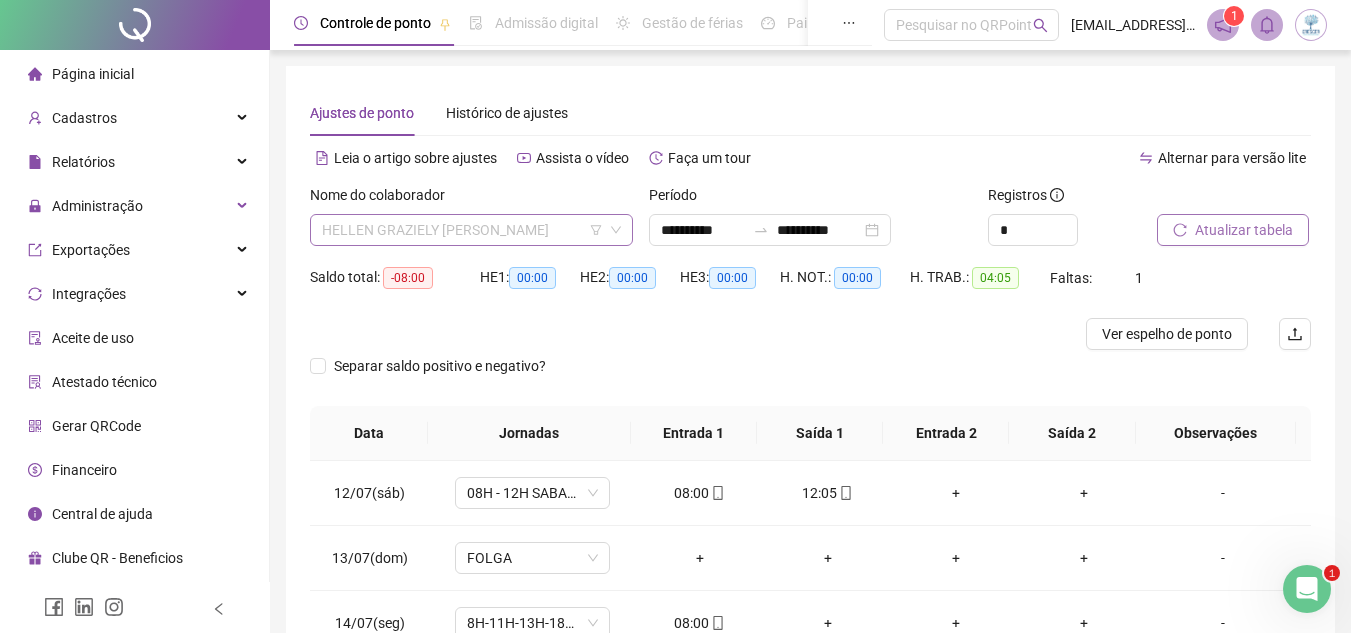 click on "HELLEN GRAZIELY [PERSON_NAME]" at bounding box center [471, 230] 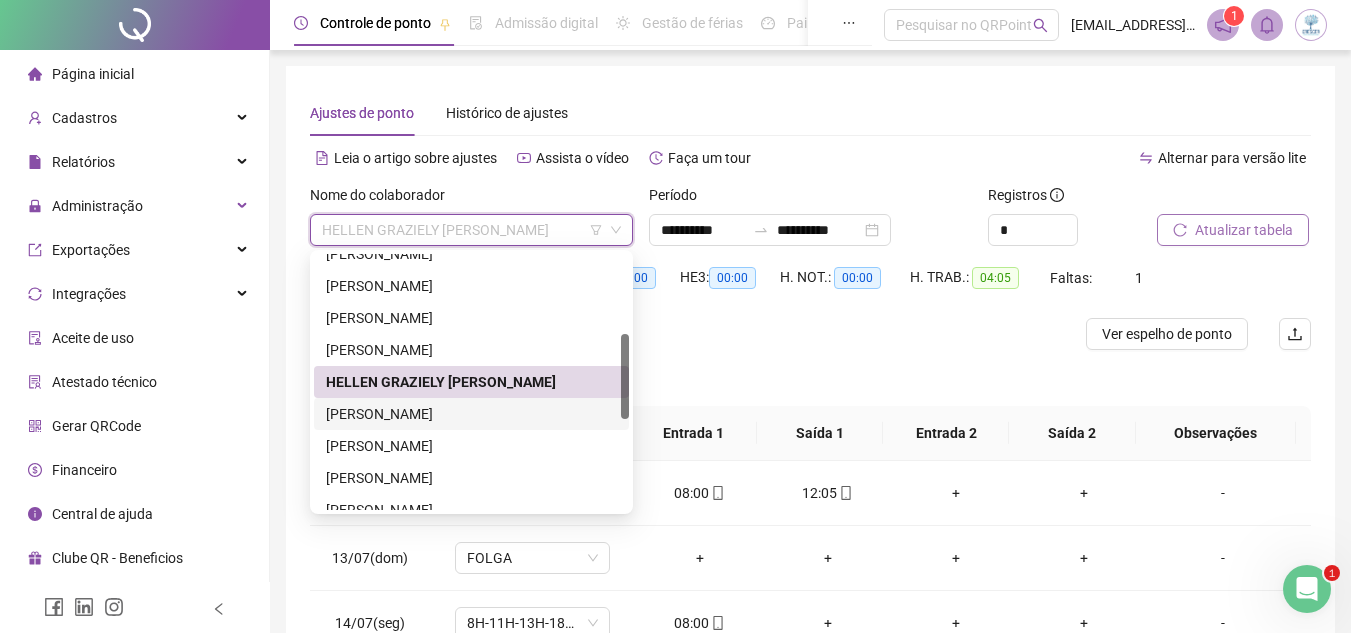 click on "[PERSON_NAME]" at bounding box center (471, 414) 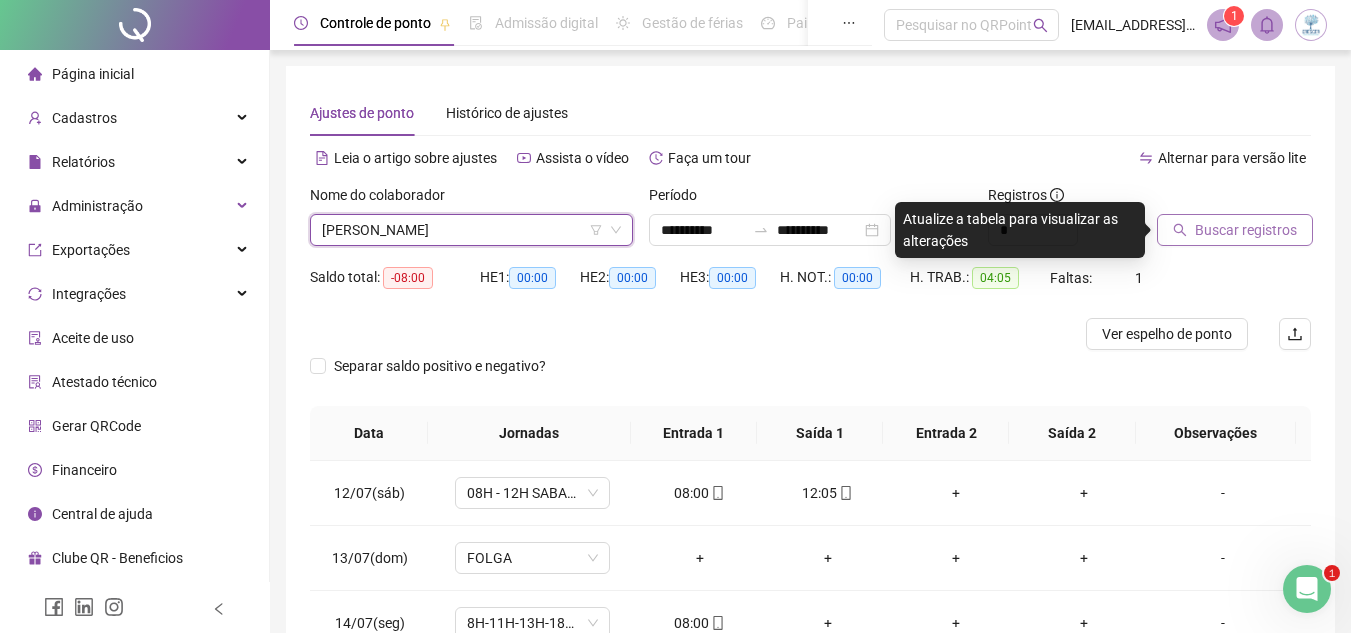 click on "Buscar registros" at bounding box center [1246, 230] 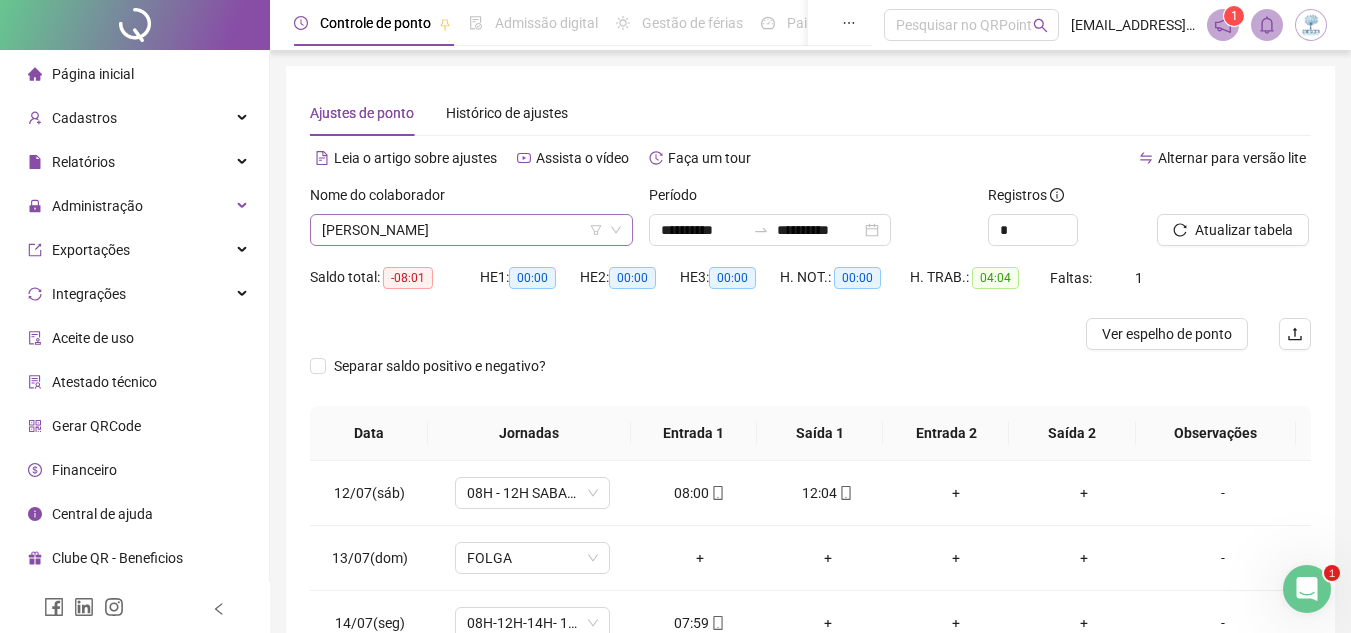 click on "[PERSON_NAME]" at bounding box center (471, 230) 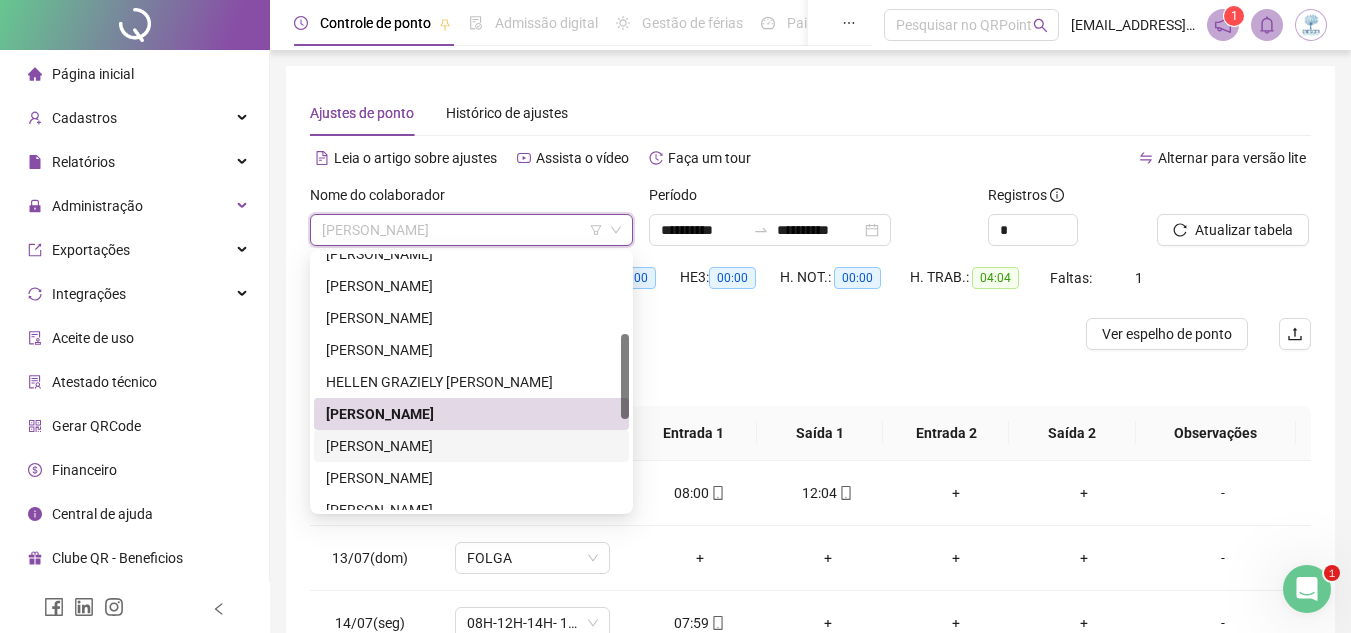 click on "[PERSON_NAME]" at bounding box center [471, 446] 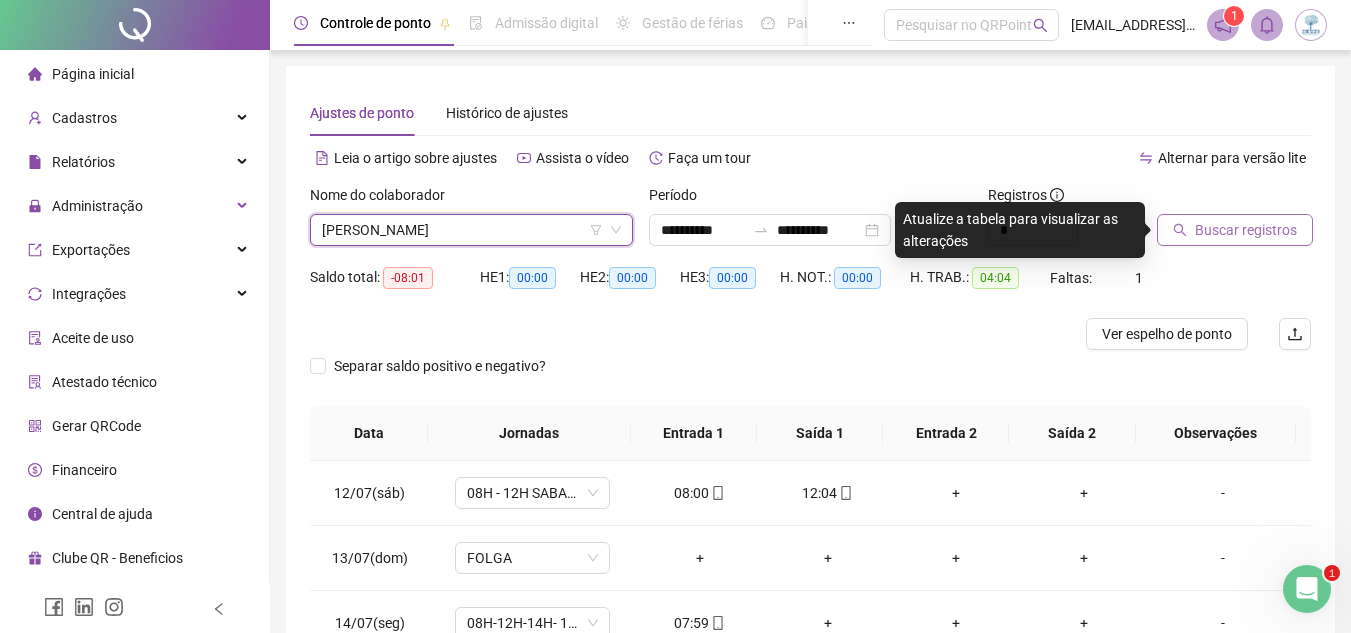 click on "Buscar registros" at bounding box center [1246, 230] 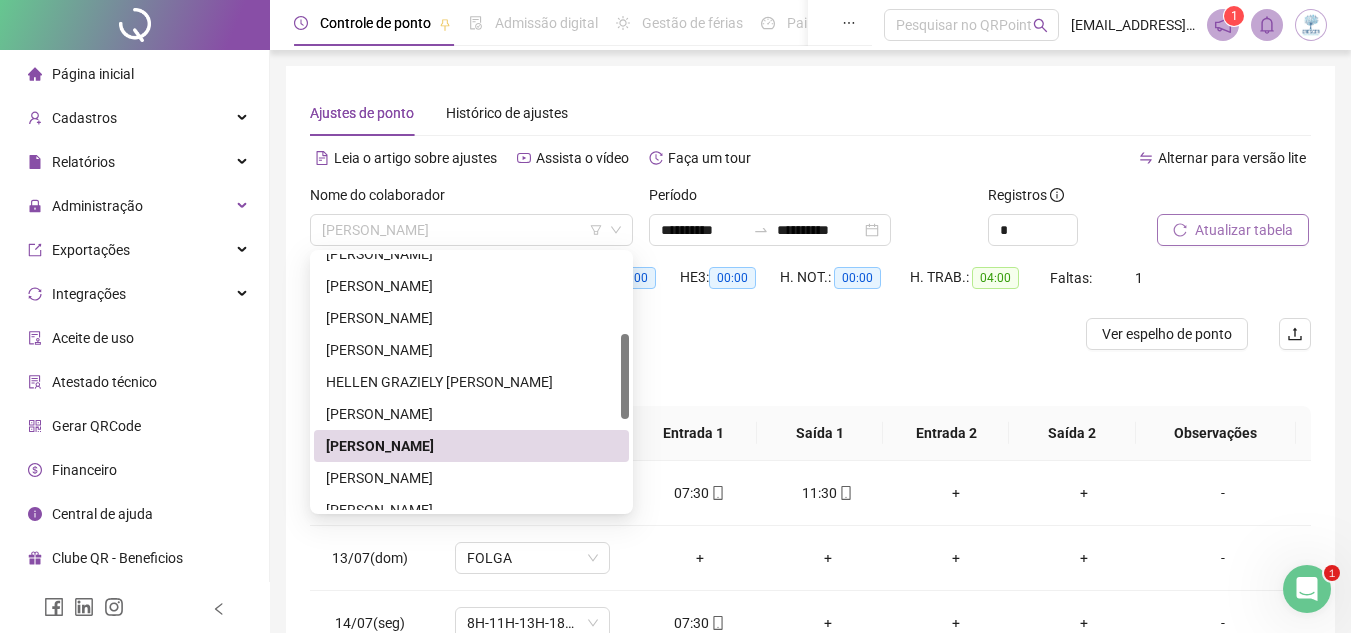 click on "[PERSON_NAME]" at bounding box center [471, 230] 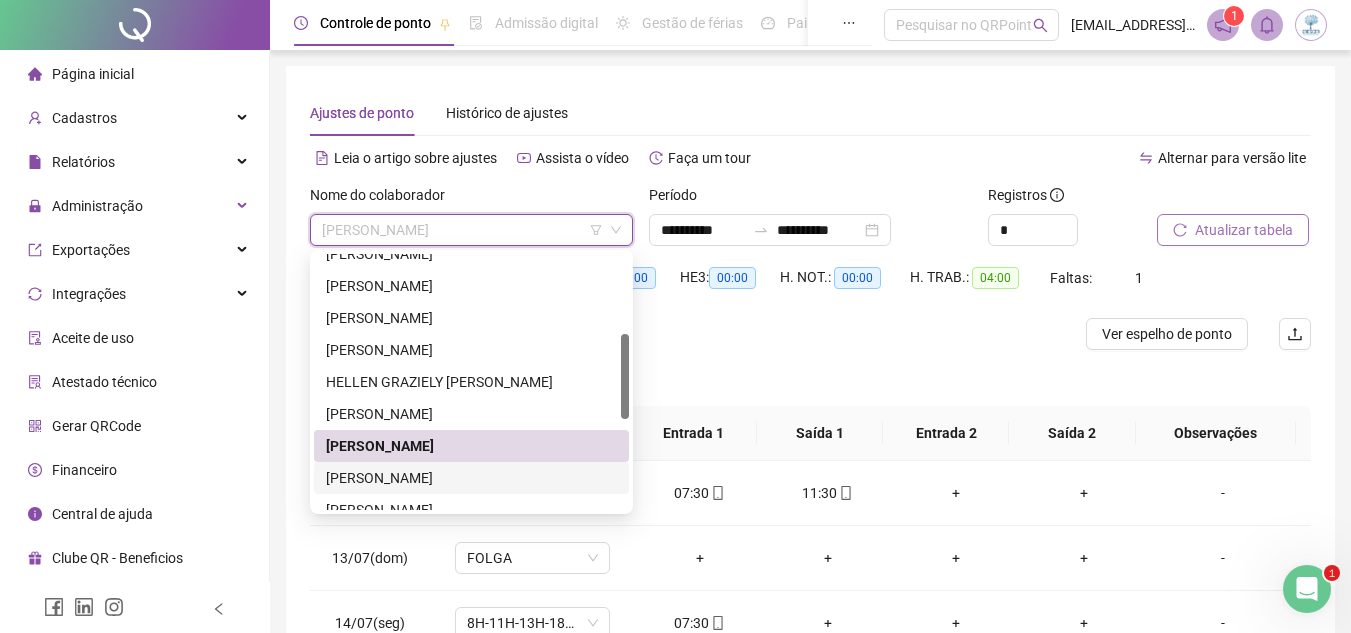 click on "[PERSON_NAME]" at bounding box center [471, 478] 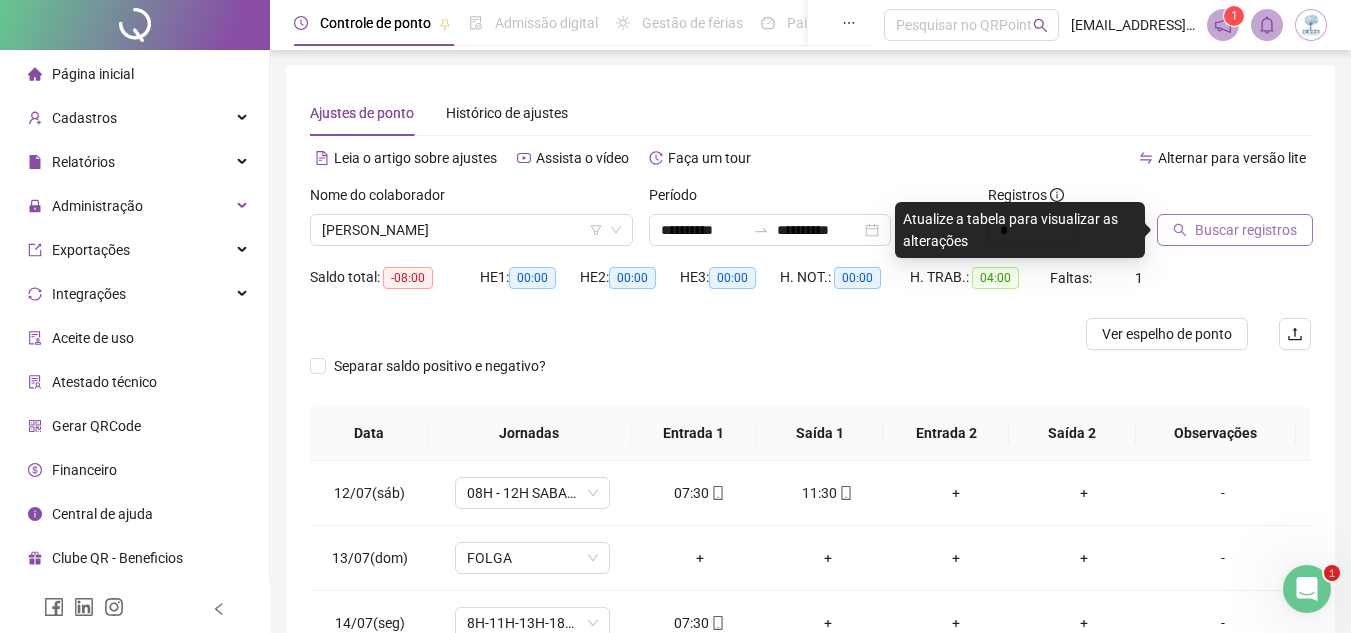 click on "Buscar registros" at bounding box center [1246, 230] 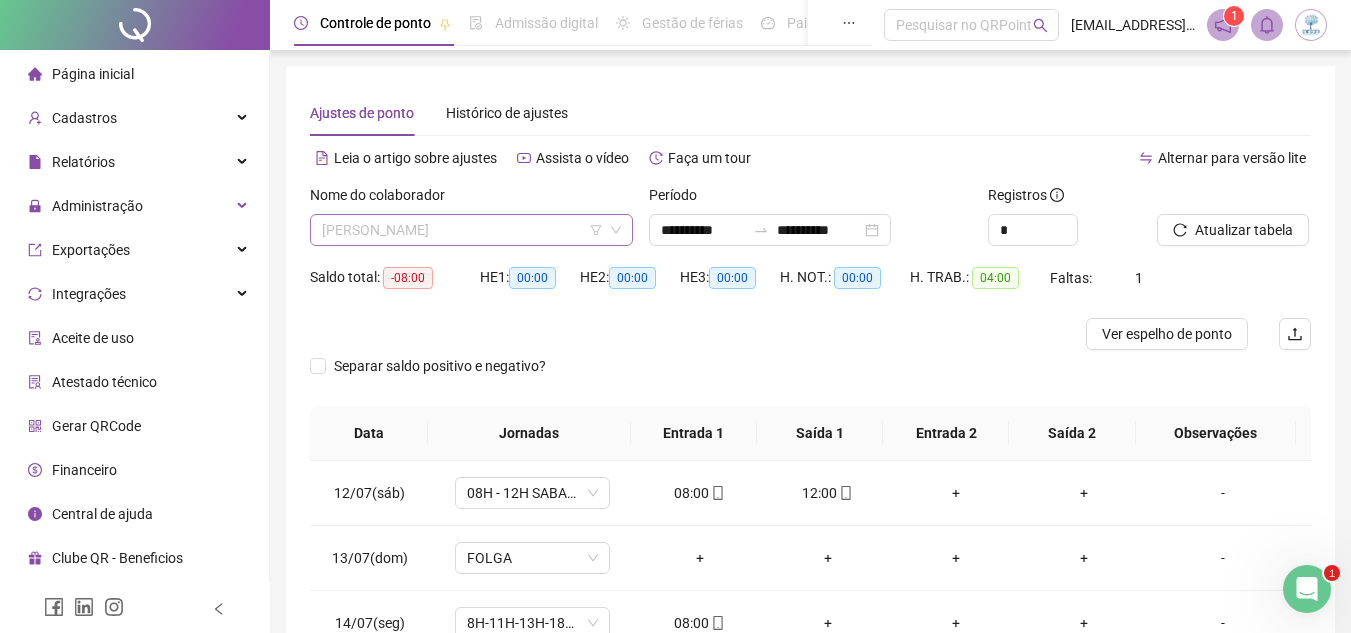 click on "[PERSON_NAME]" at bounding box center [471, 230] 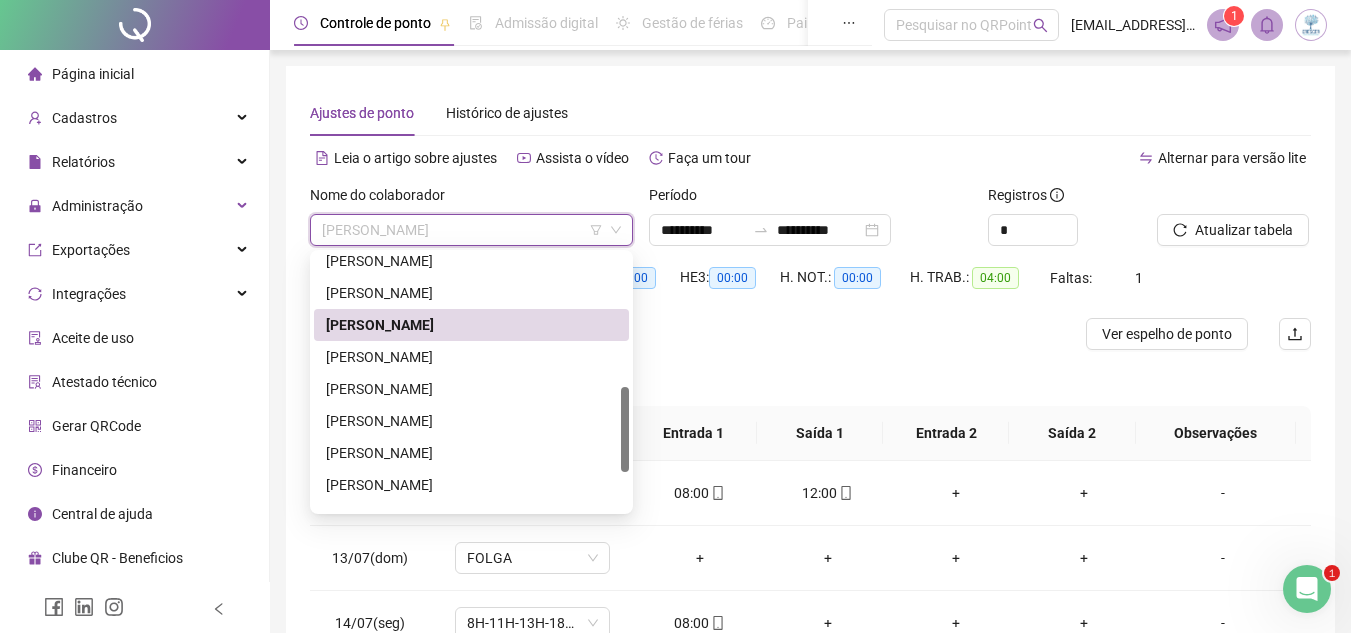 scroll, scrollTop: 408, scrollLeft: 0, axis: vertical 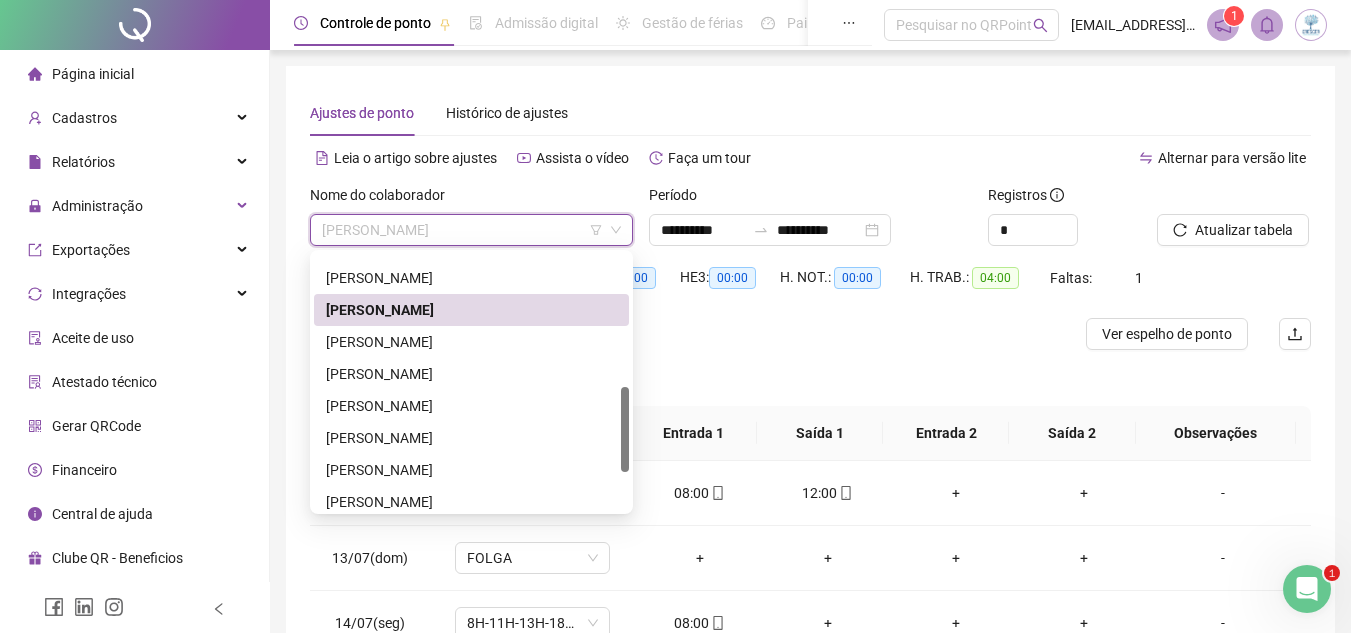 drag, startPoint x: 623, startPoint y: 393, endPoint x: 623, endPoint y: 451, distance: 58 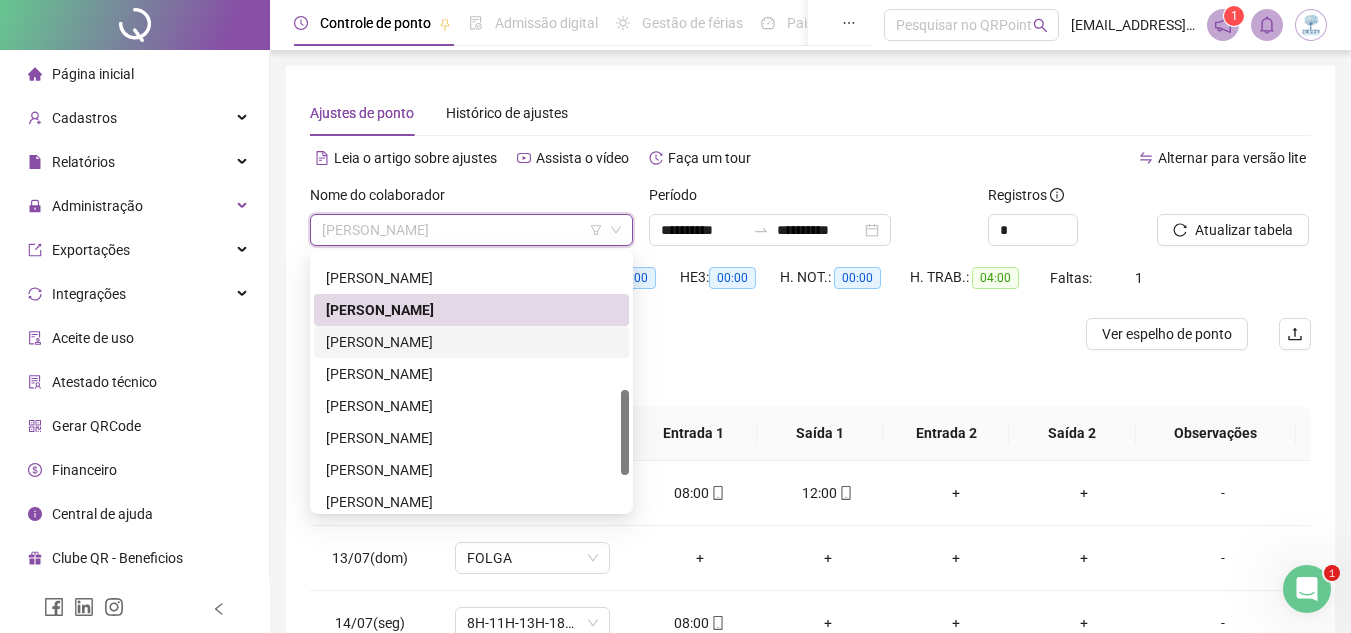 click on "[PERSON_NAME]" at bounding box center (471, 342) 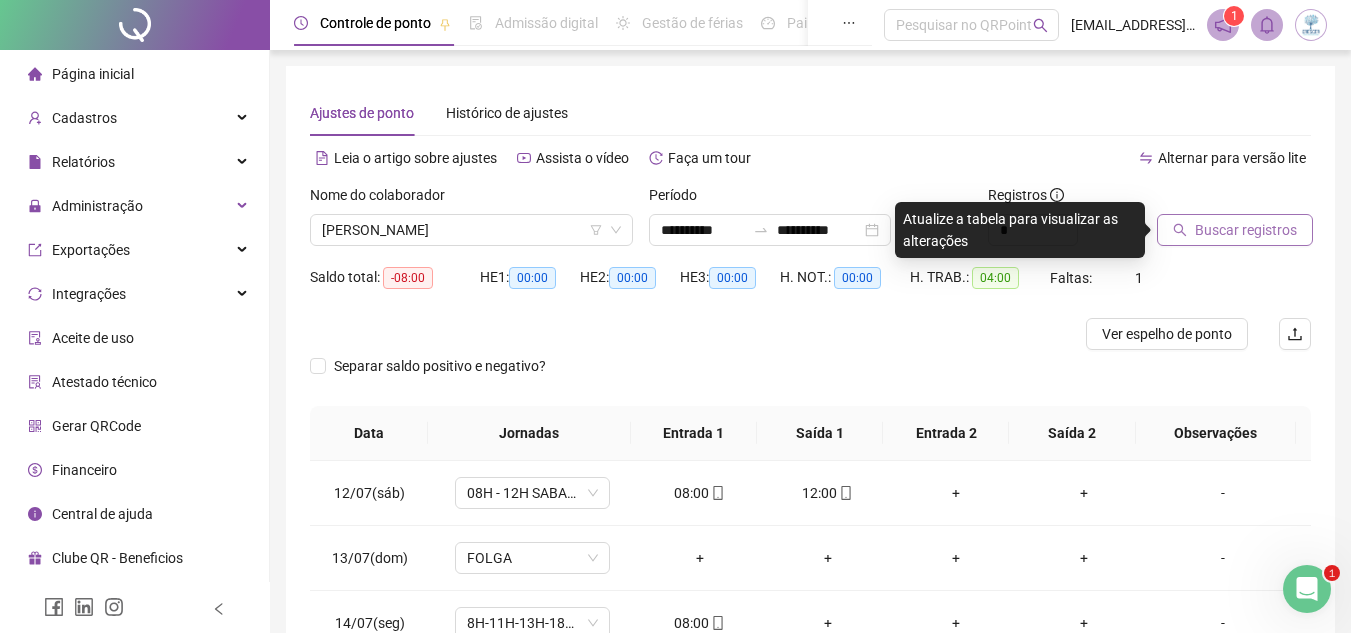 click on "Buscar registros" at bounding box center [1246, 230] 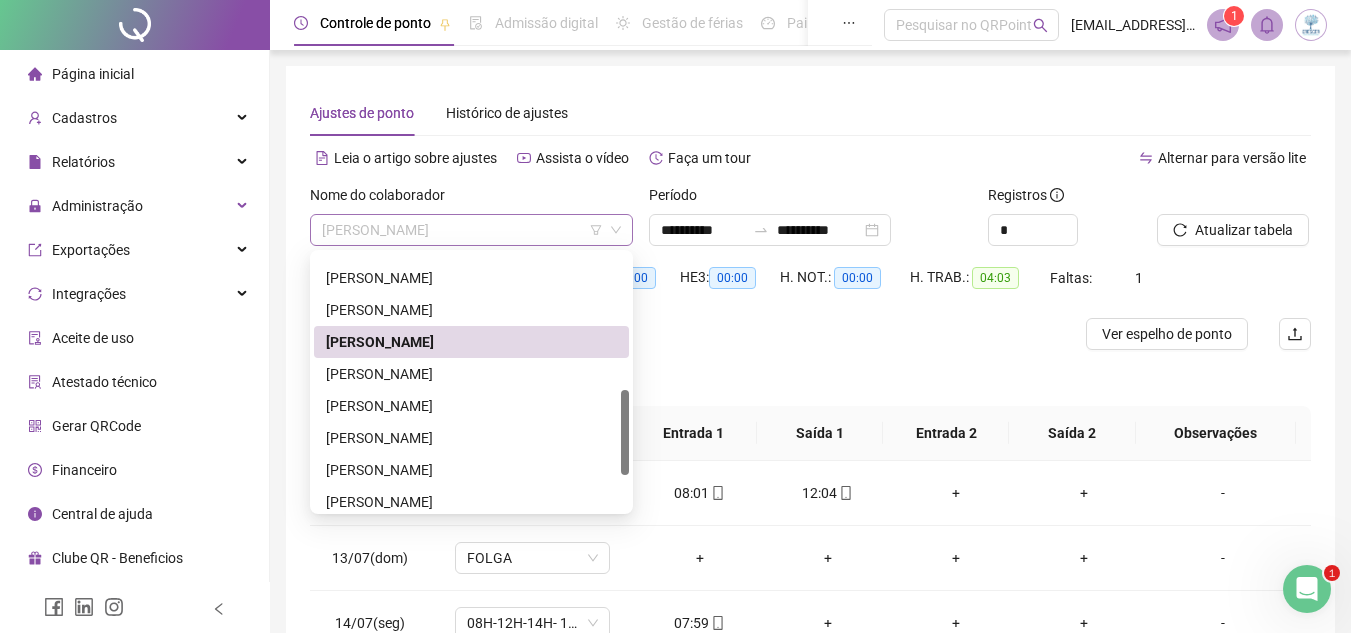 click on "[PERSON_NAME]" at bounding box center (471, 230) 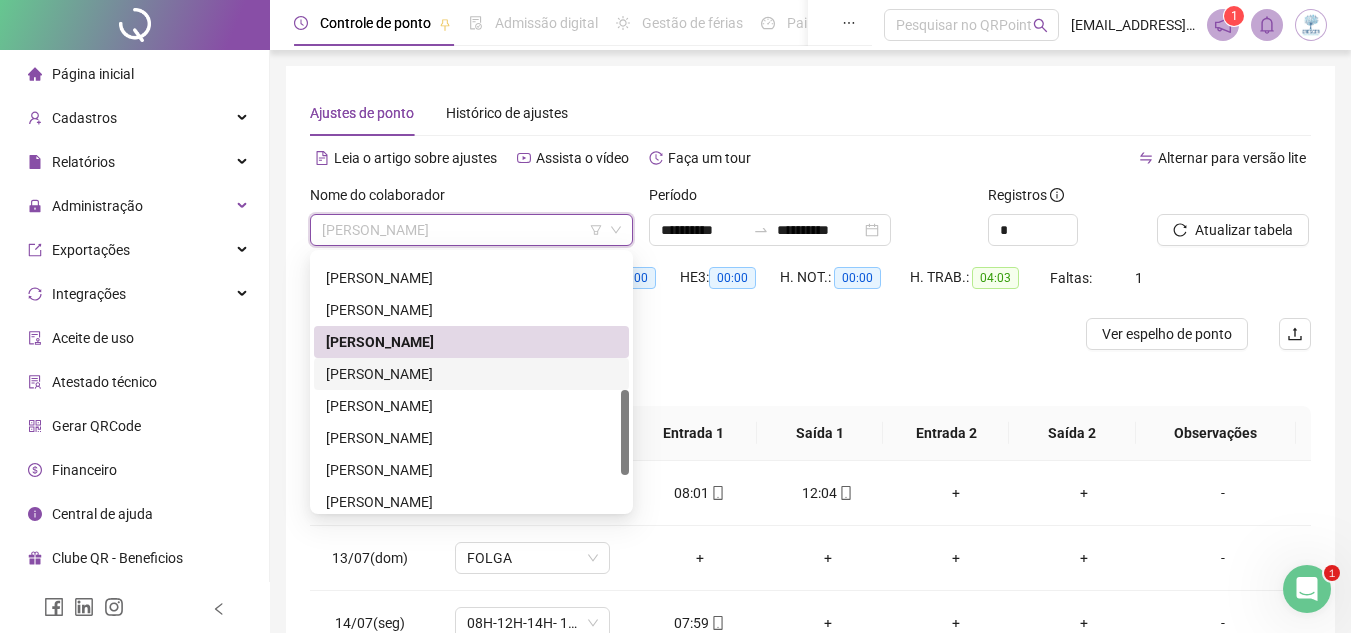 click on "[PERSON_NAME]" at bounding box center [471, 374] 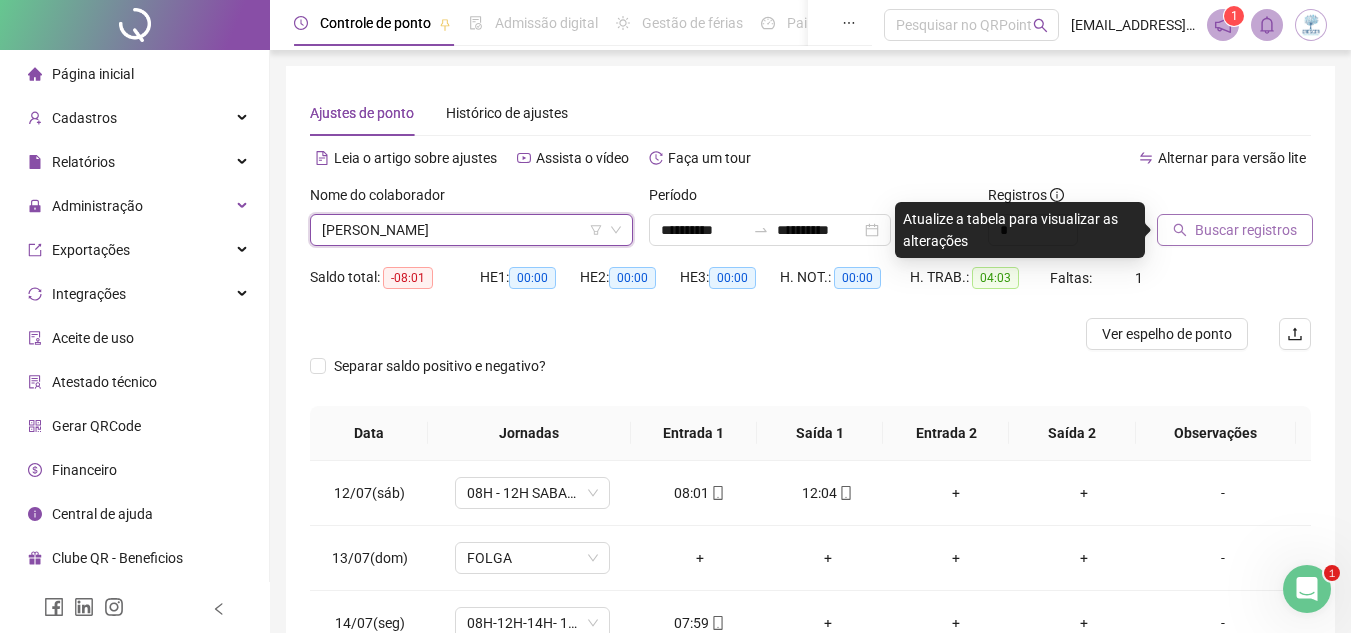 click on "Buscar registros" at bounding box center [1246, 230] 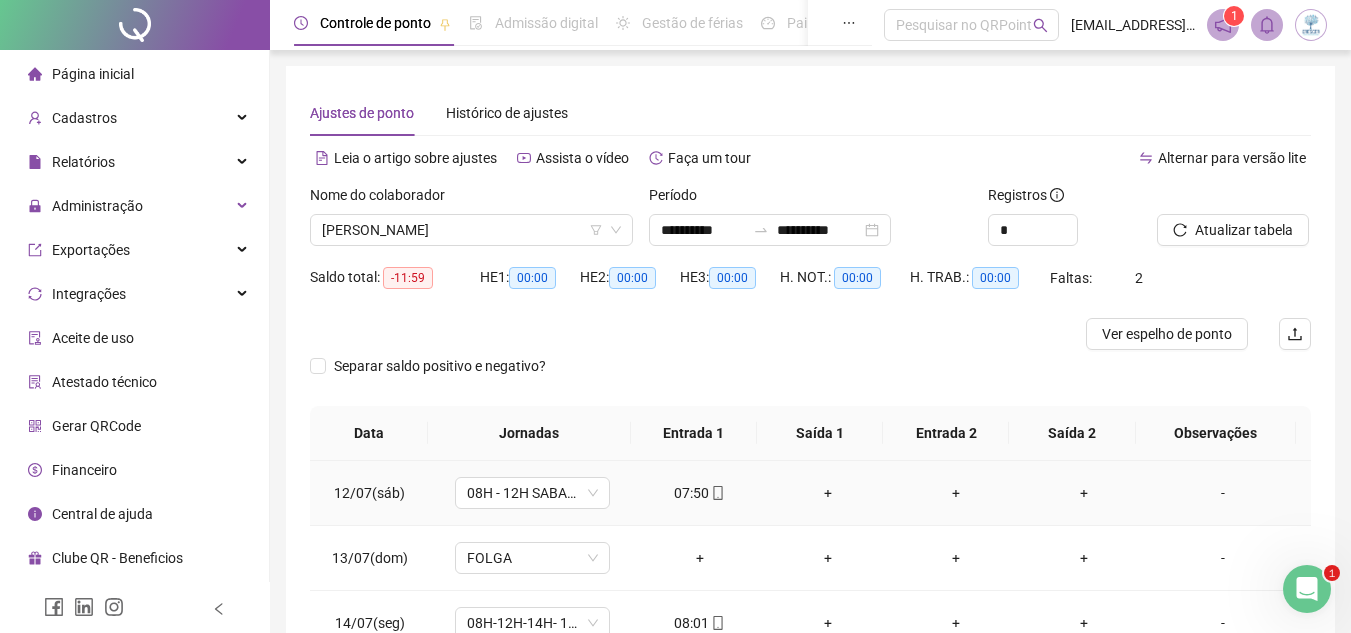 click on "+" at bounding box center (828, 493) 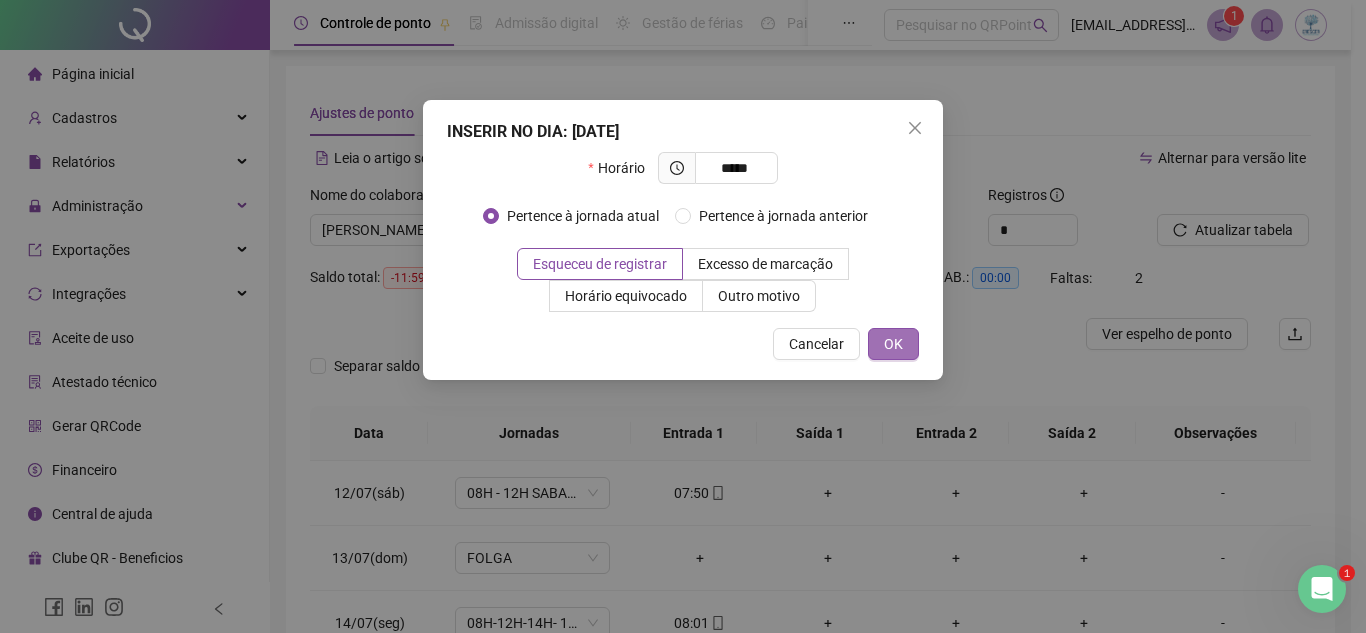 type on "*****" 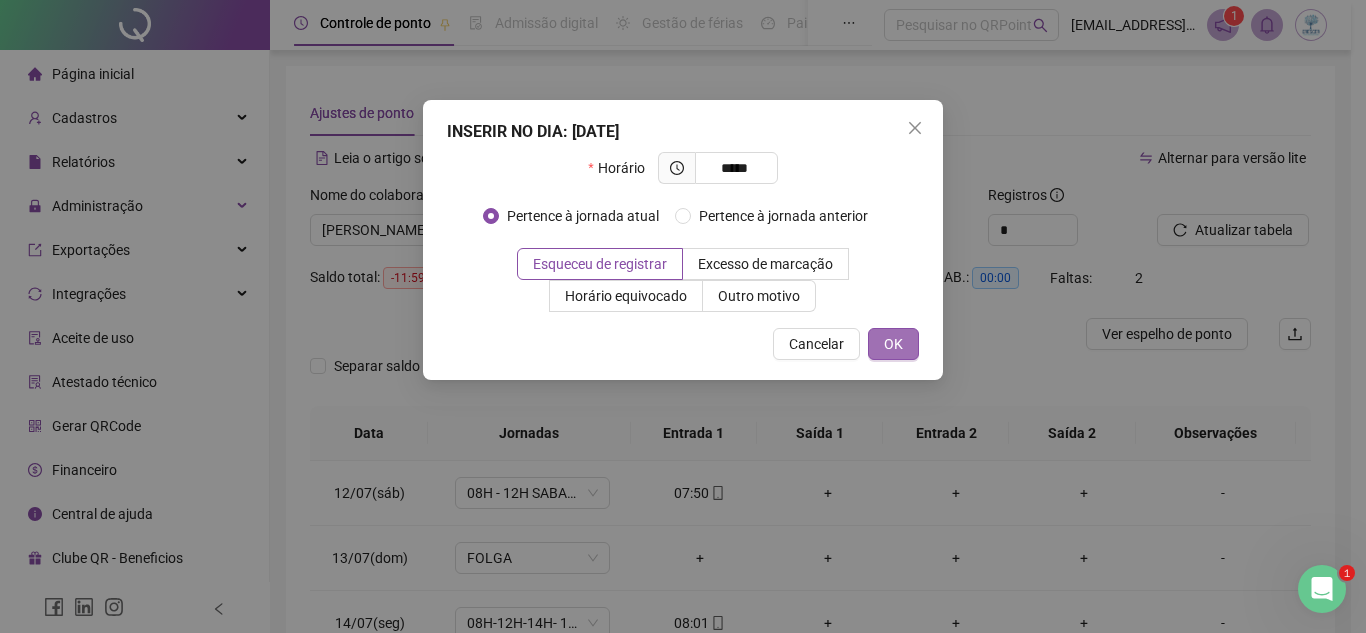 click on "OK" at bounding box center (893, 344) 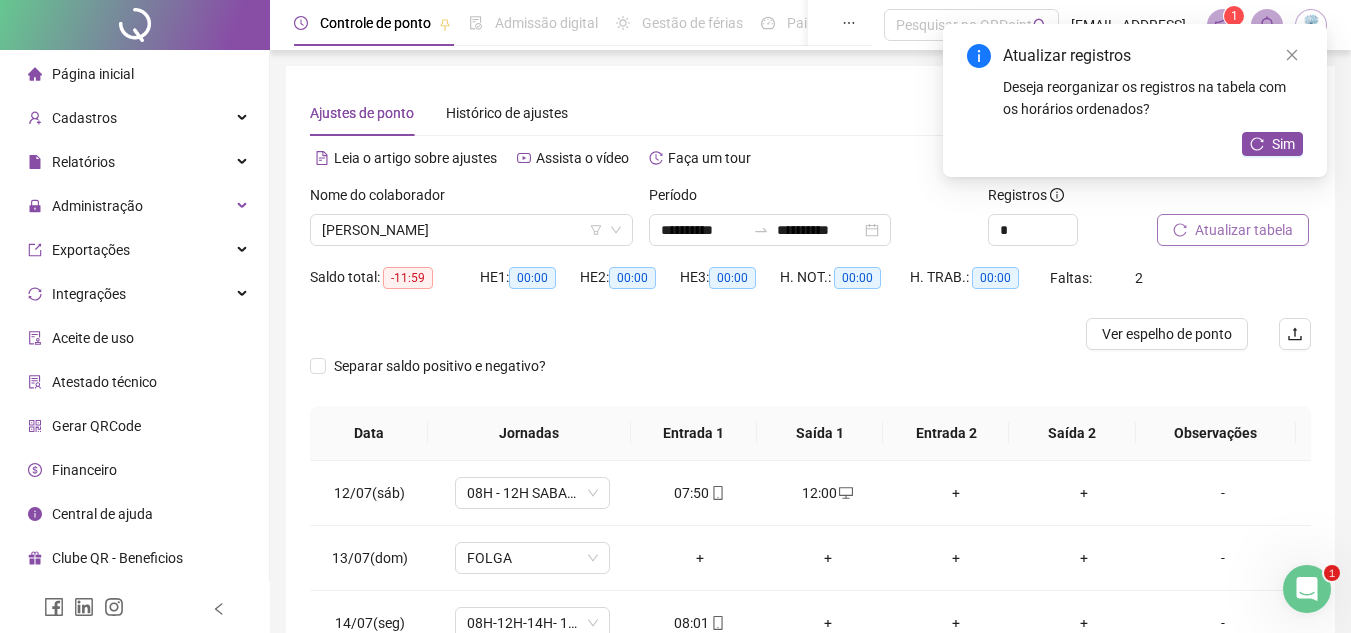 click on "Atualizar tabela" at bounding box center (1244, 230) 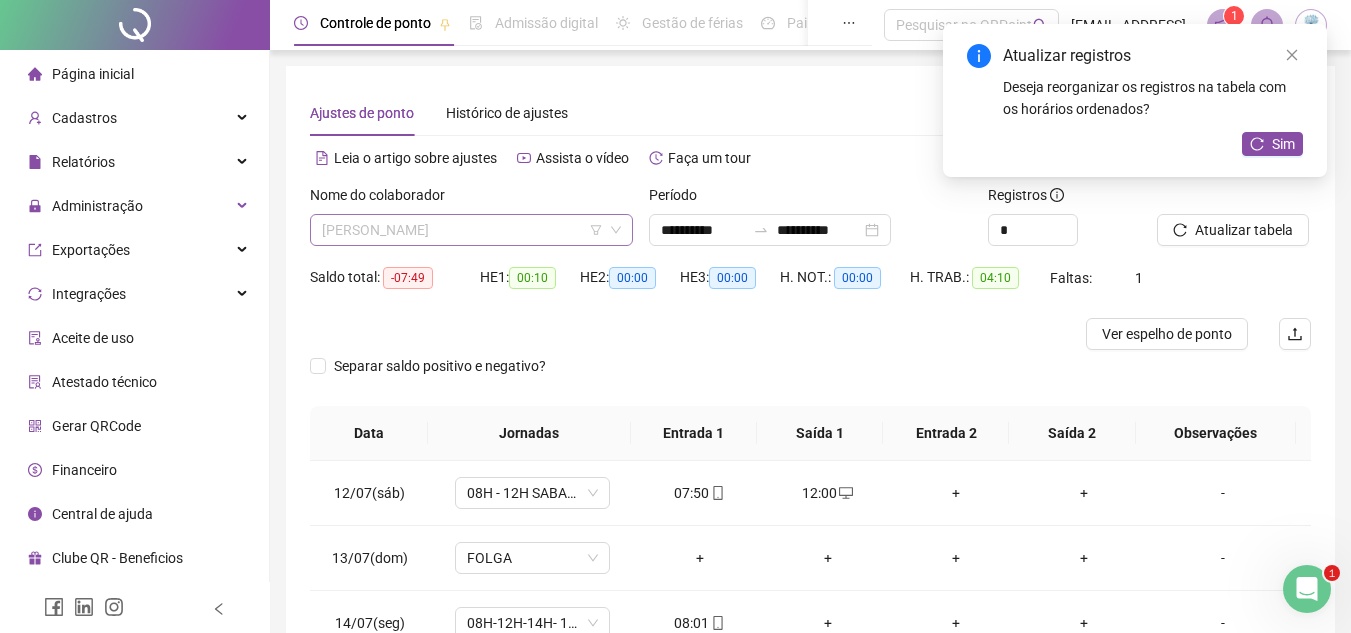 click on "[PERSON_NAME]" at bounding box center [471, 230] 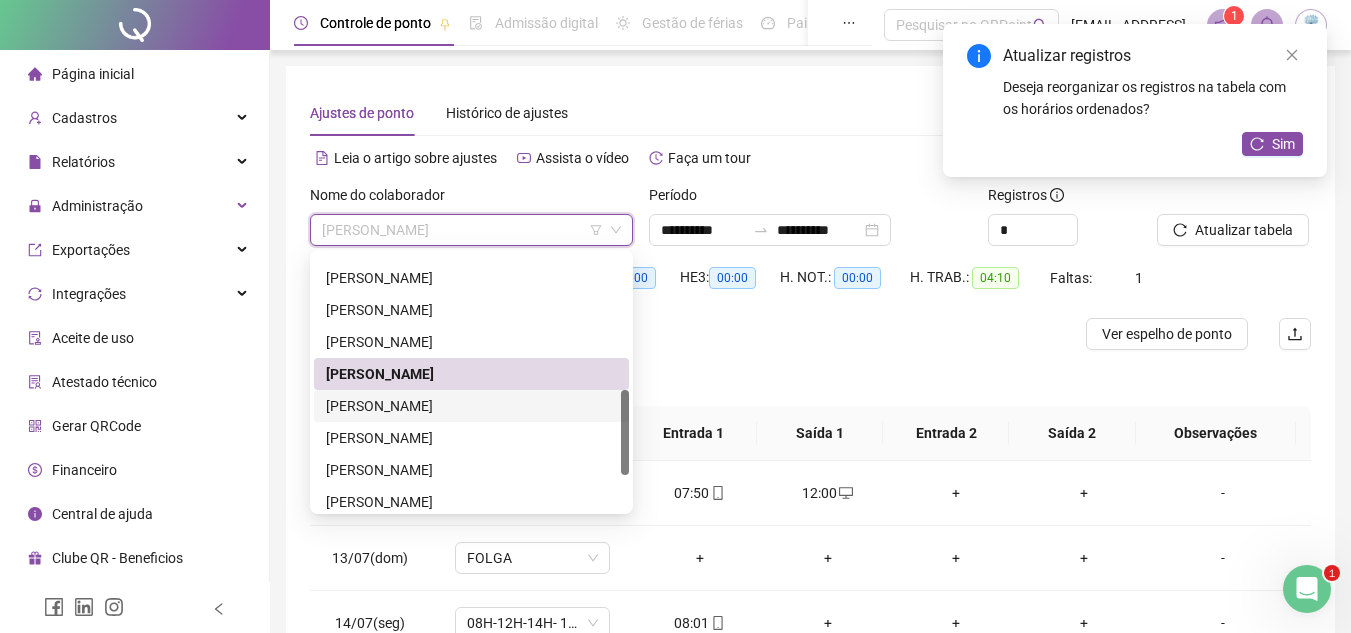 click on "[PERSON_NAME]" at bounding box center [471, 406] 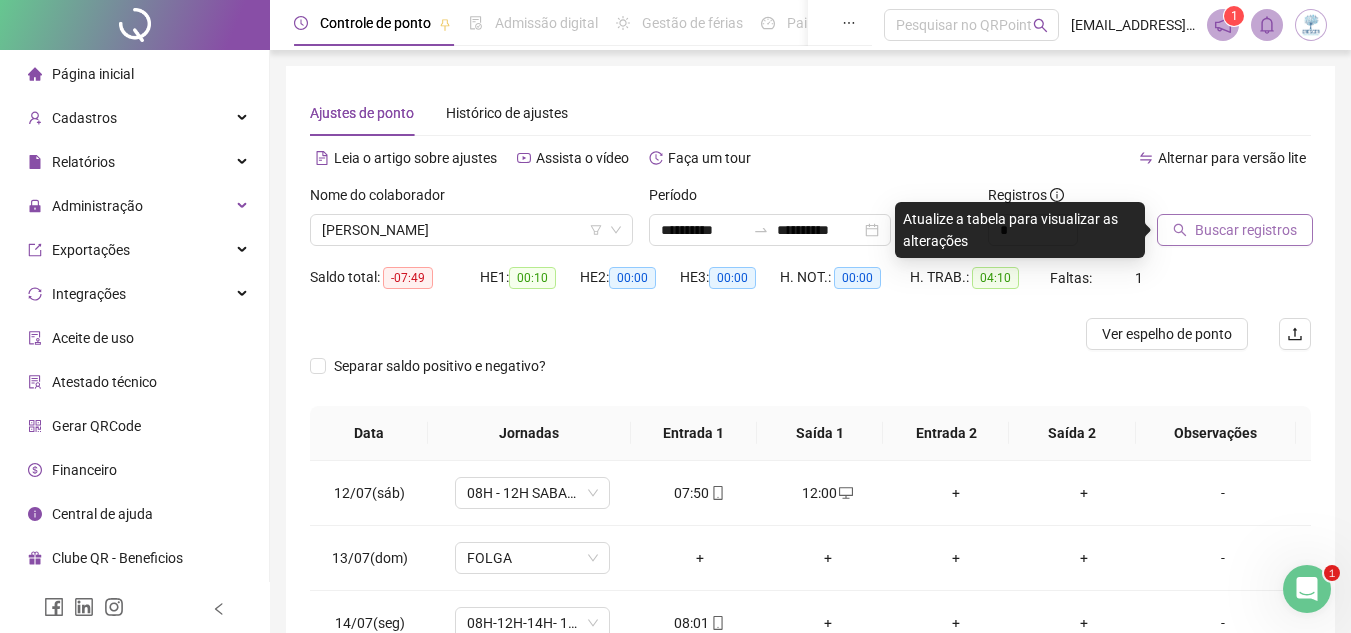 click on "Buscar registros" at bounding box center [1246, 230] 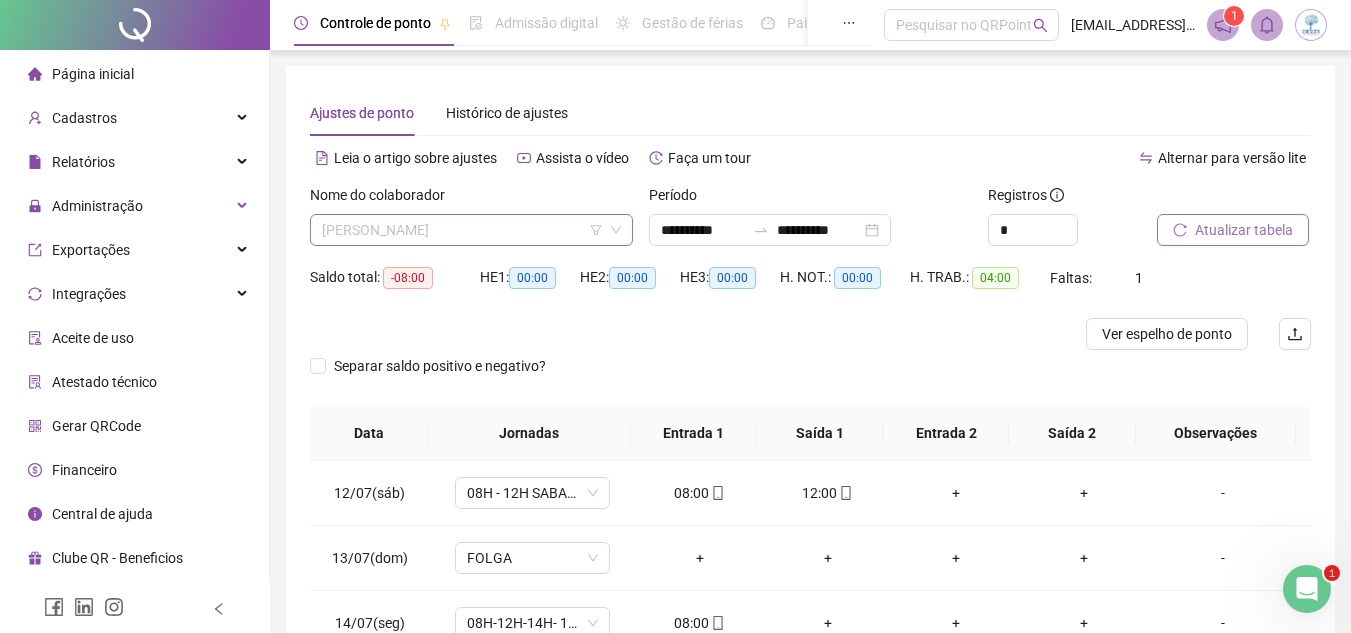 click on "[PERSON_NAME]" at bounding box center [471, 230] 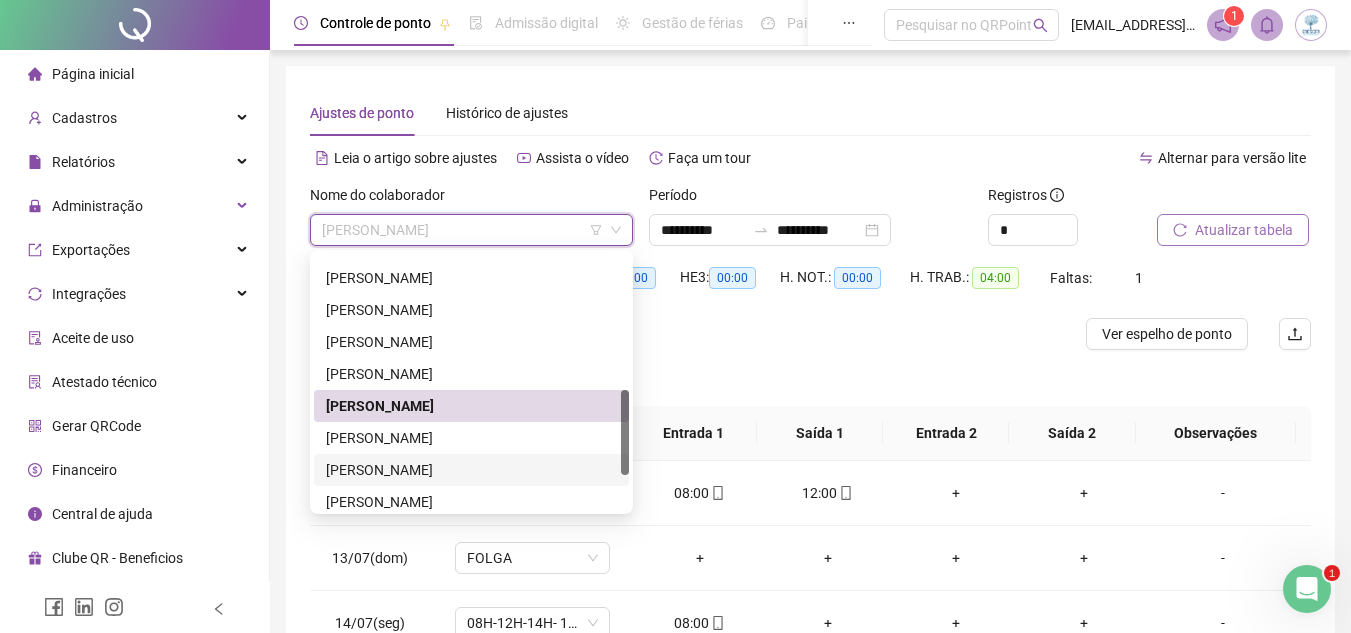 click on "[PERSON_NAME]" at bounding box center (471, 470) 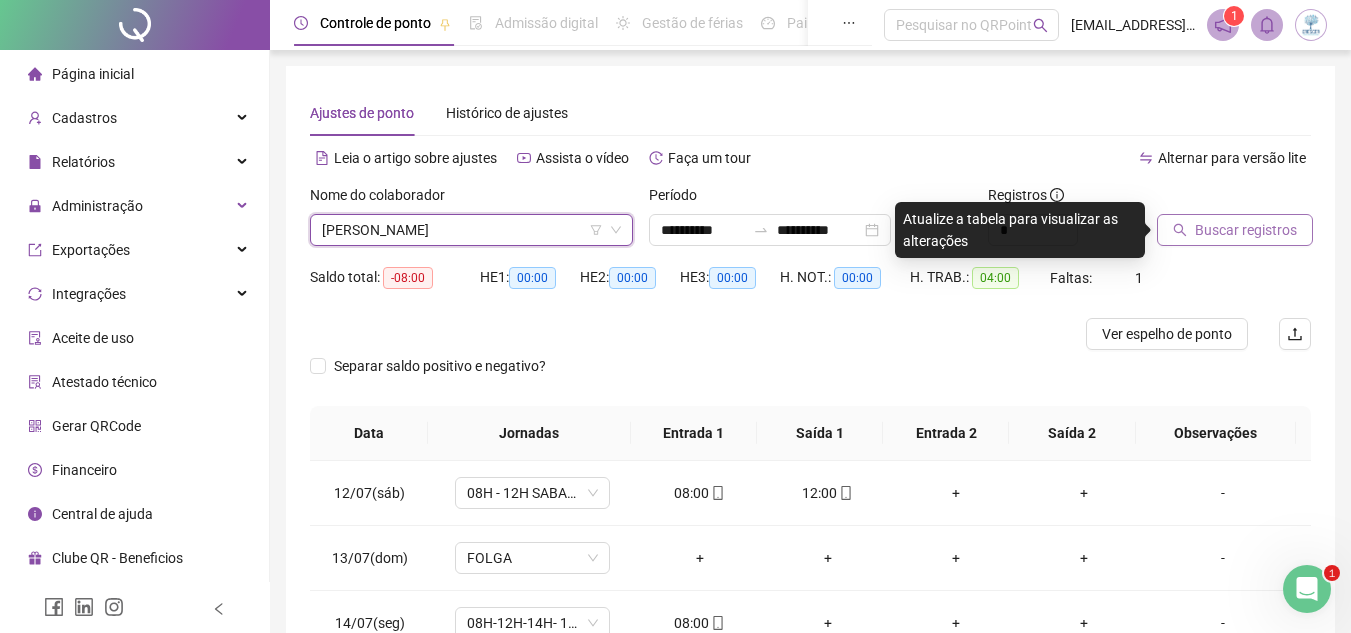 click on "Buscar registros" at bounding box center (1235, 230) 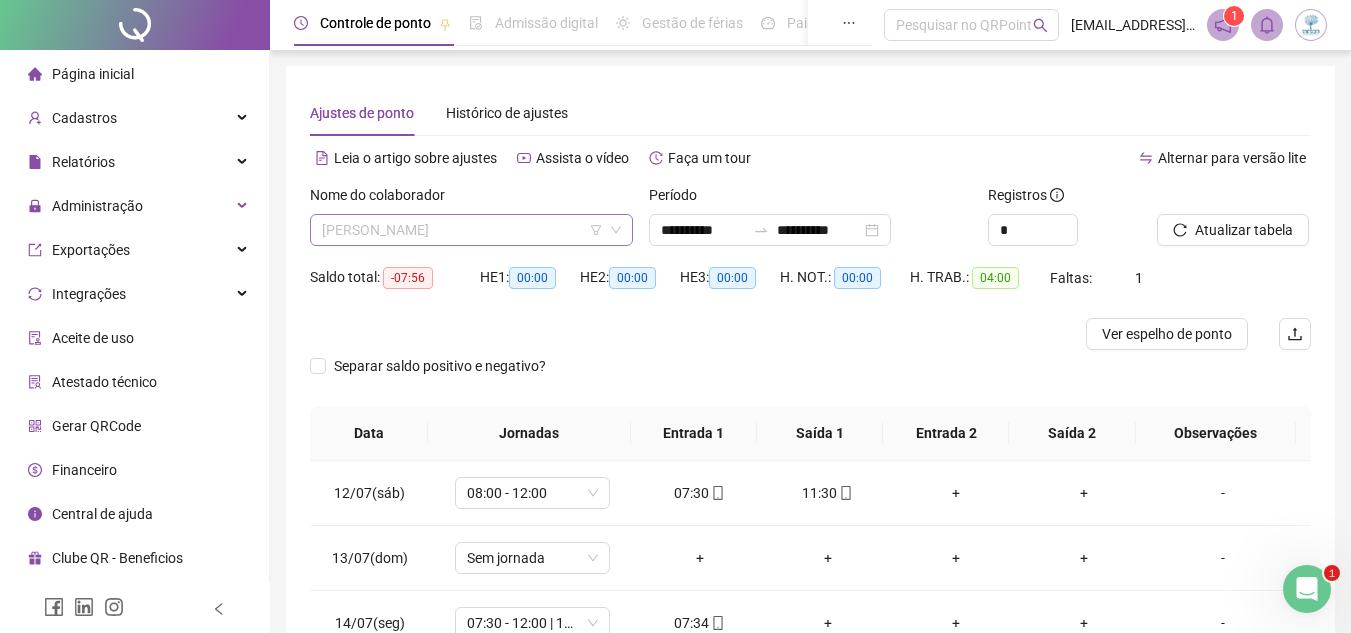 click on "[PERSON_NAME]" at bounding box center (471, 230) 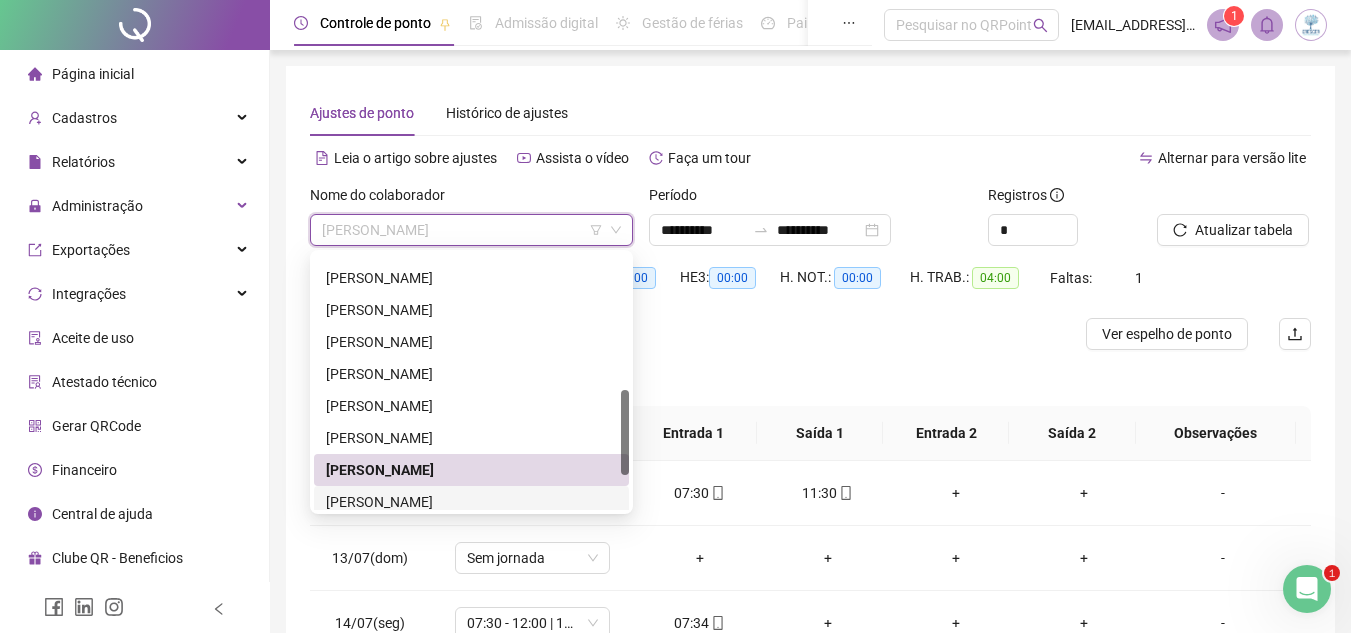 click on "[PERSON_NAME]" at bounding box center (471, 502) 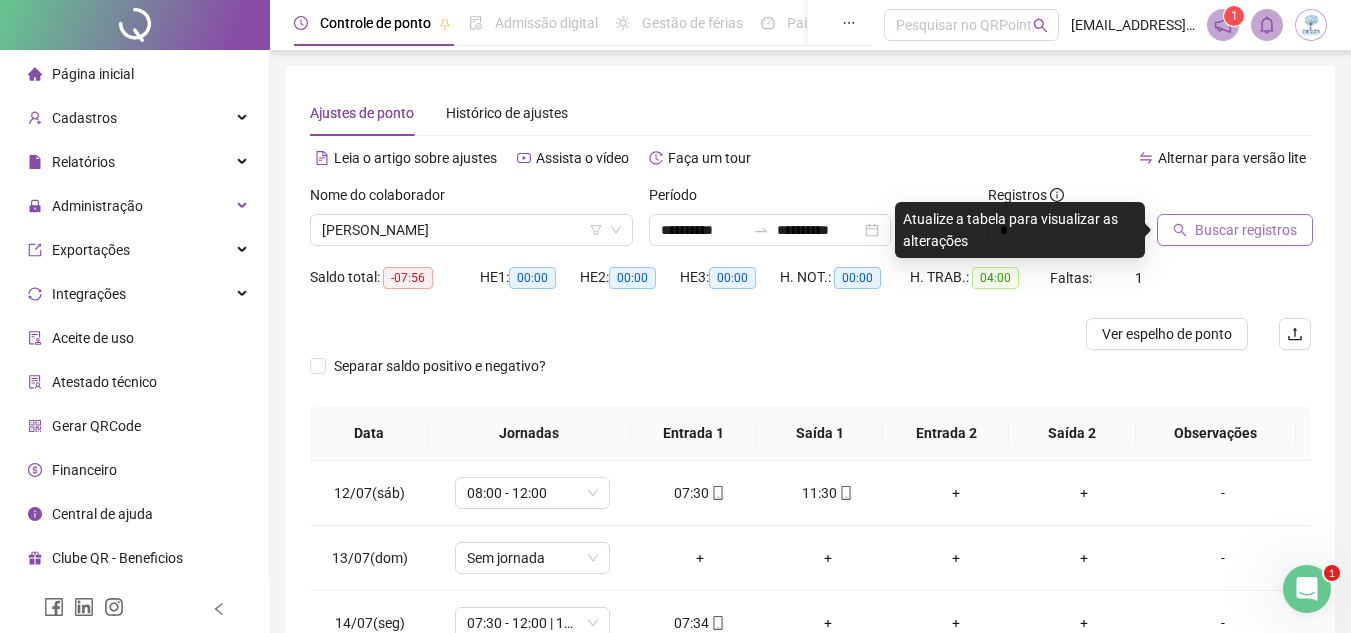 click on "Buscar registros" at bounding box center [1235, 230] 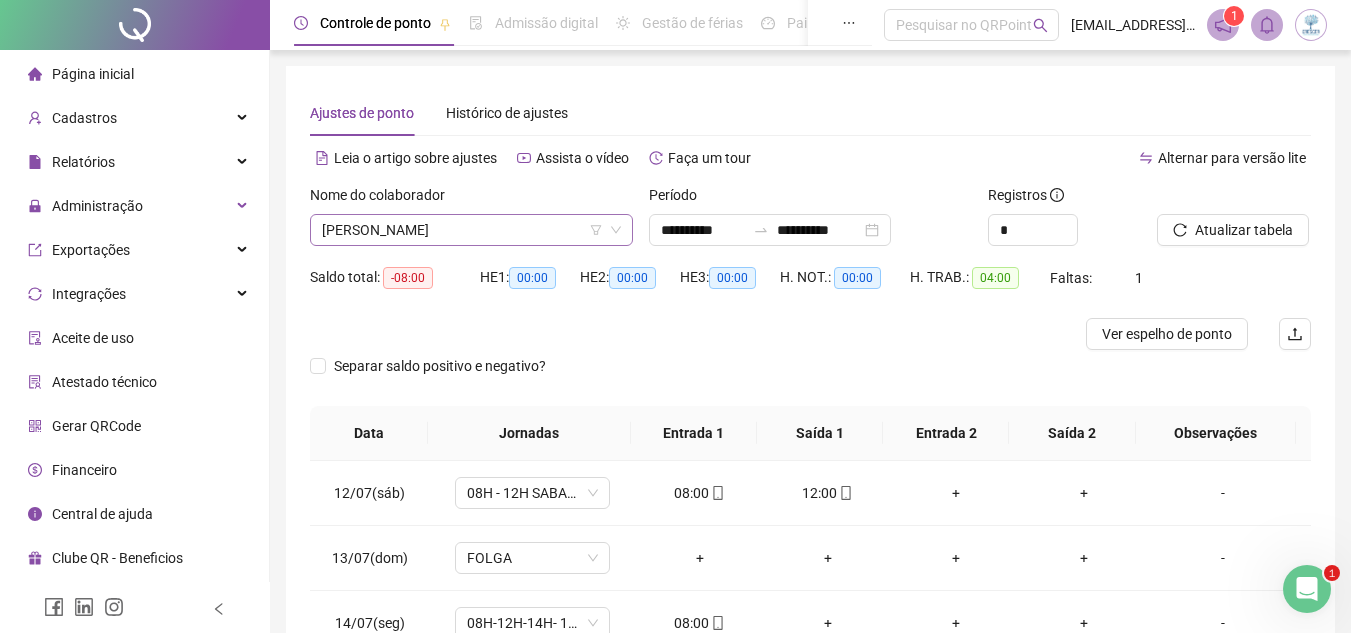 scroll, scrollTop: 416, scrollLeft: 0, axis: vertical 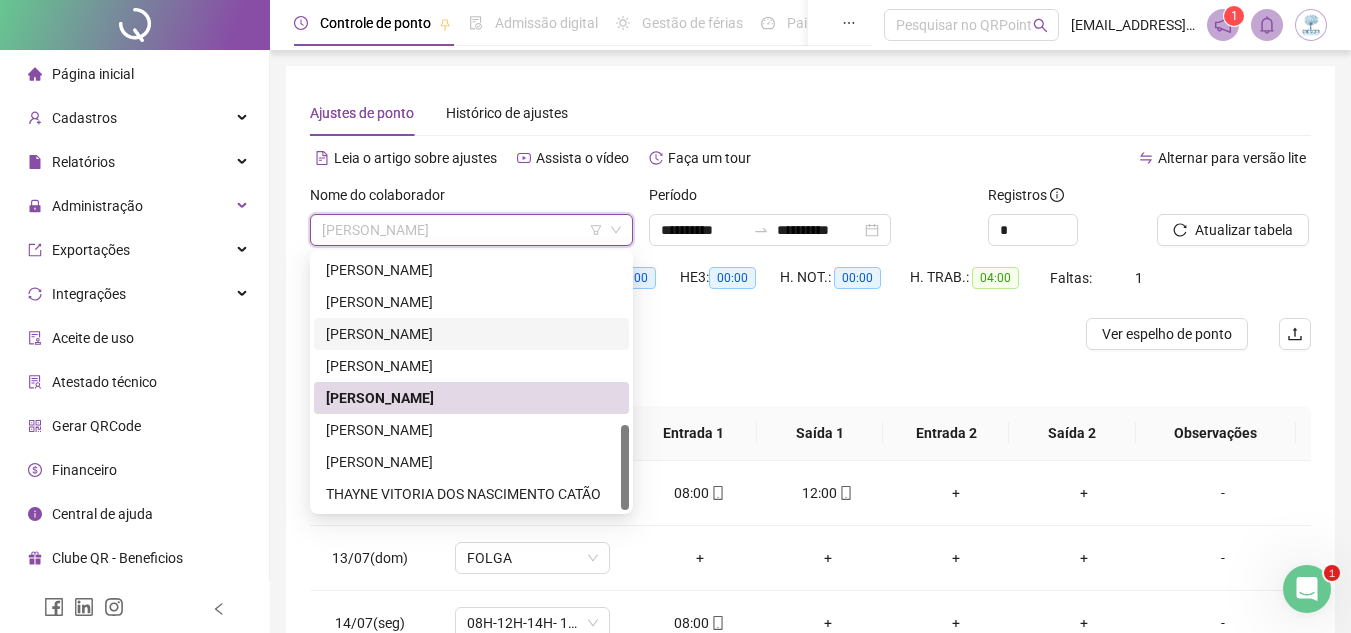 drag, startPoint x: 626, startPoint y: 435, endPoint x: 625, endPoint y: 506, distance: 71.00704 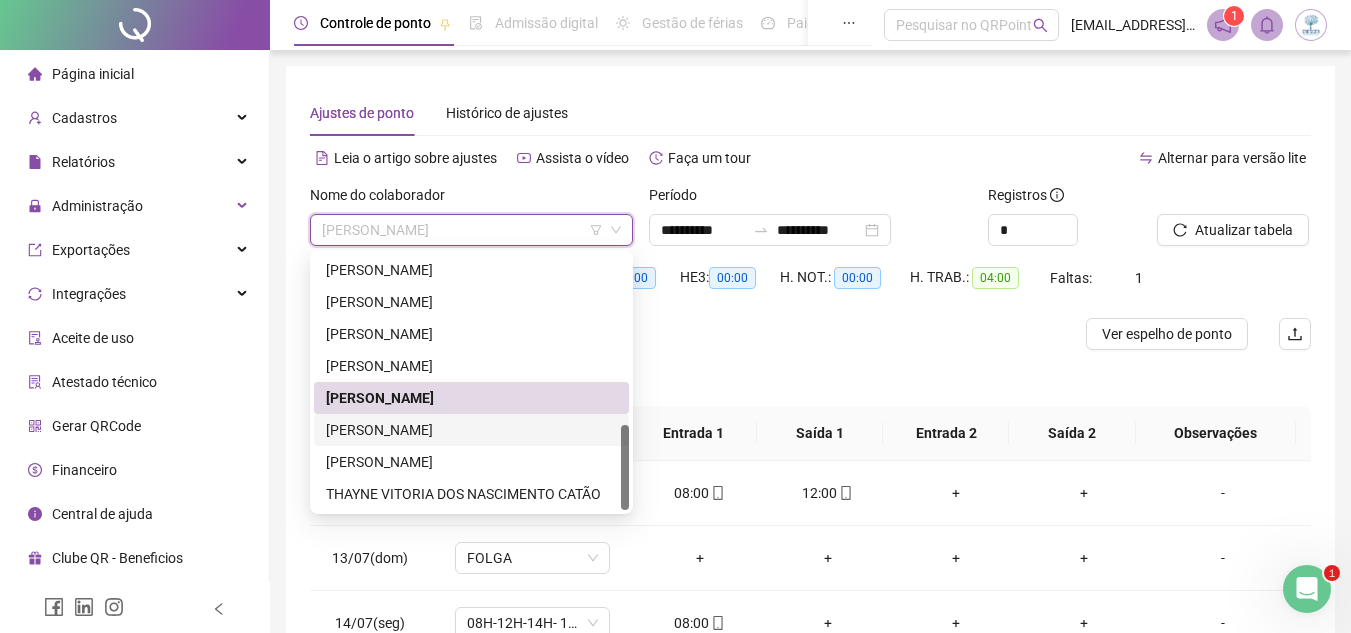 click on "[PERSON_NAME]" at bounding box center (471, 430) 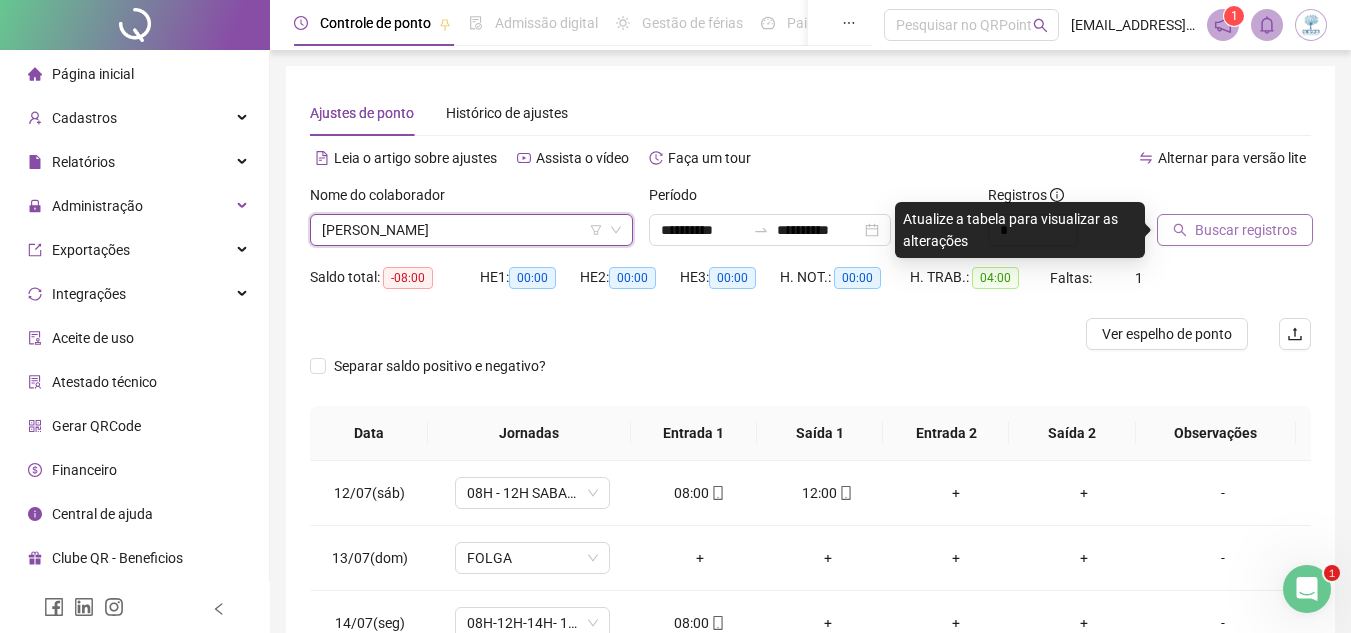 click on "Buscar registros" at bounding box center [1235, 230] 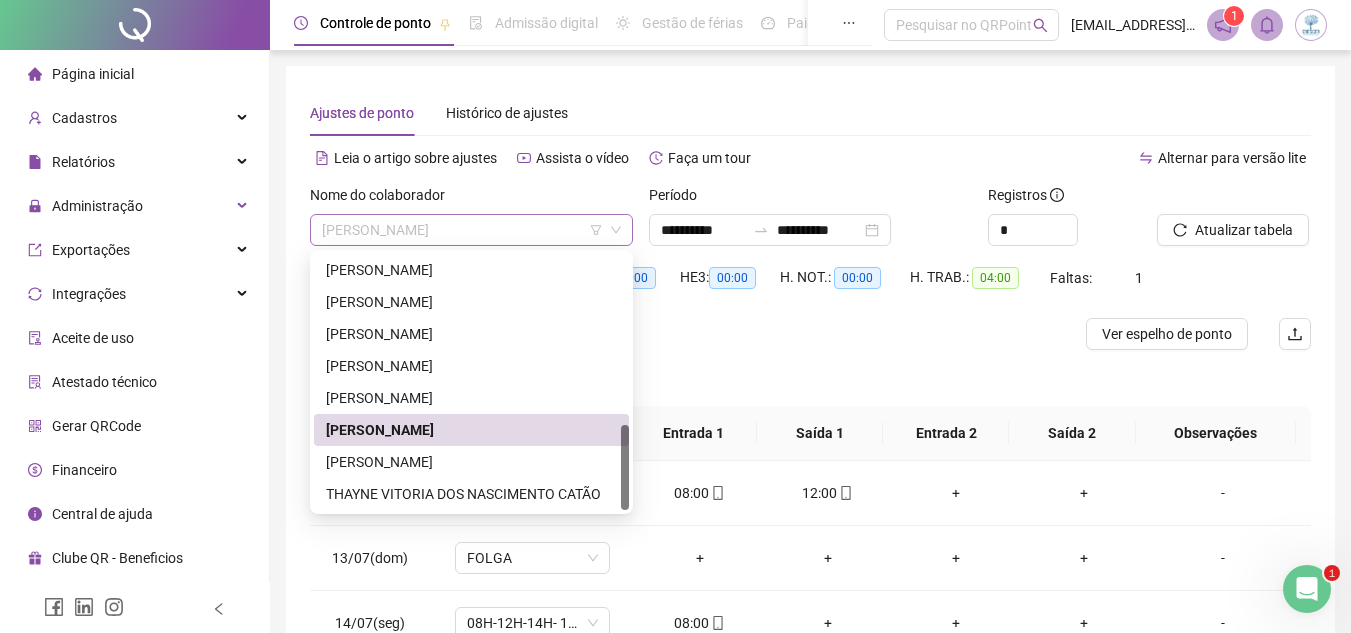 click on "[PERSON_NAME]" at bounding box center [471, 230] 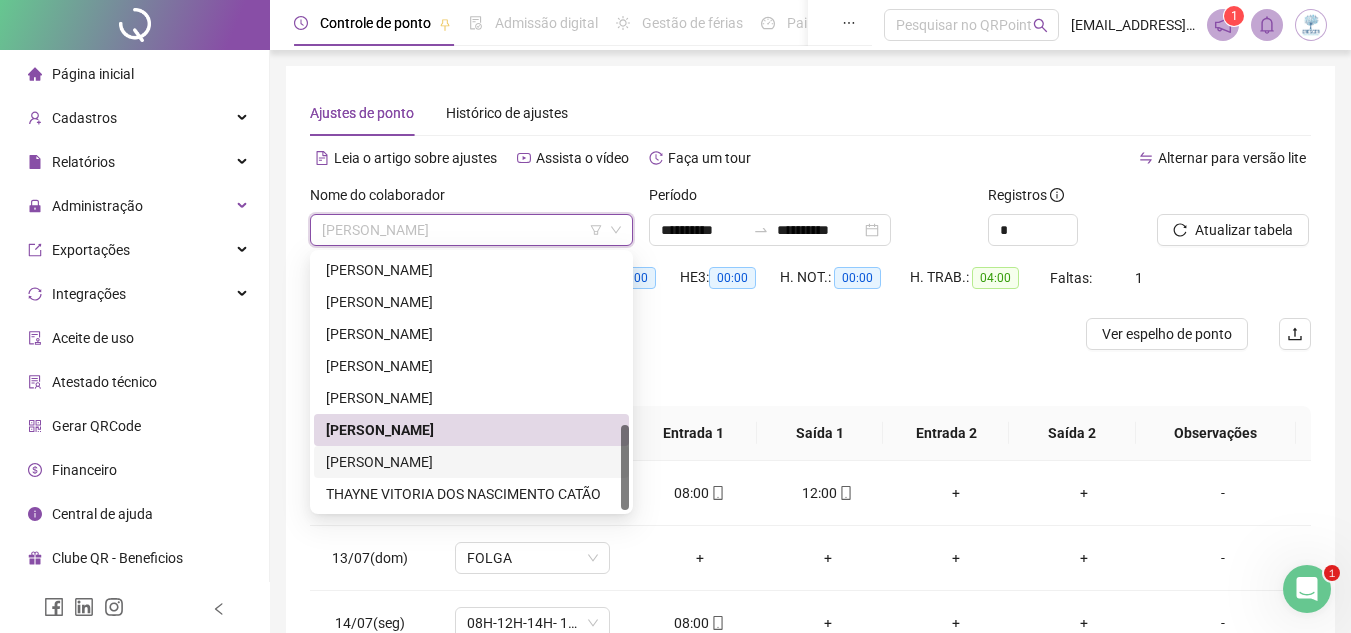 click on "[PERSON_NAME]" at bounding box center [471, 462] 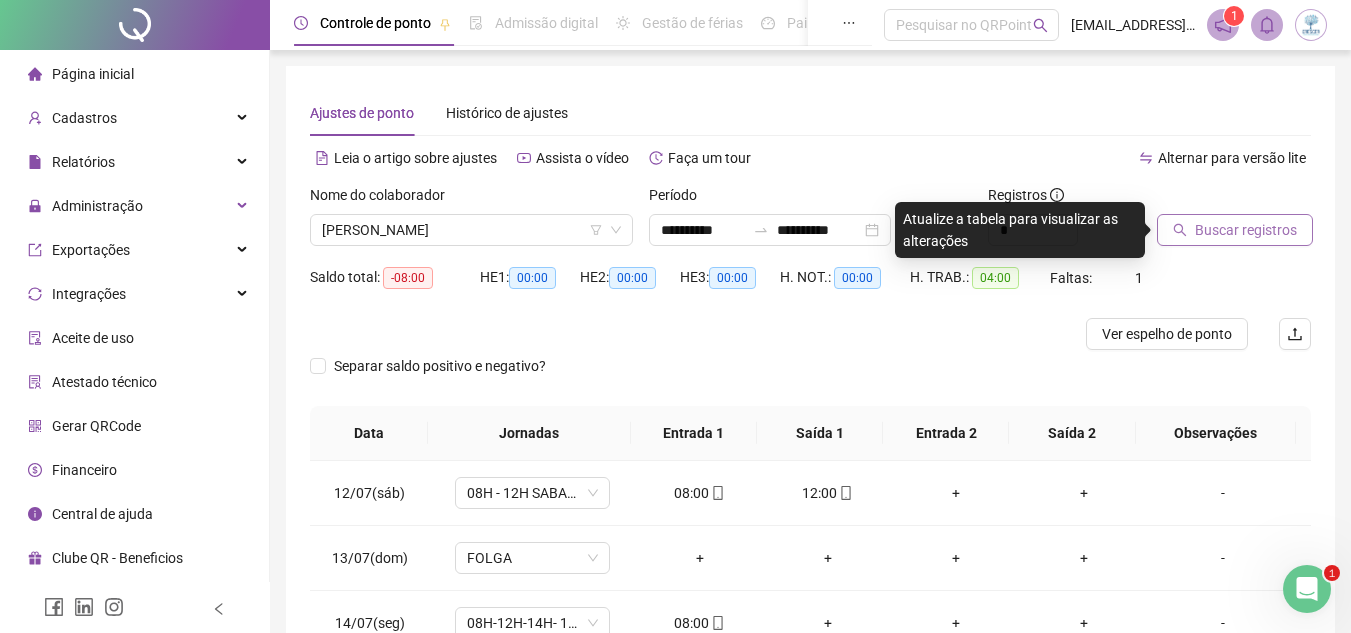 click on "Buscar registros" at bounding box center (1235, 230) 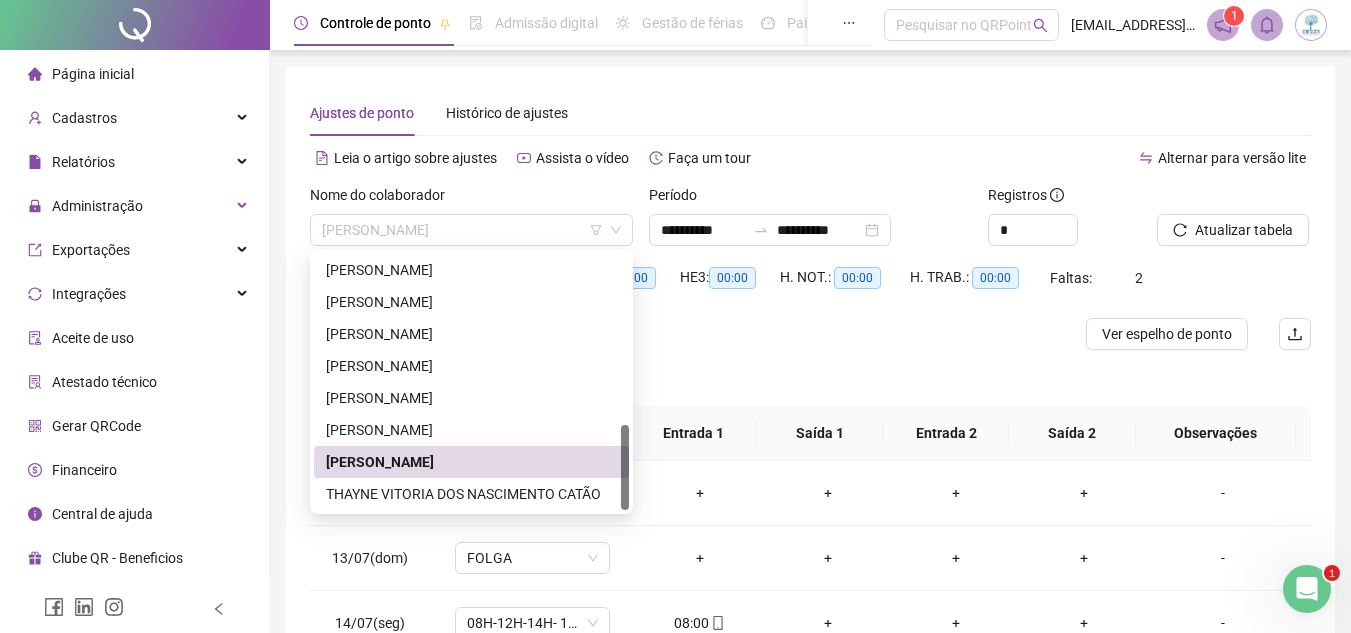 click on "[PERSON_NAME]" at bounding box center (471, 230) 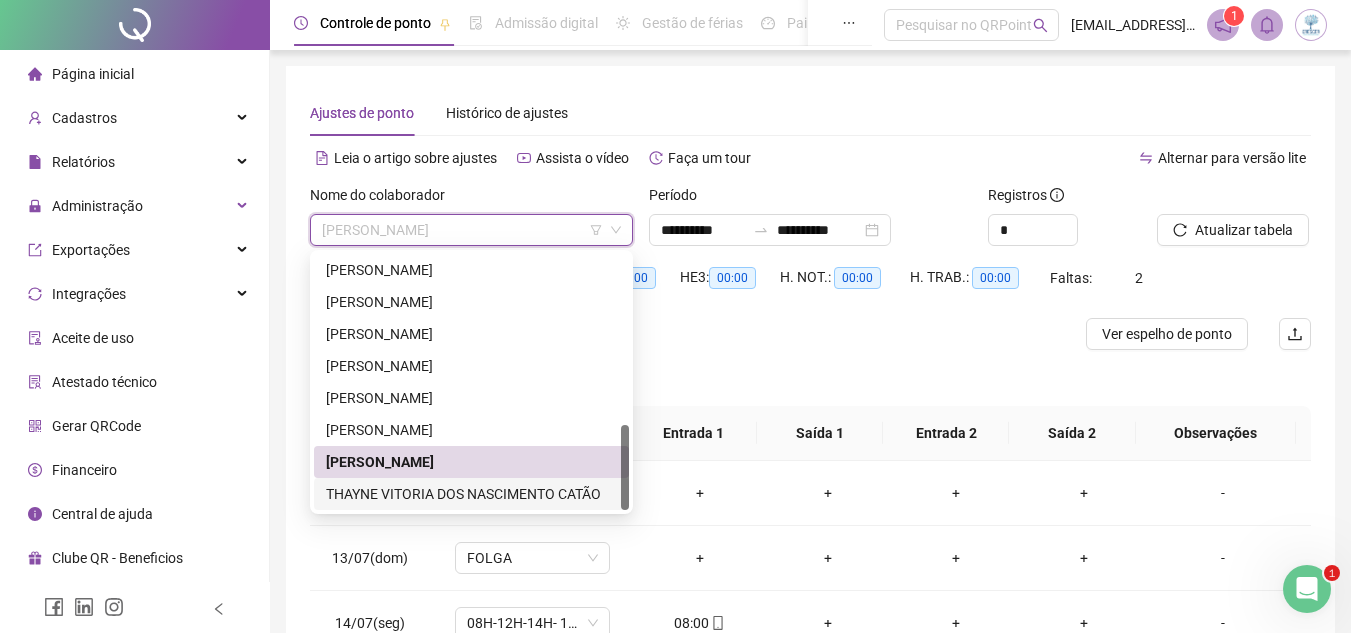 click on "THAYNE VITORIA DOS NASCIMENTO CATÃO" at bounding box center [471, 494] 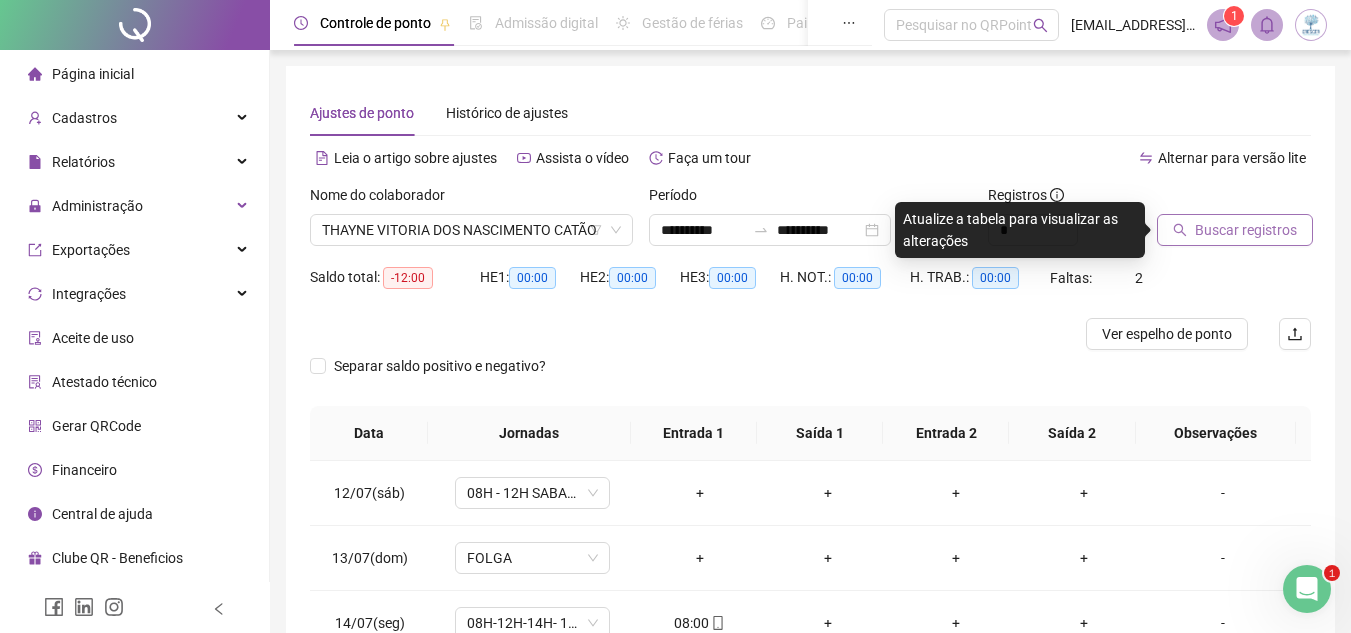click on "Buscar registros" at bounding box center [1246, 230] 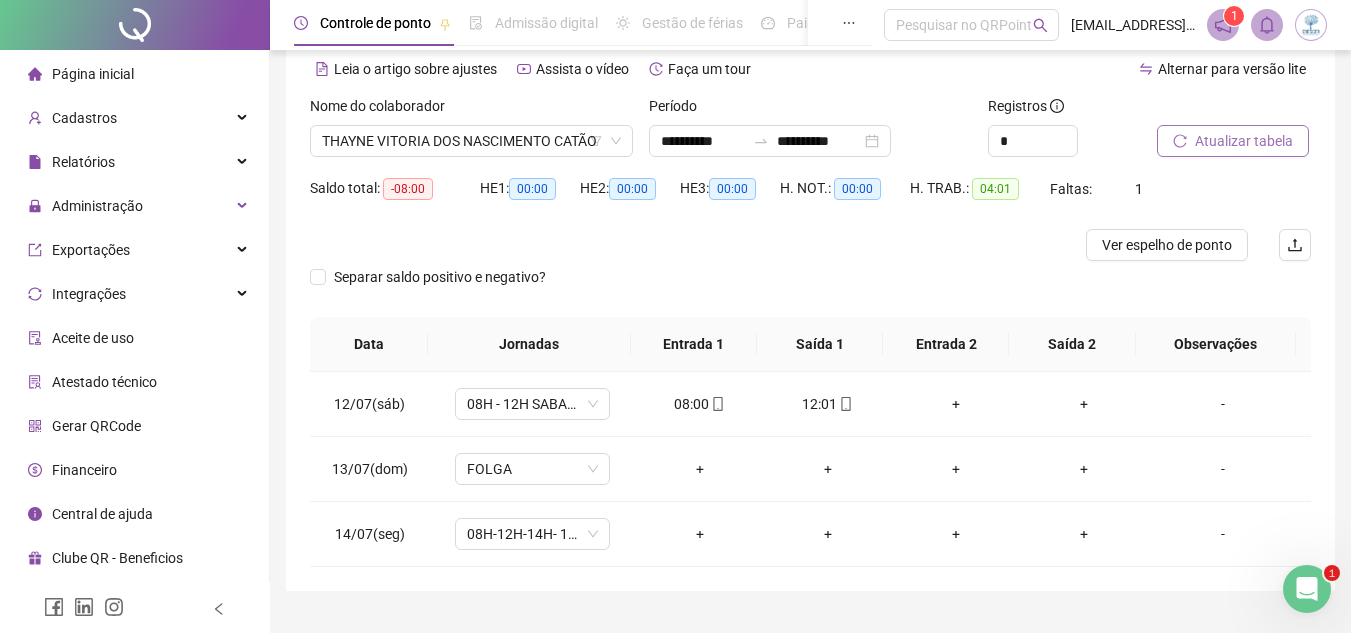 scroll, scrollTop: 124, scrollLeft: 0, axis: vertical 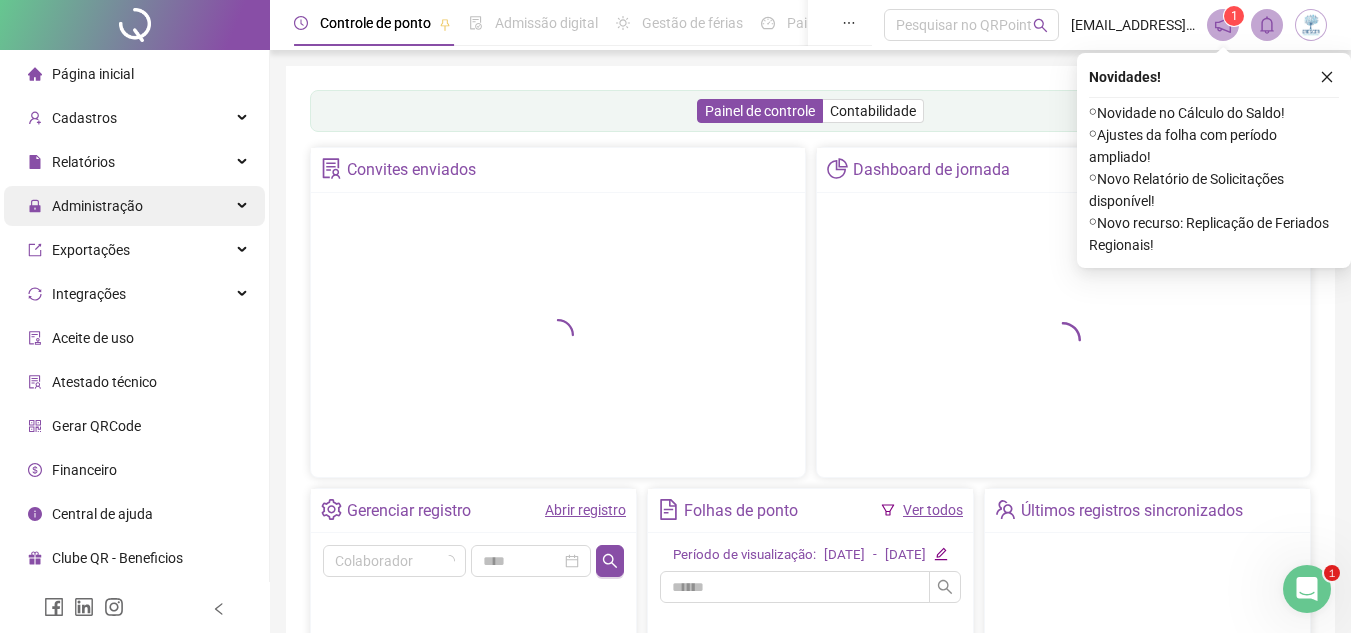 click on "Administração" at bounding box center [134, 206] 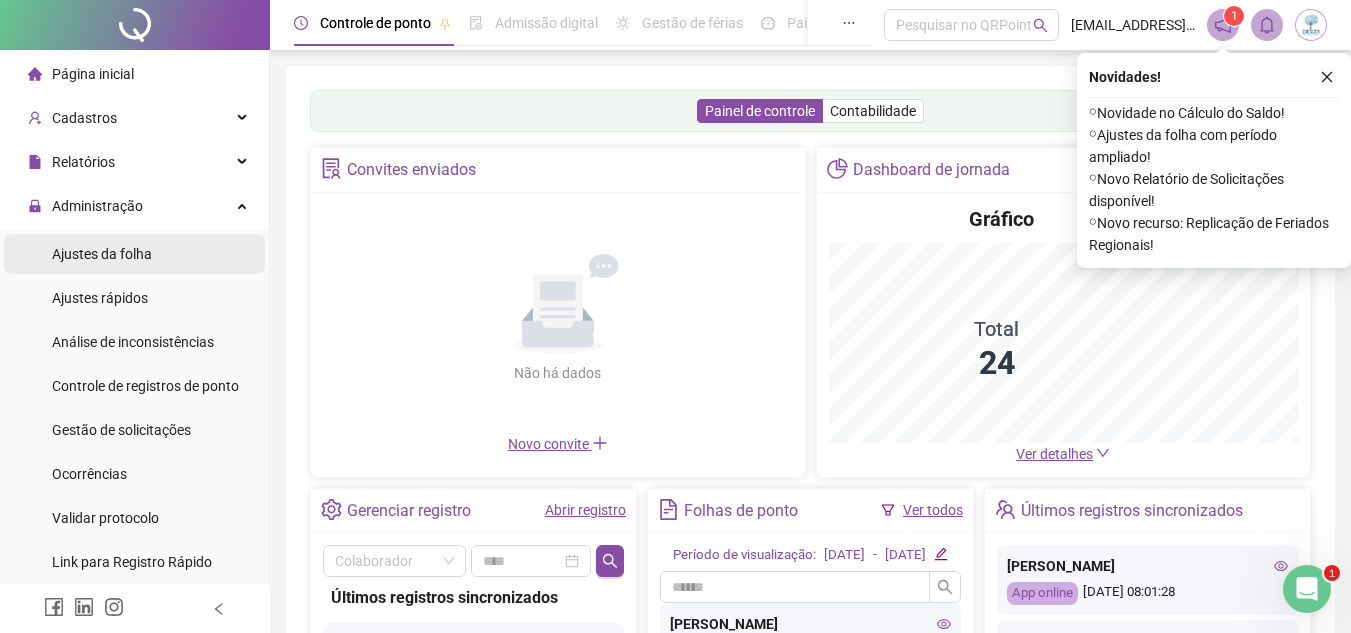 click on "Ajustes da folha" at bounding box center [134, 254] 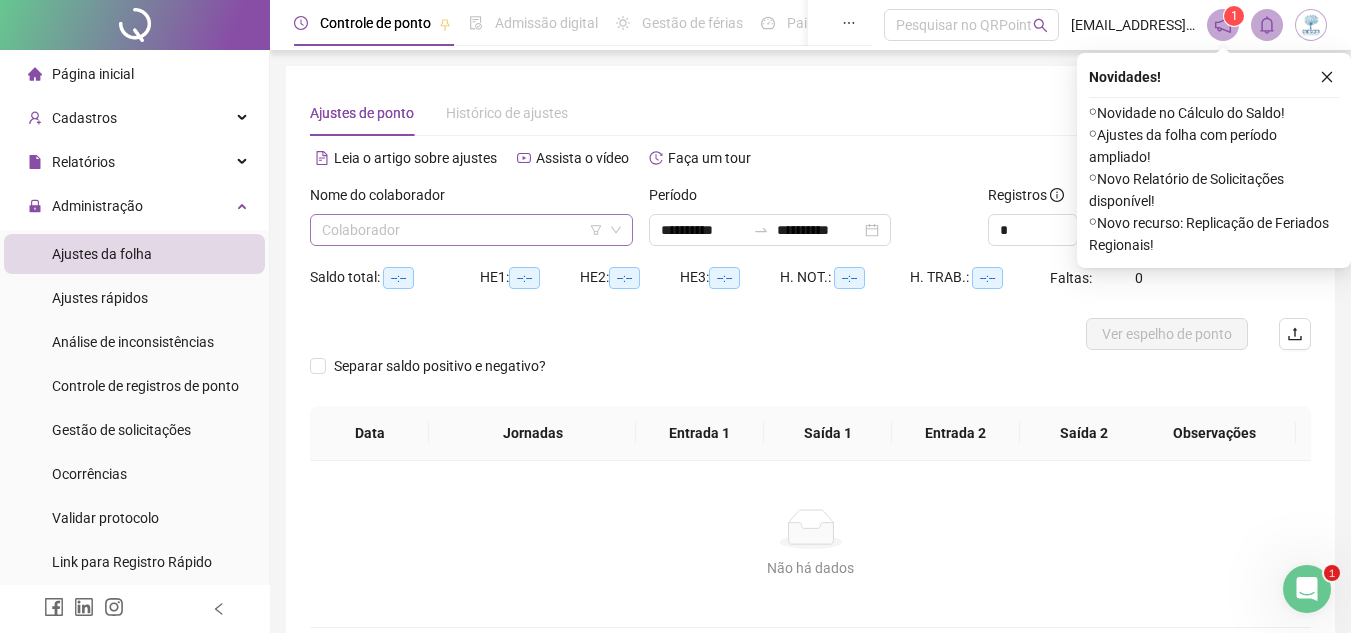 click at bounding box center (465, 230) 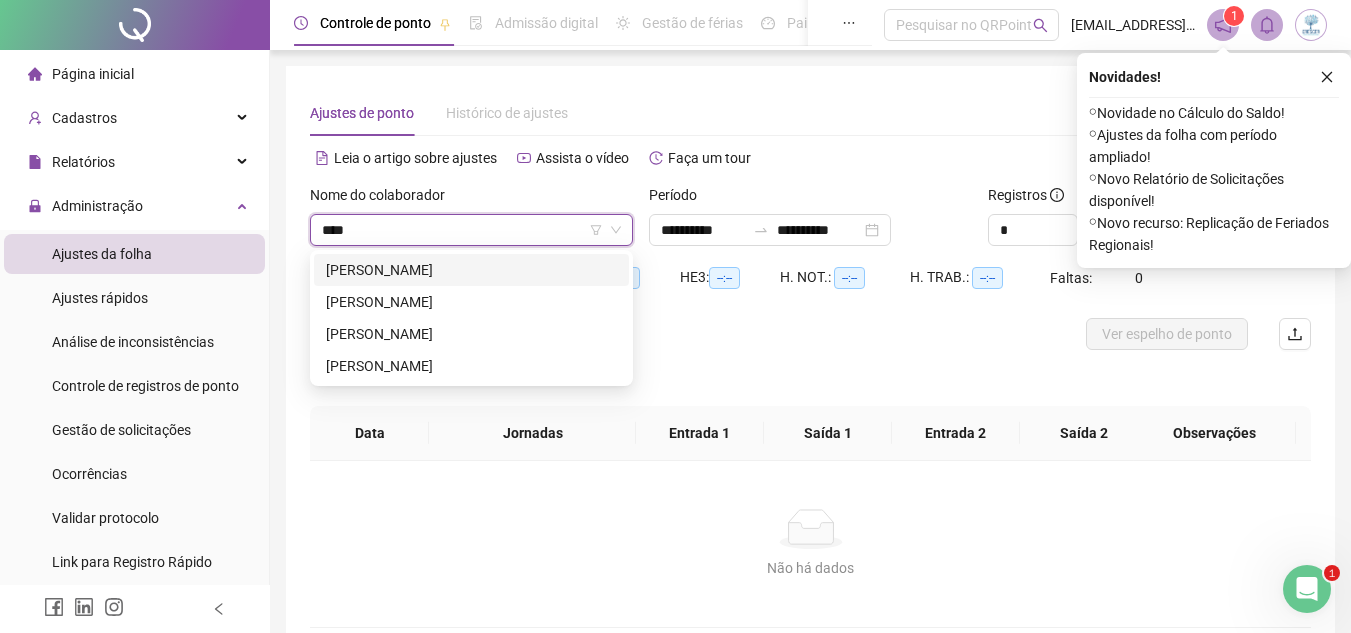 type on "*****" 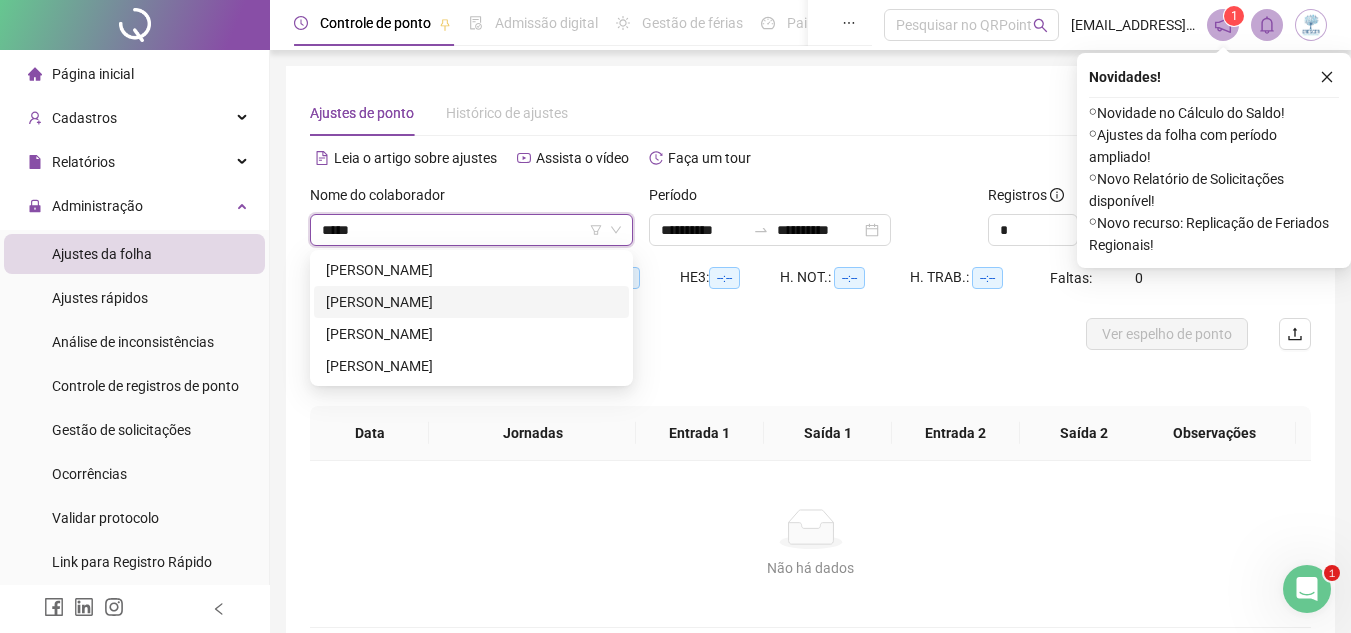 click on "[PERSON_NAME]" at bounding box center (471, 302) 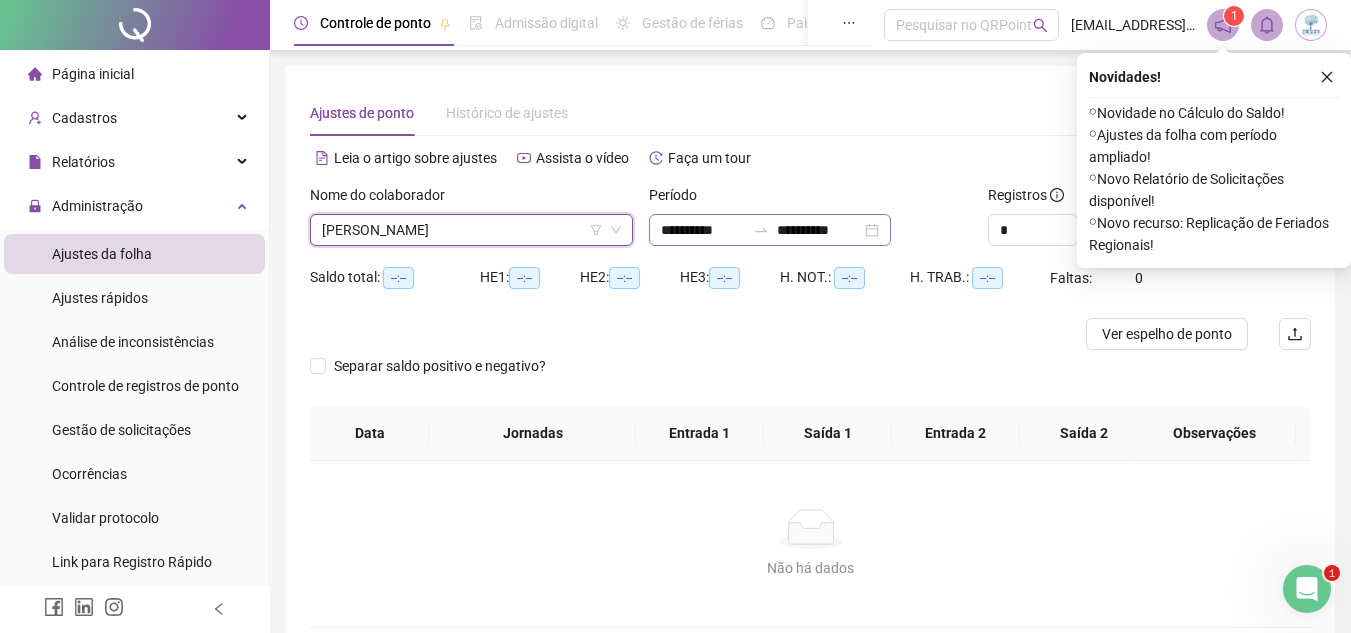 click on "**********" at bounding box center [770, 230] 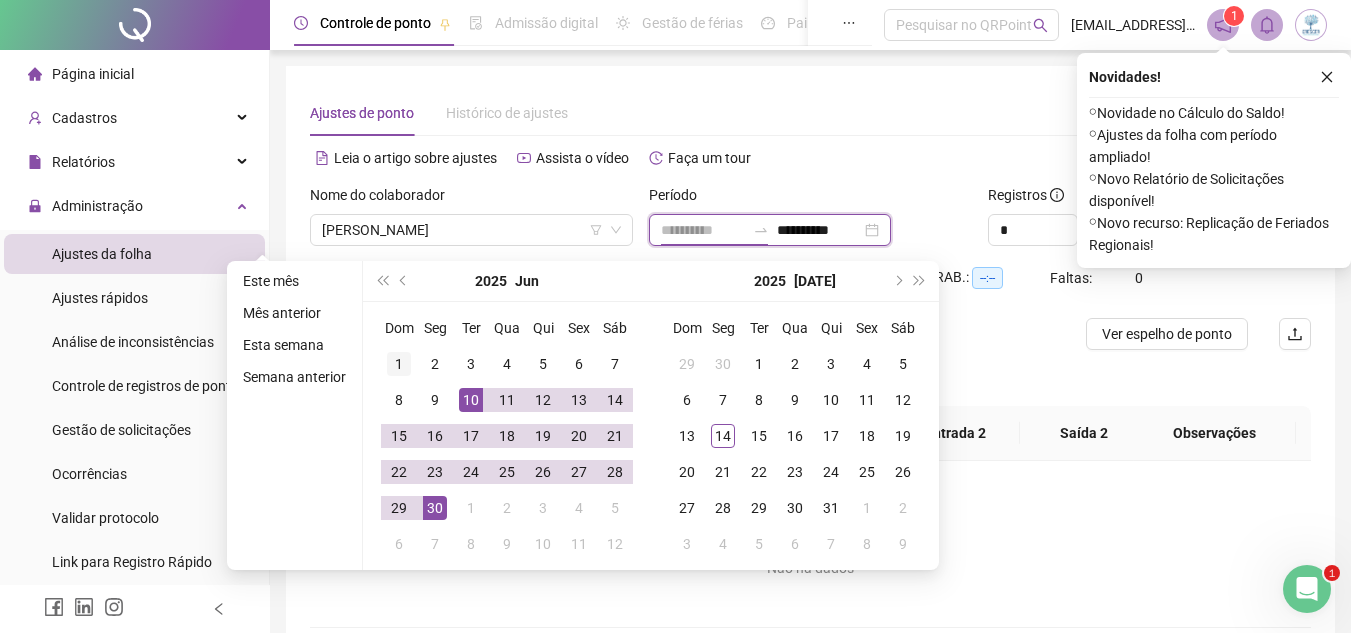 type on "**********" 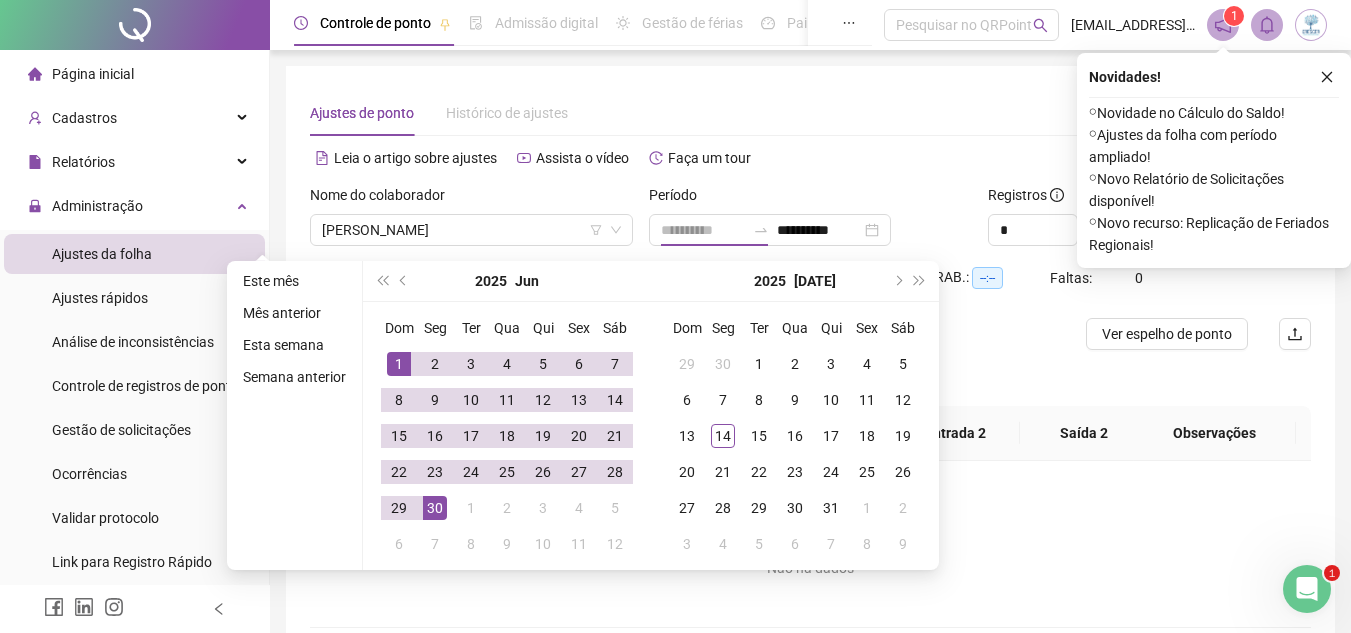click on "1" at bounding box center (399, 364) 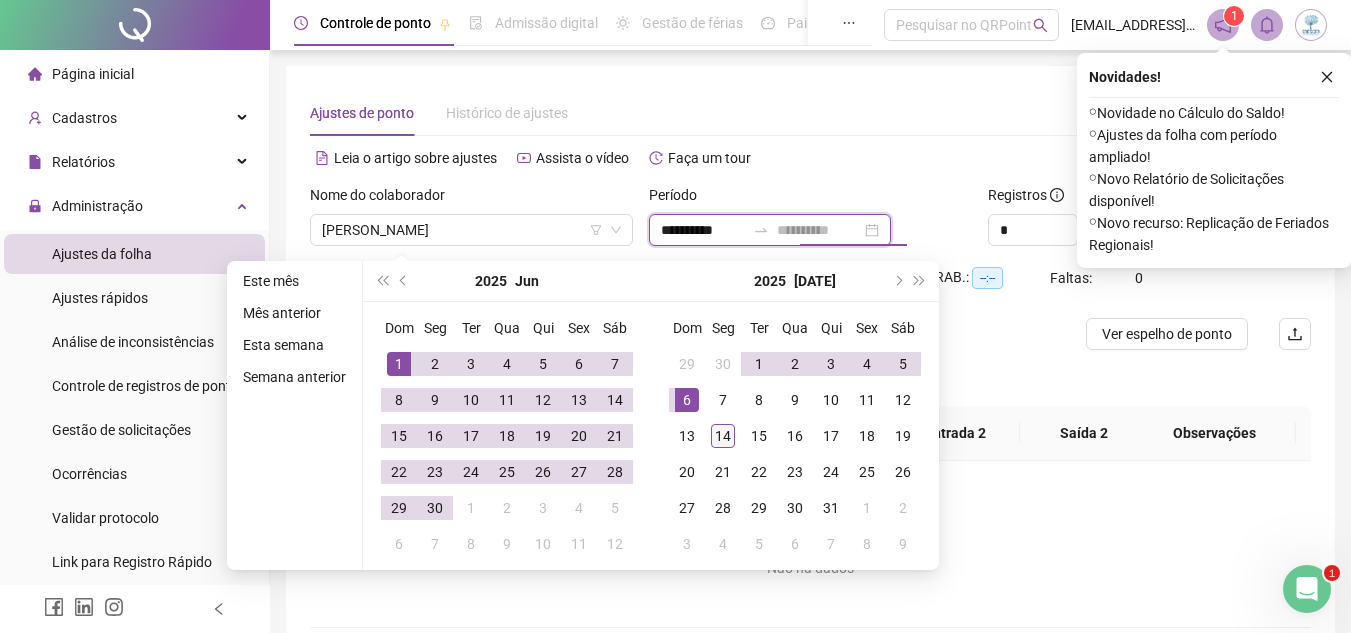 type on "**********" 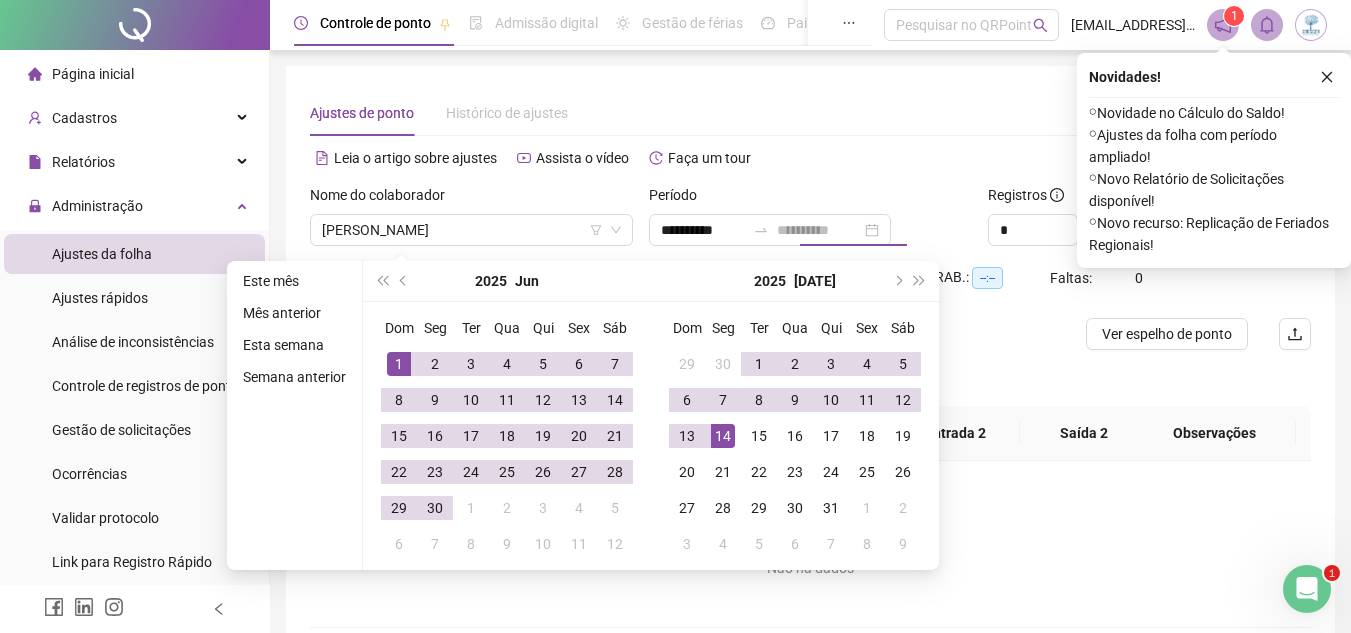 click on "14" at bounding box center (723, 436) 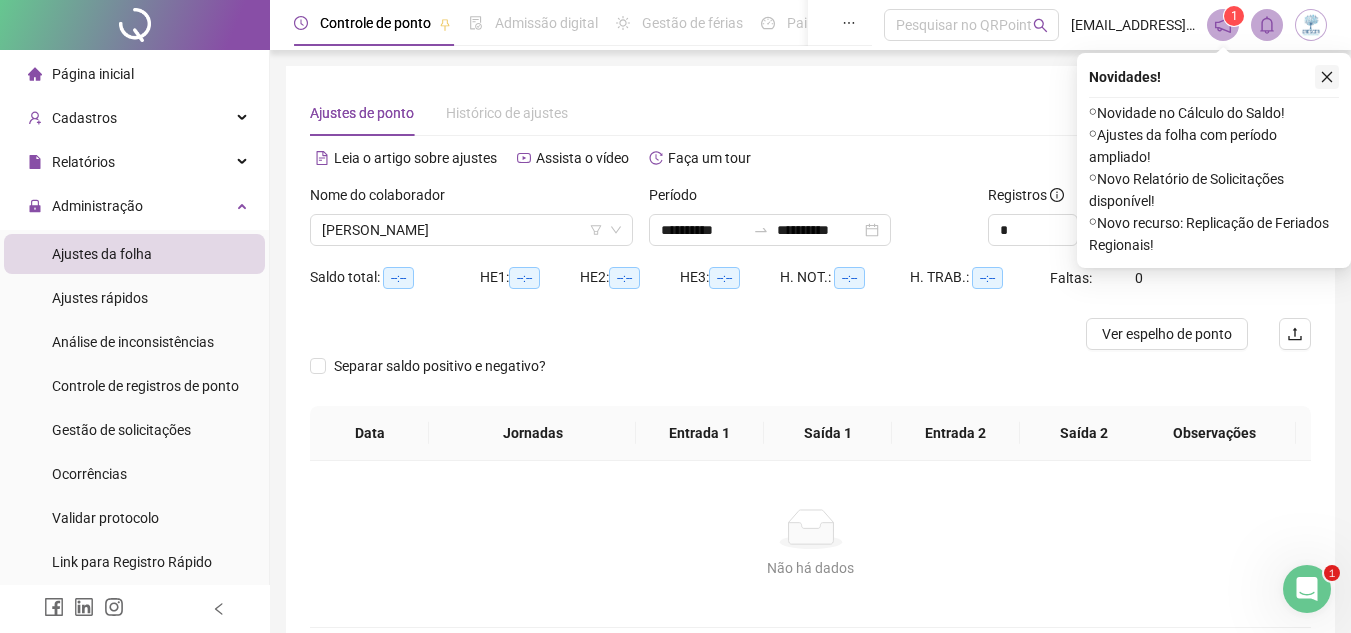 click at bounding box center (1327, 77) 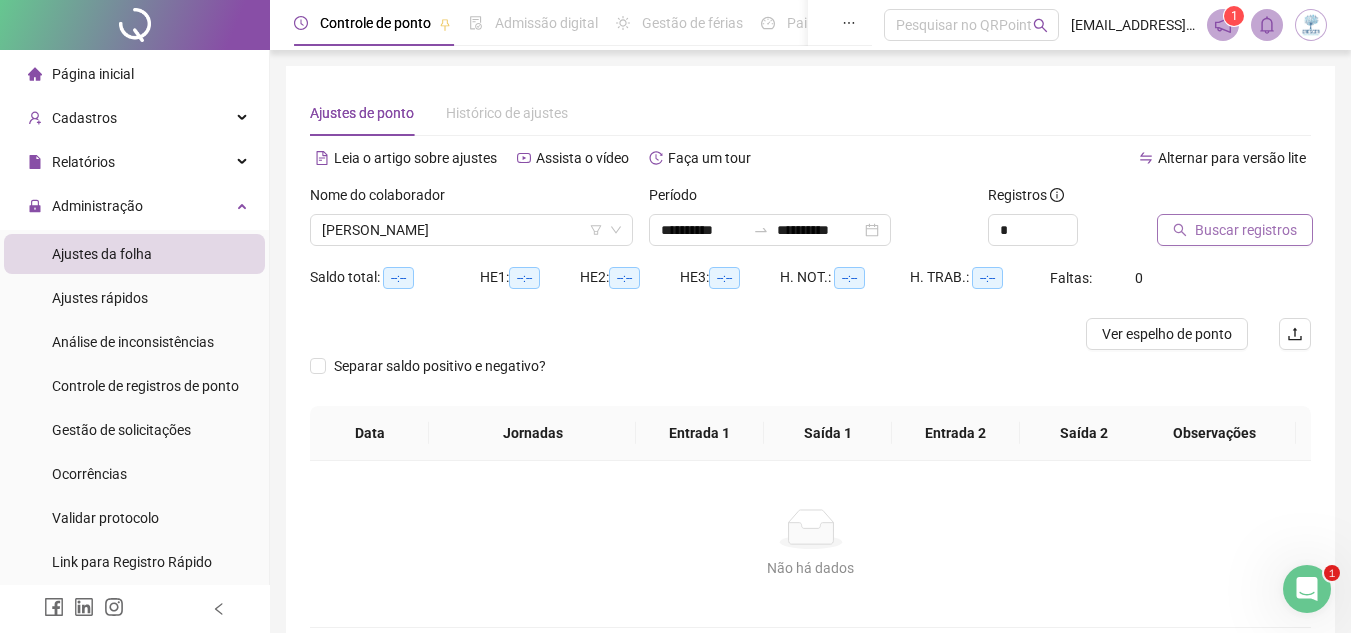click on "Buscar registros" at bounding box center (1246, 230) 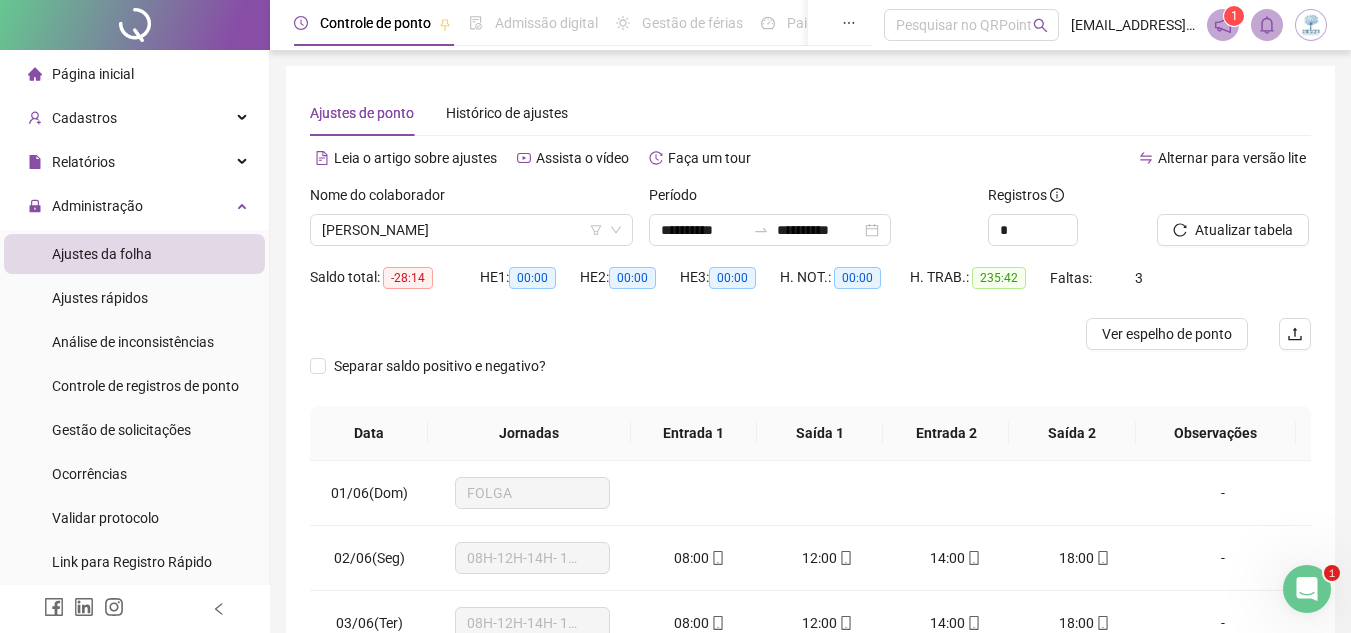 scroll, scrollTop: 246, scrollLeft: 0, axis: vertical 